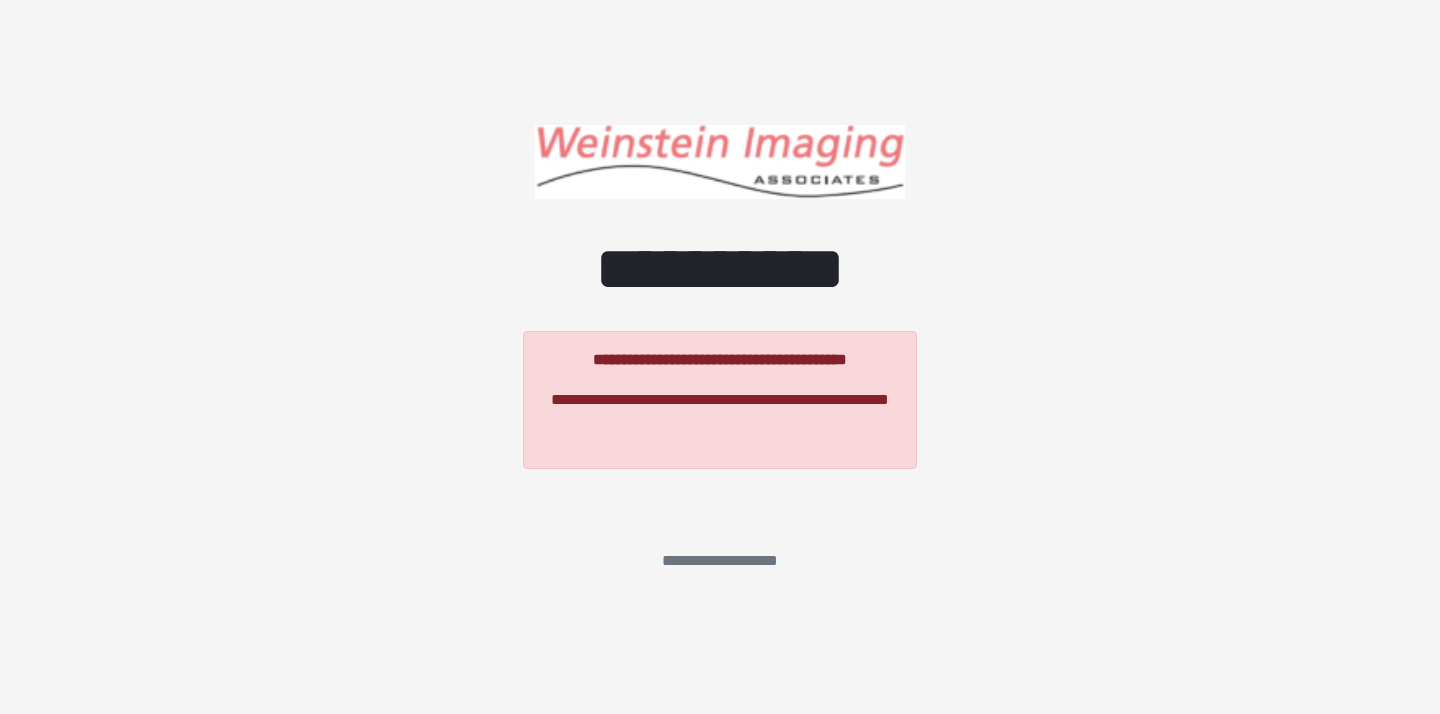 scroll, scrollTop: 0, scrollLeft: 0, axis: both 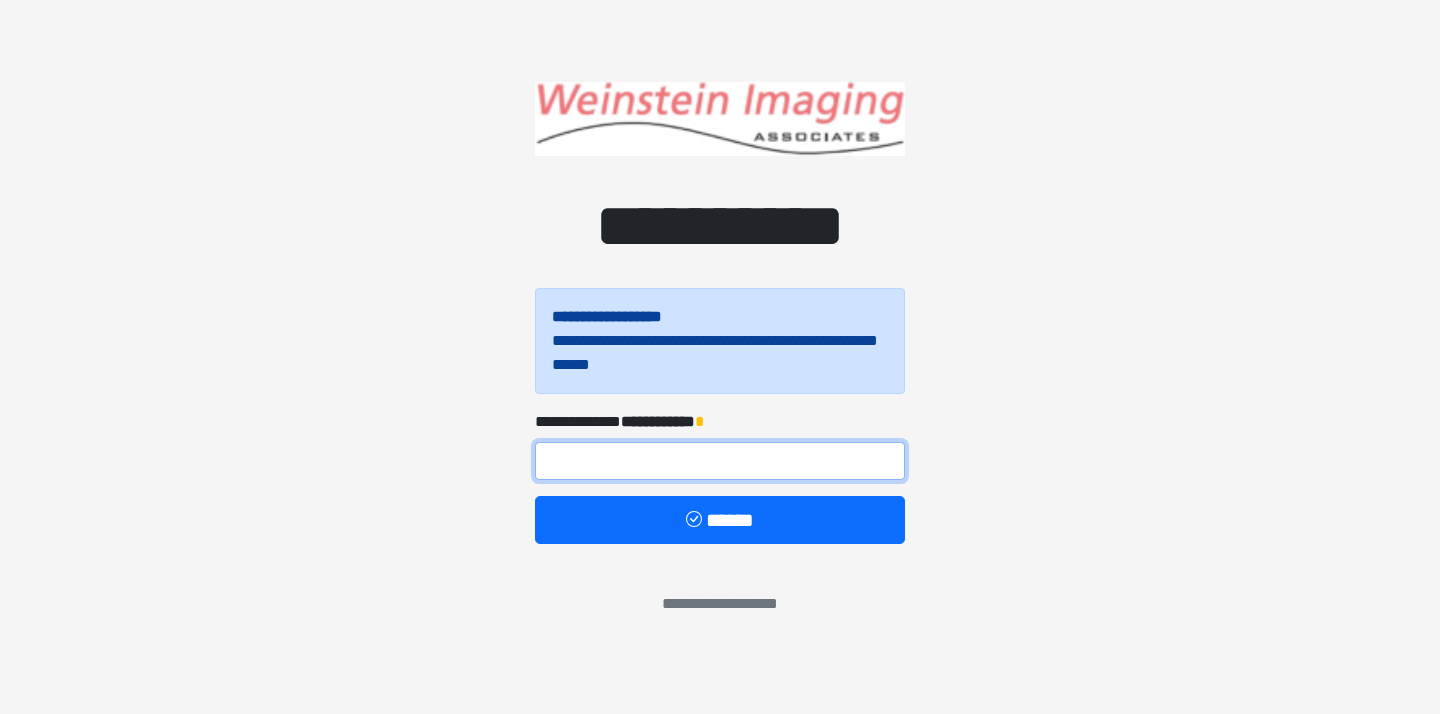 click at bounding box center (720, 461) 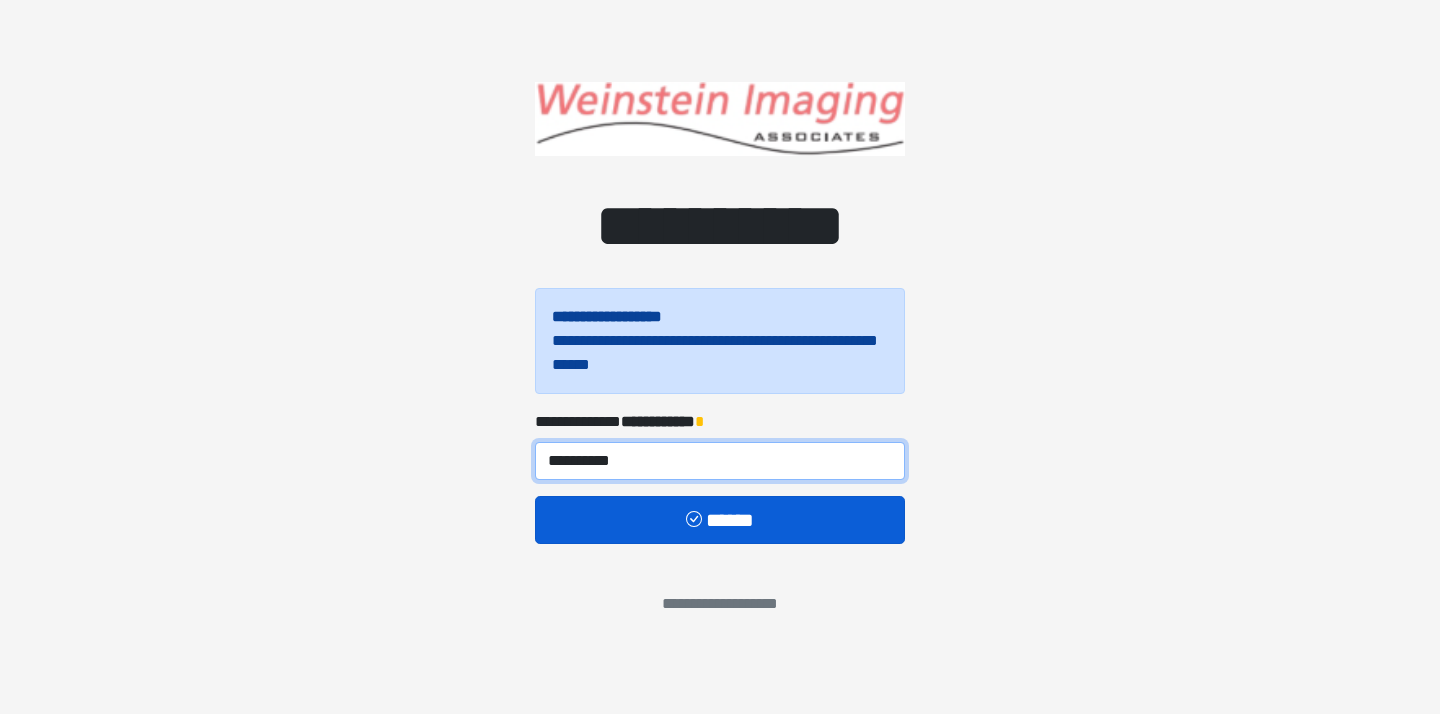 type on "**********" 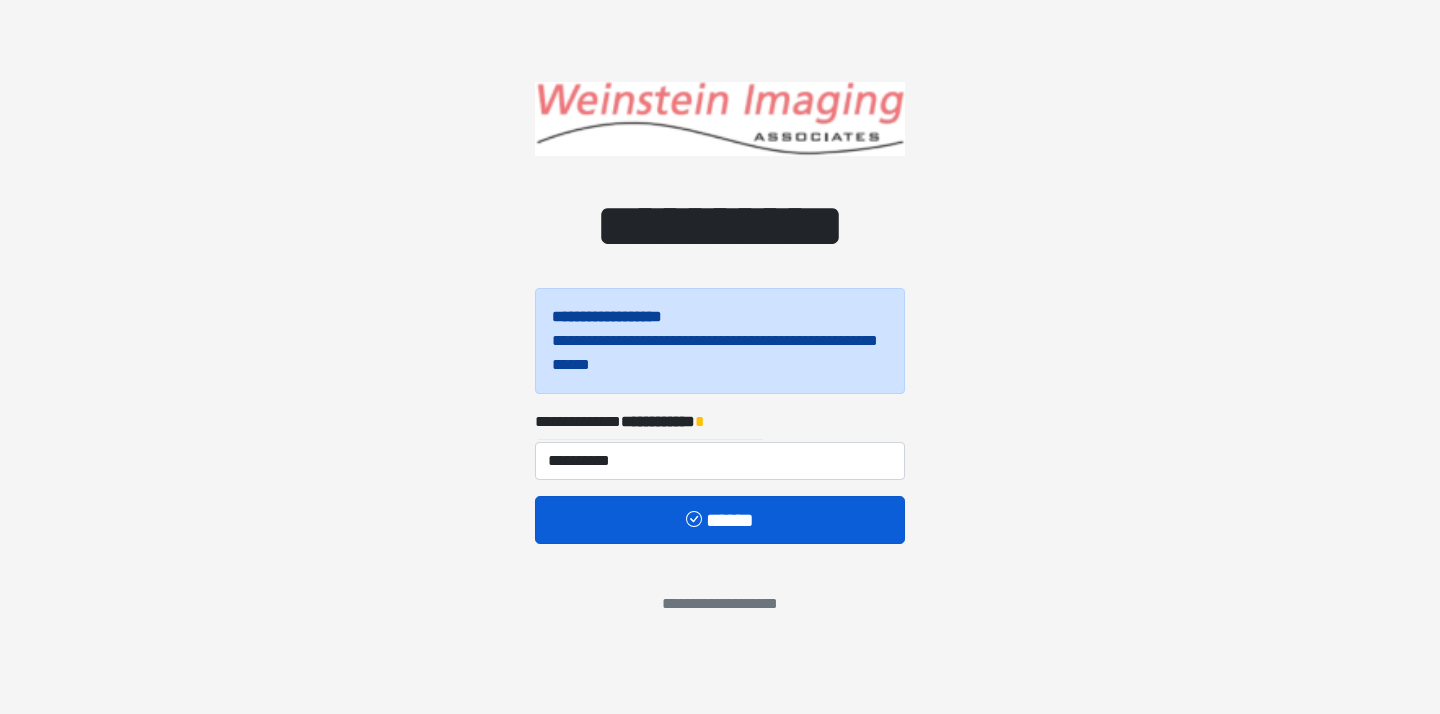 click on "******" at bounding box center [720, 520] 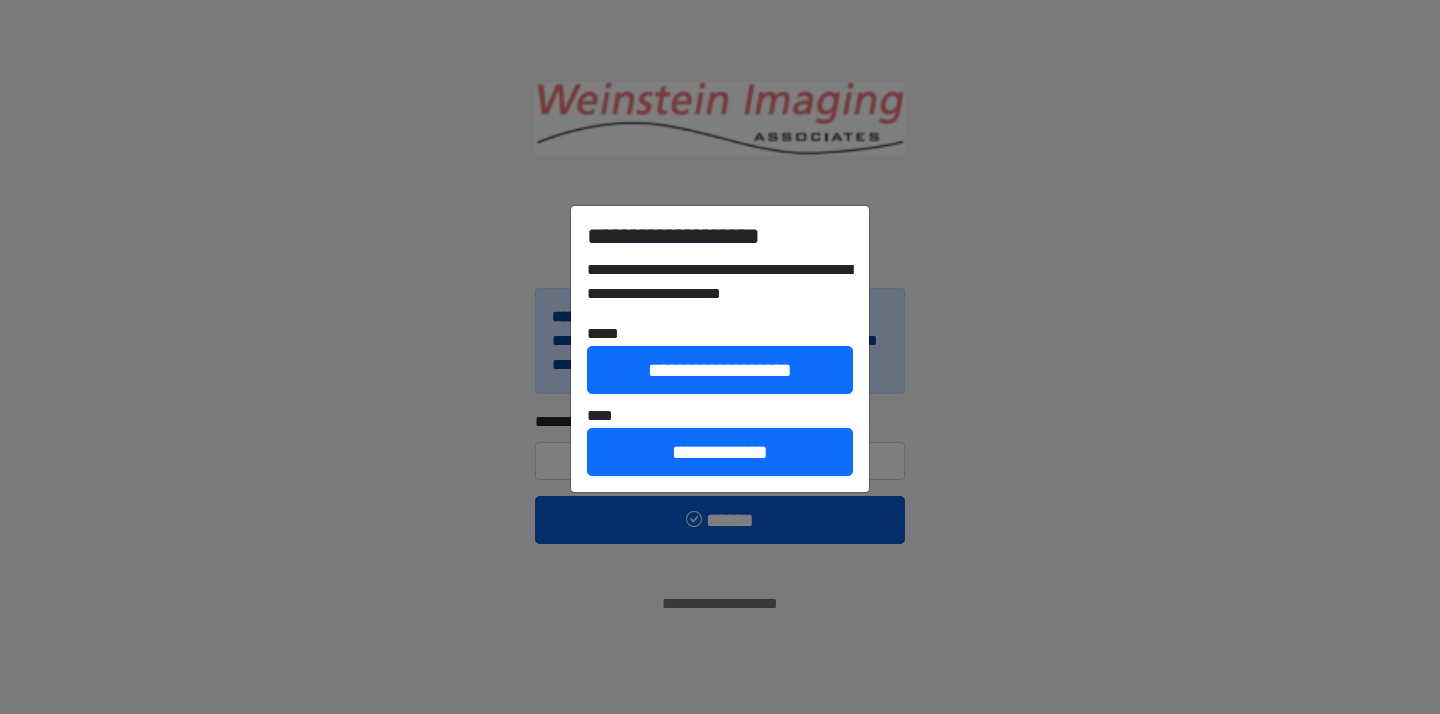 click on "**********" at bounding box center [720, 357] 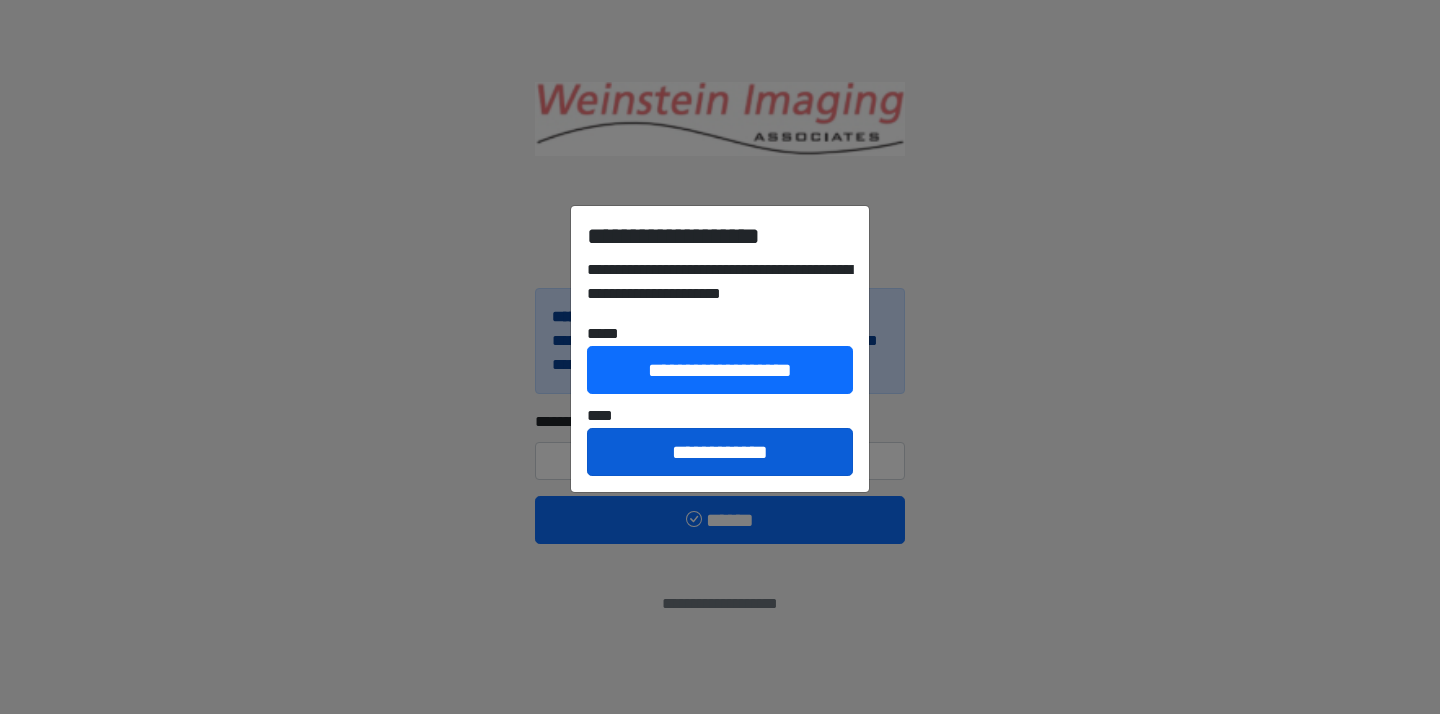 click on "**********" at bounding box center (720, 452) 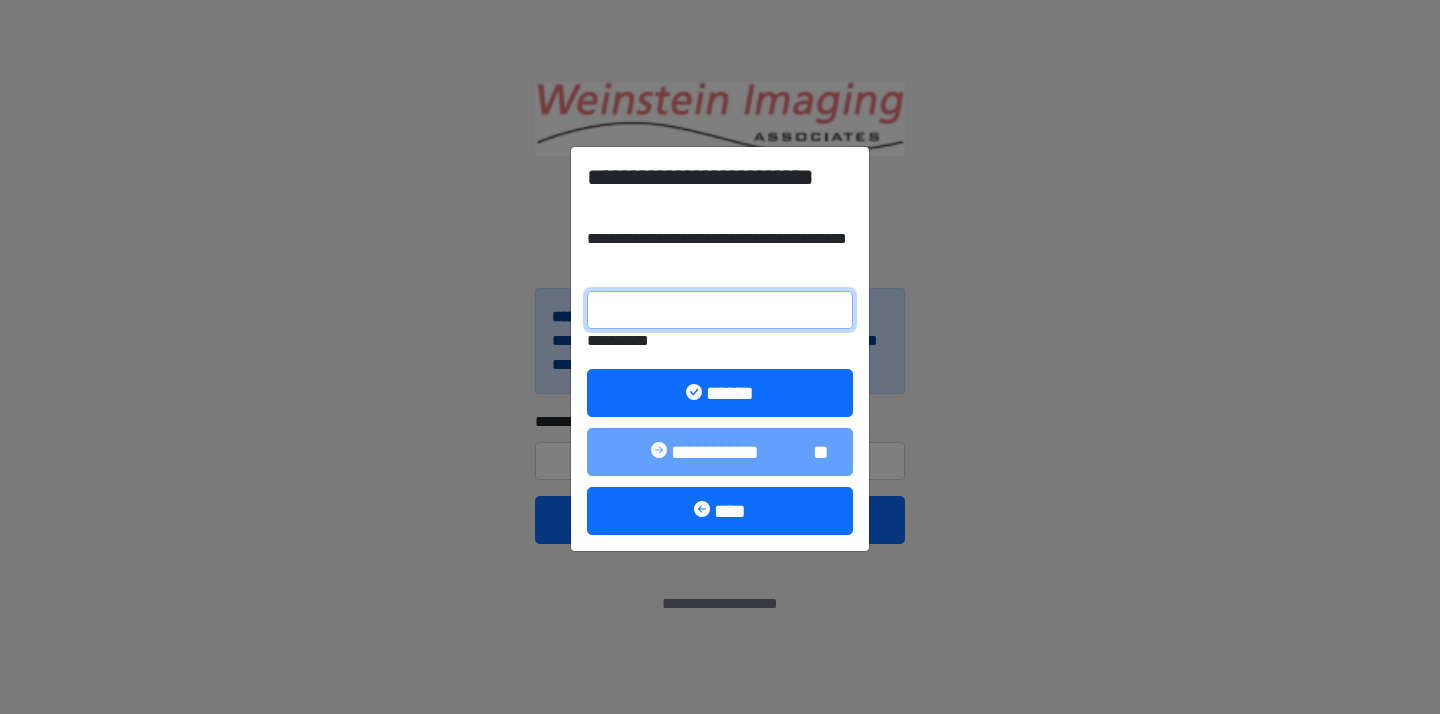 click on "**********" at bounding box center (720, 310) 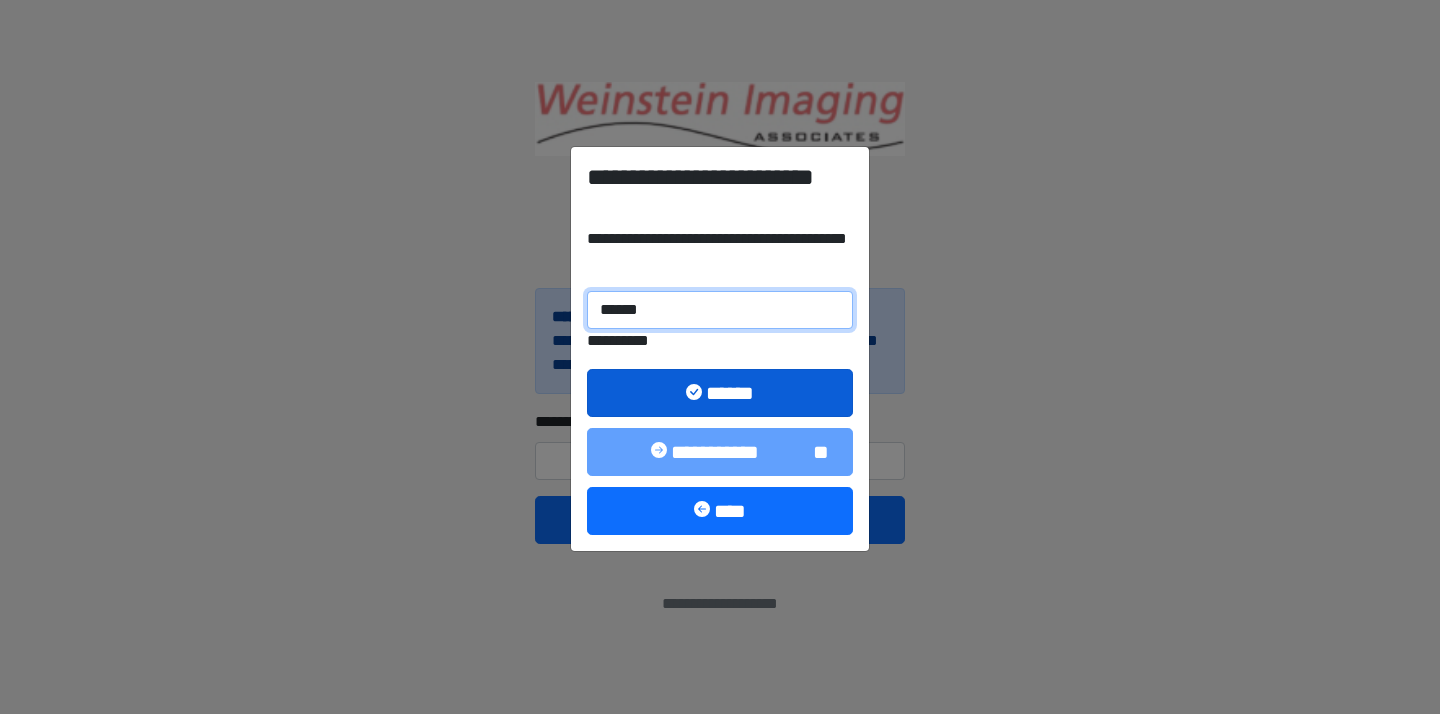 type on "******" 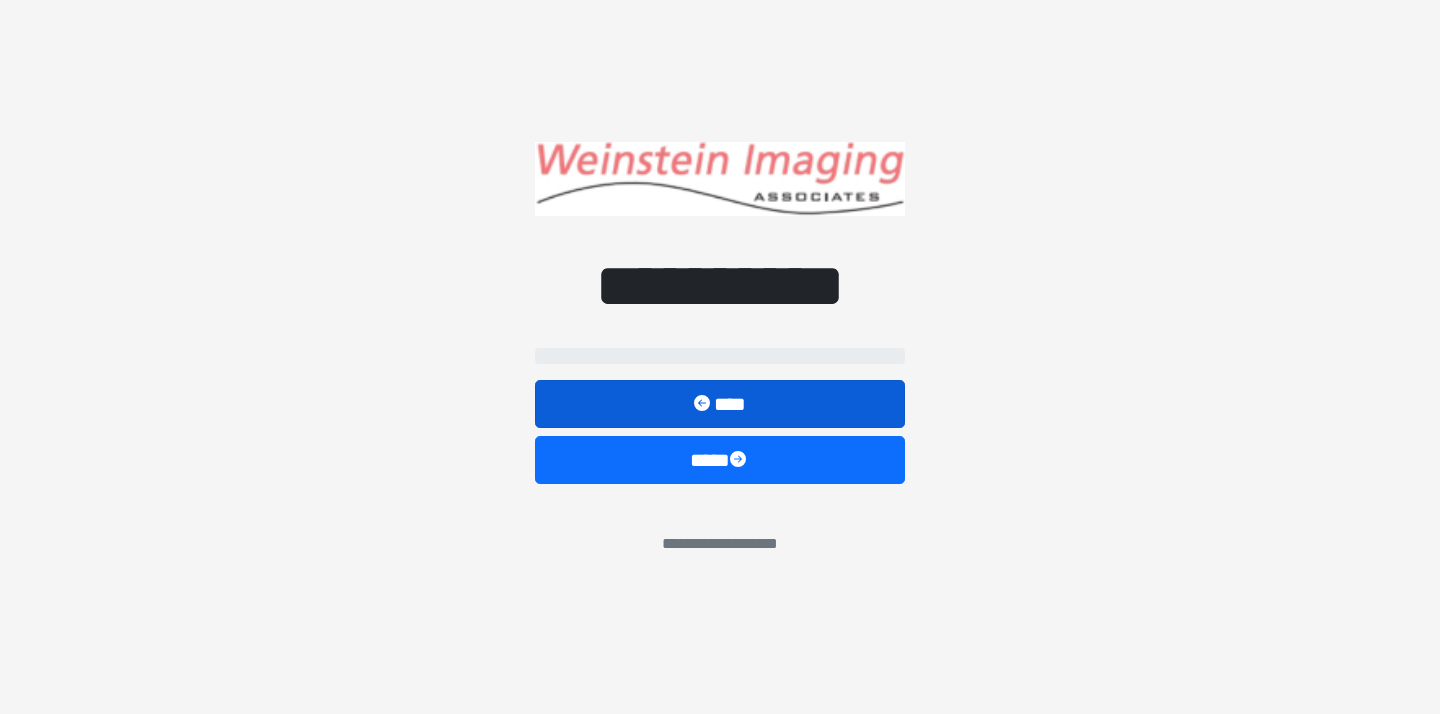 click on "****" at bounding box center (720, 404) 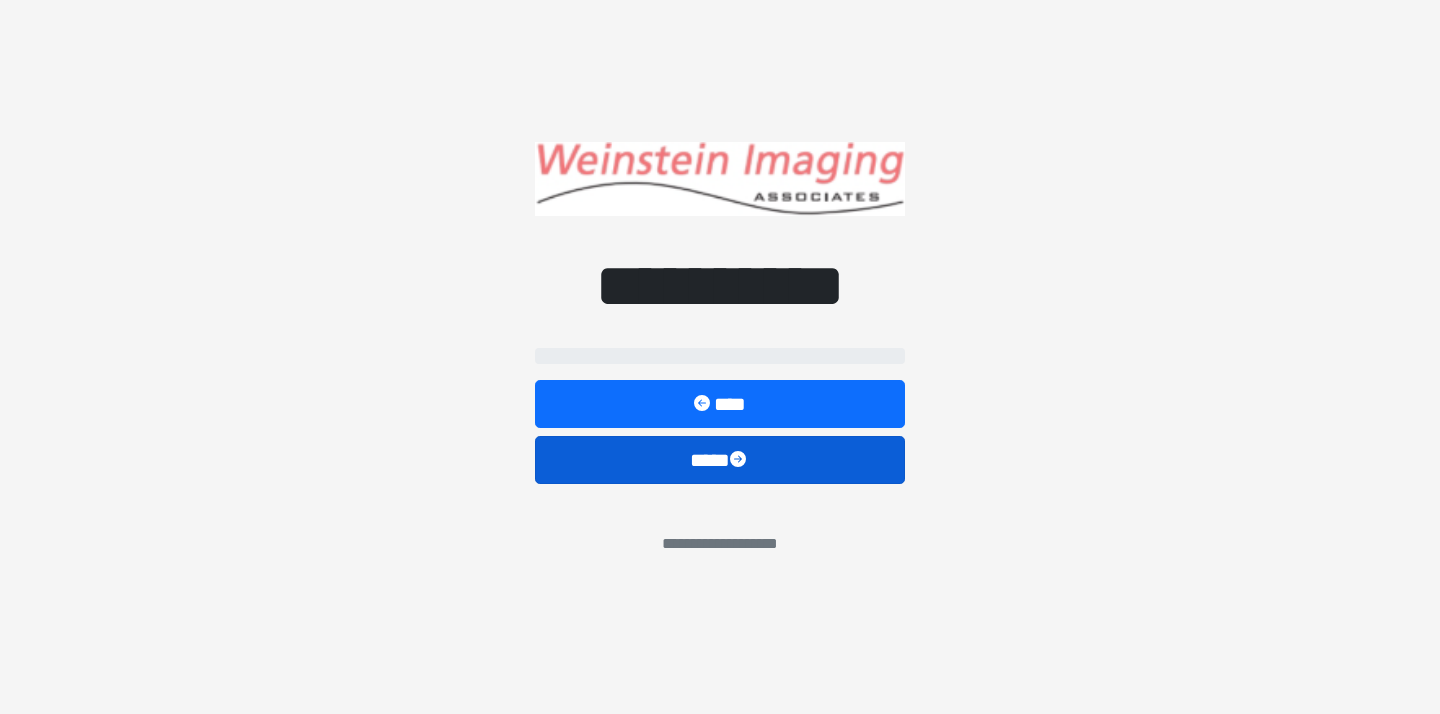 click on "****" at bounding box center [720, 460] 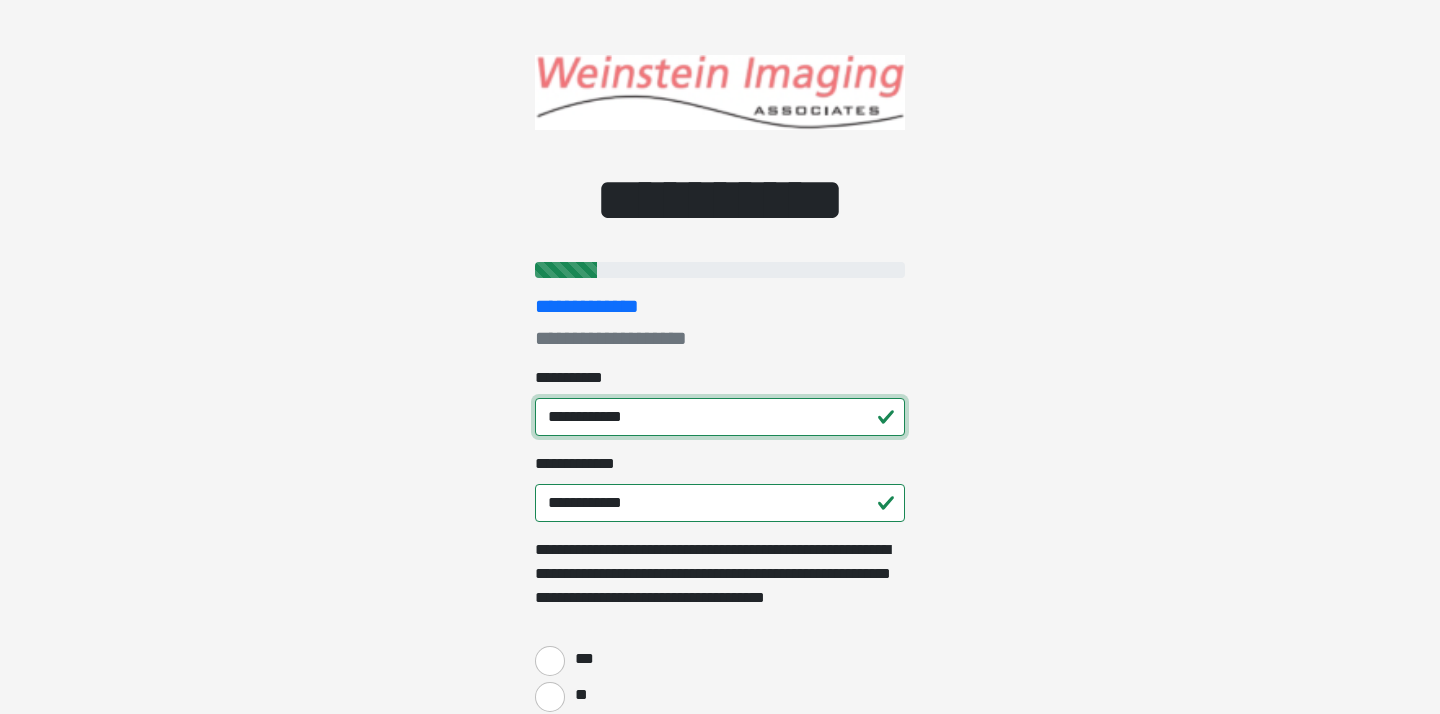 drag, startPoint x: 683, startPoint y: 412, endPoint x: 489, endPoint y: 409, distance: 194.0232 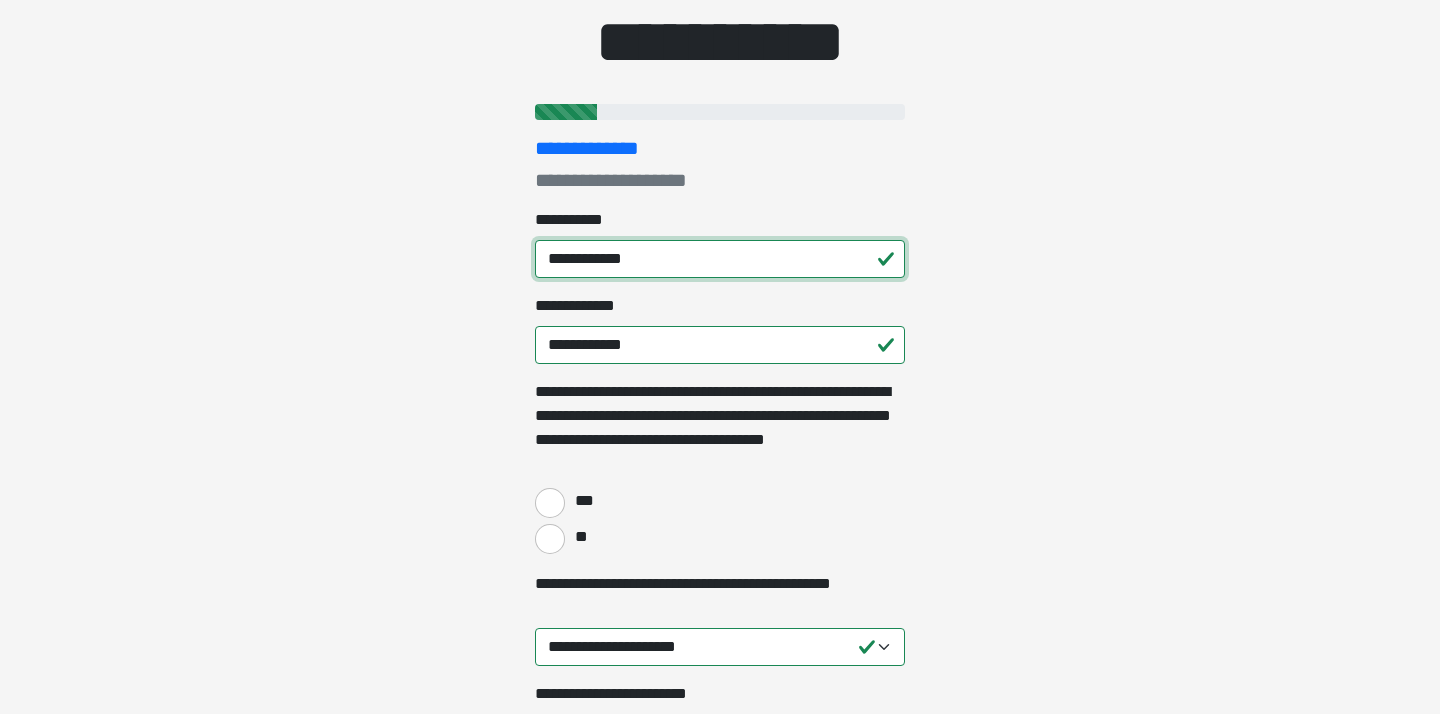 scroll, scrollTop: 167, scrollLeft: 0, axis: vertical 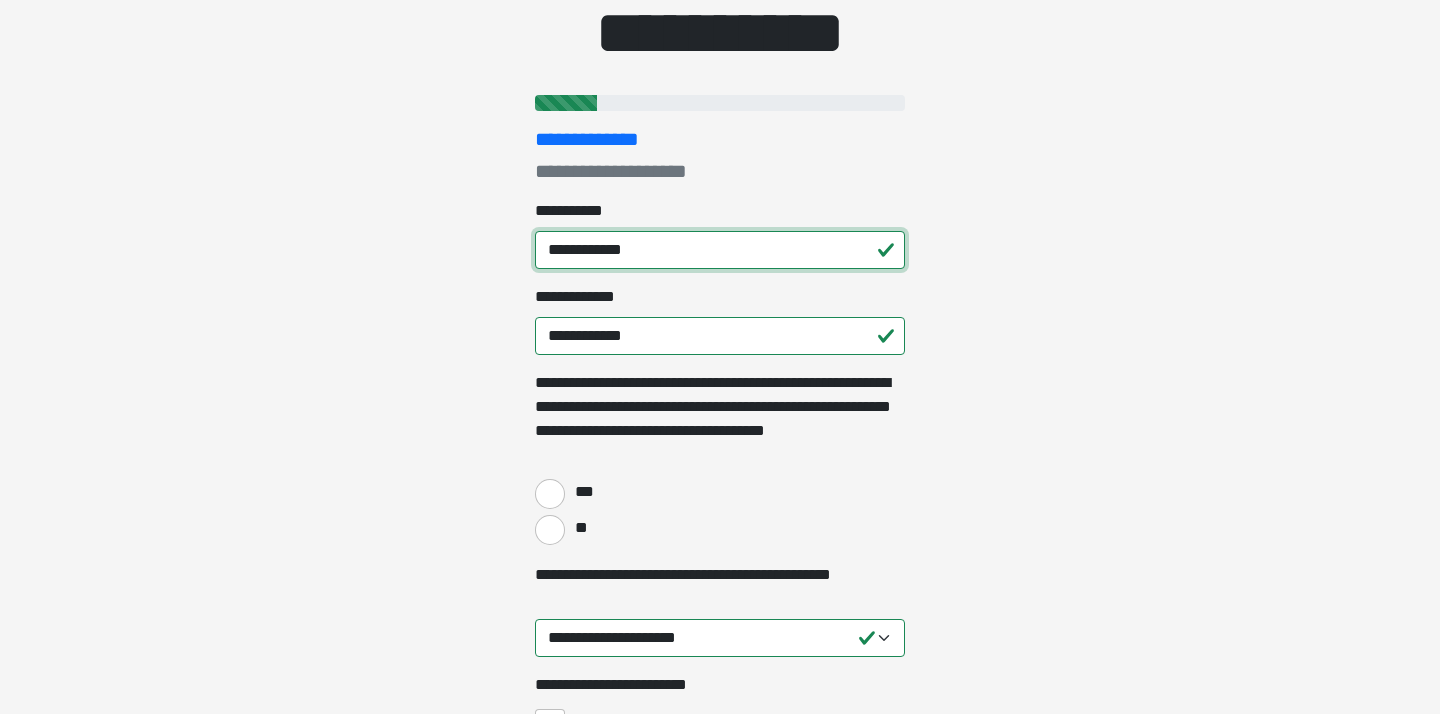 type on "**********" 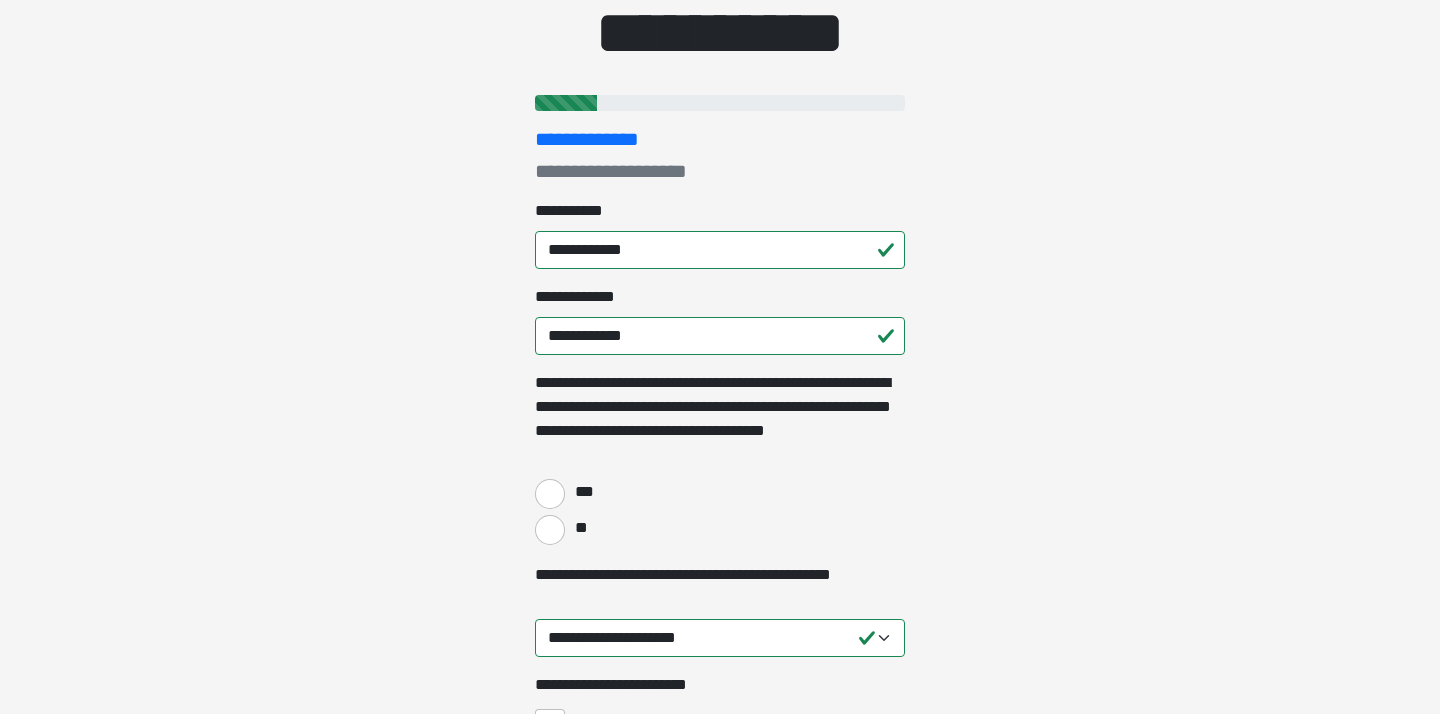 click on "***" at bounding box center [720, 492] 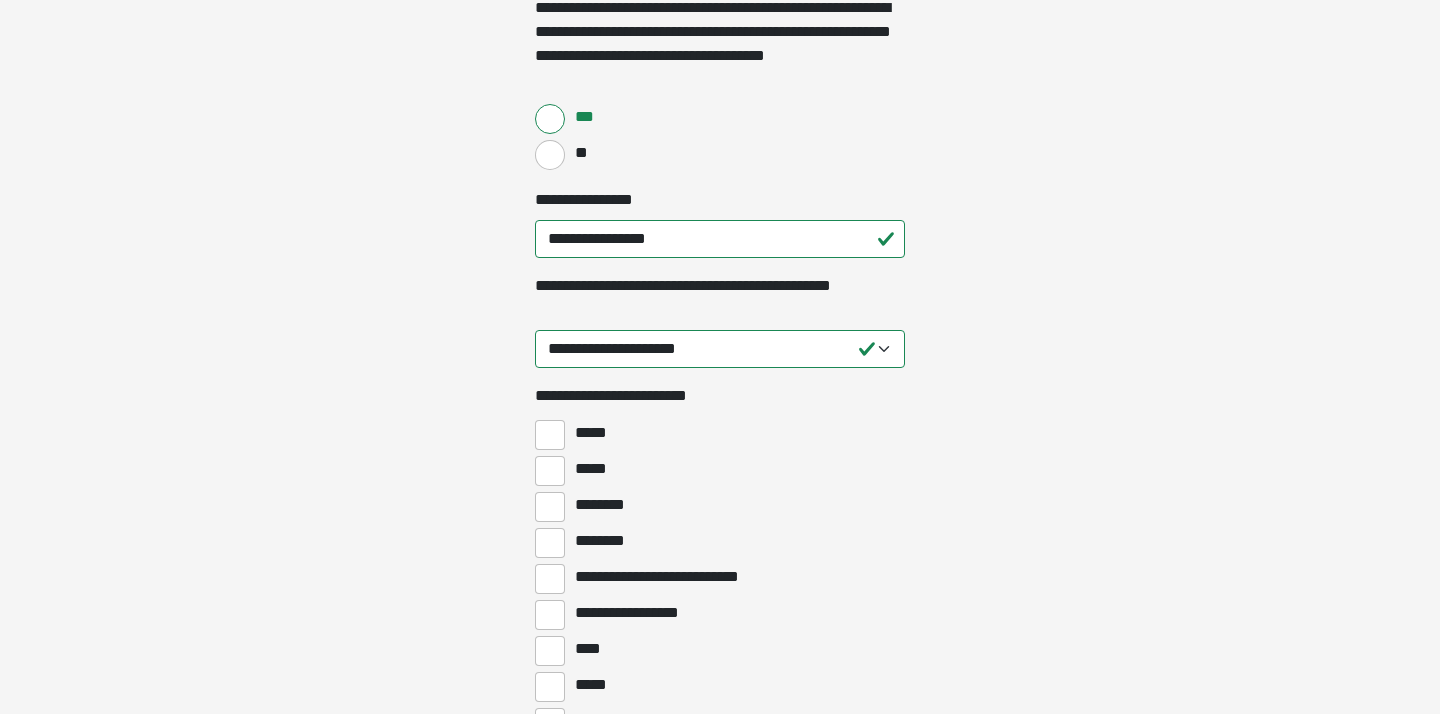 scroll, scrollTop: 545, scrollLeft: 0, axis: vertical 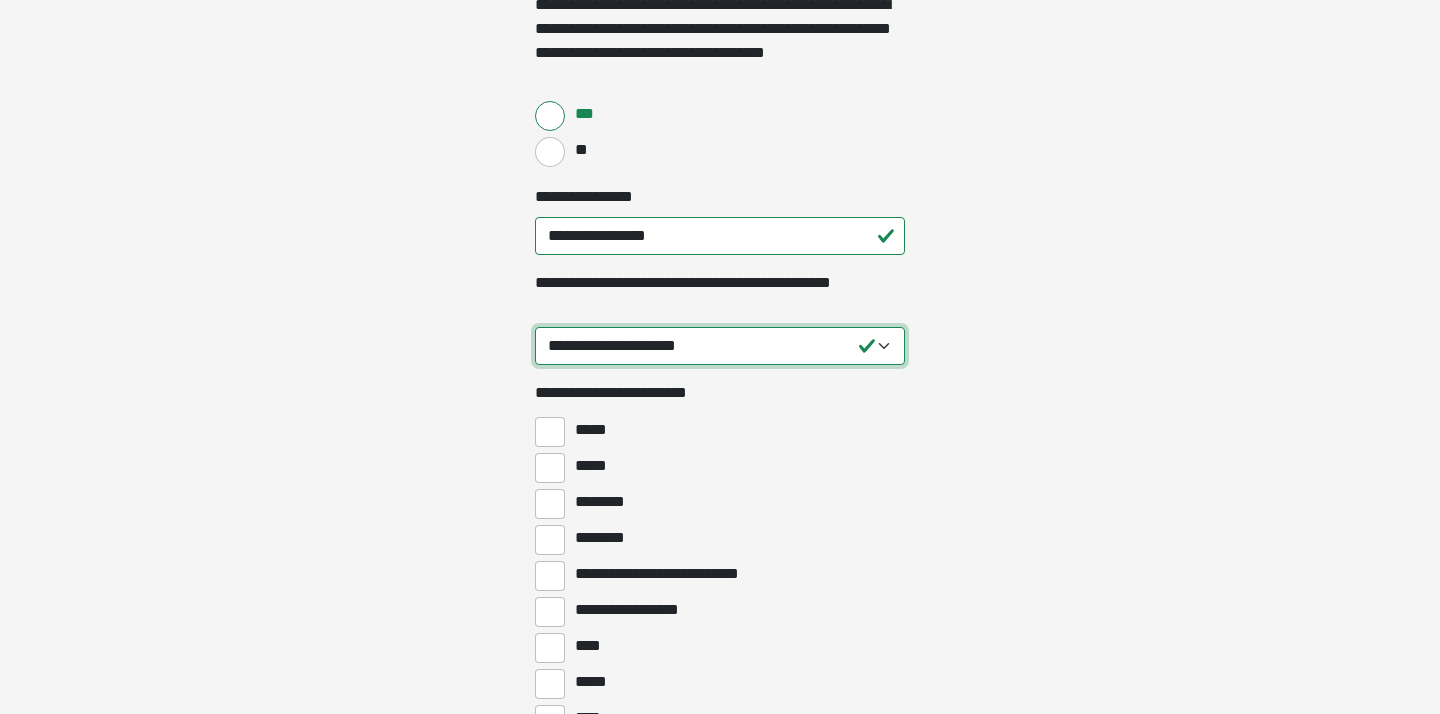 select on "****" 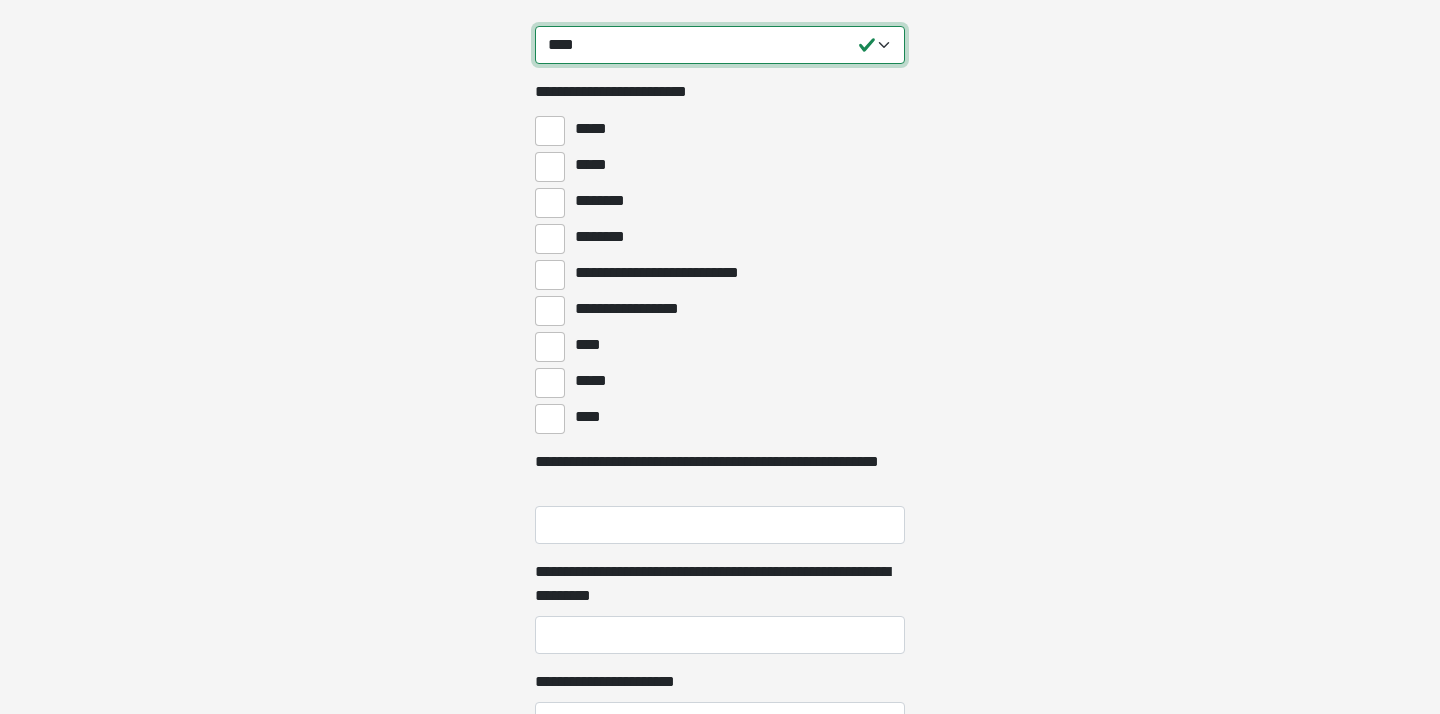 scroll, scrollTop: 852, scrollLeft: 0, axis: vertical 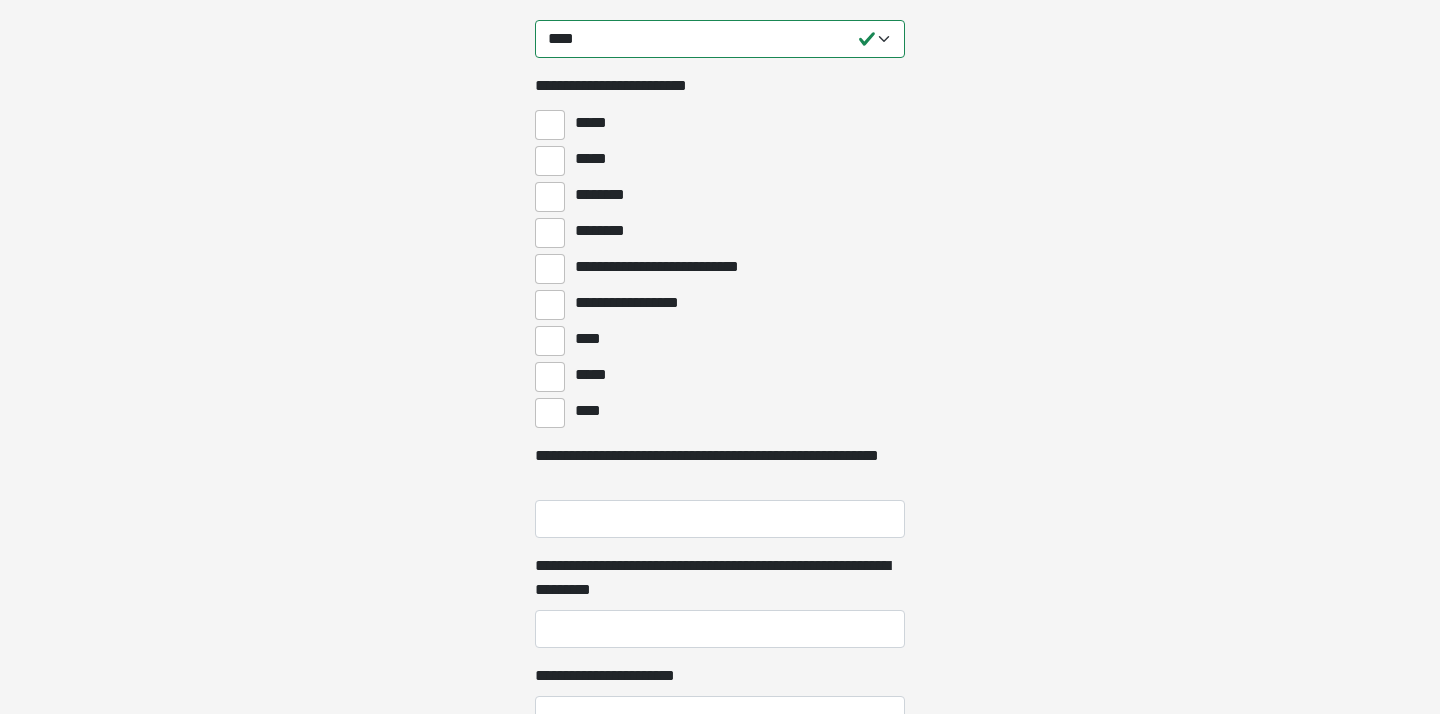 click on "********" at bounding box center [550, 233] 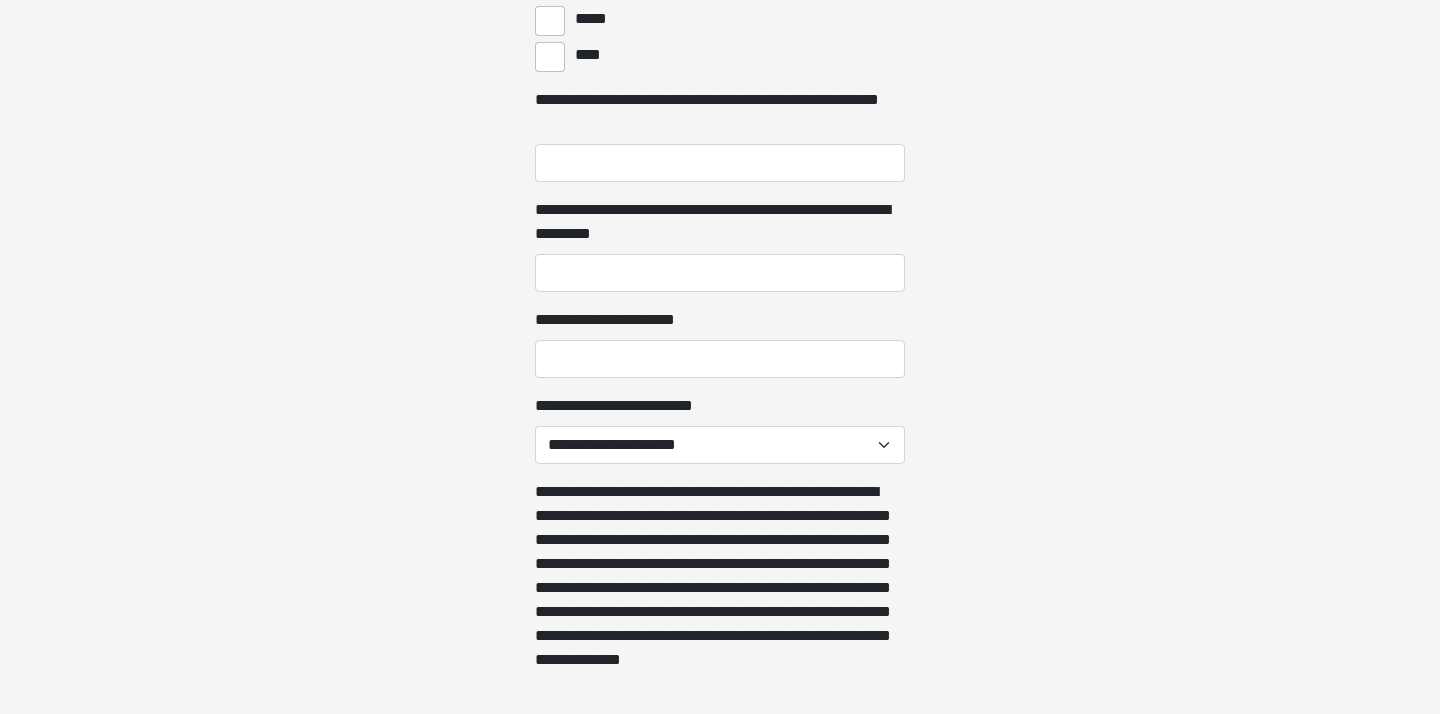 scroll, scrollTop: 1210, scrollLeft: 0, axis: vertical 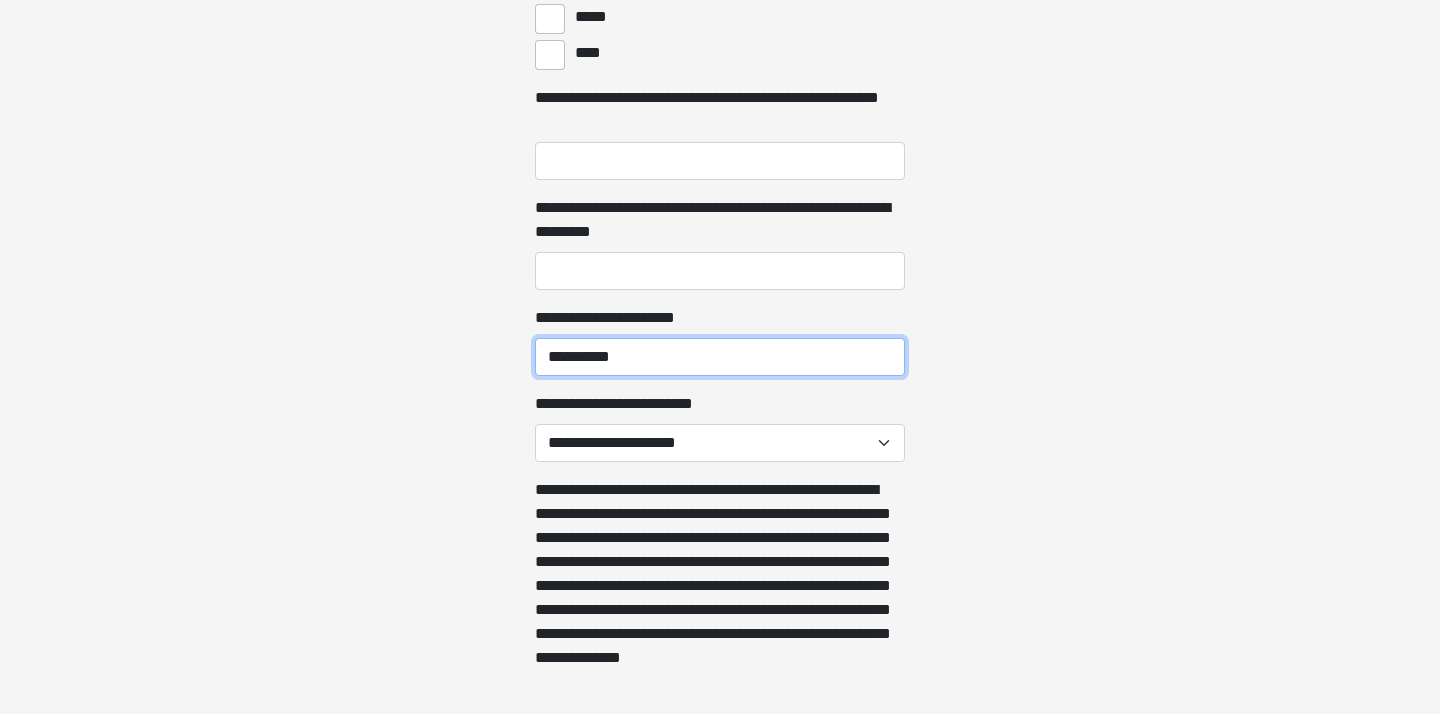 type on "**********" 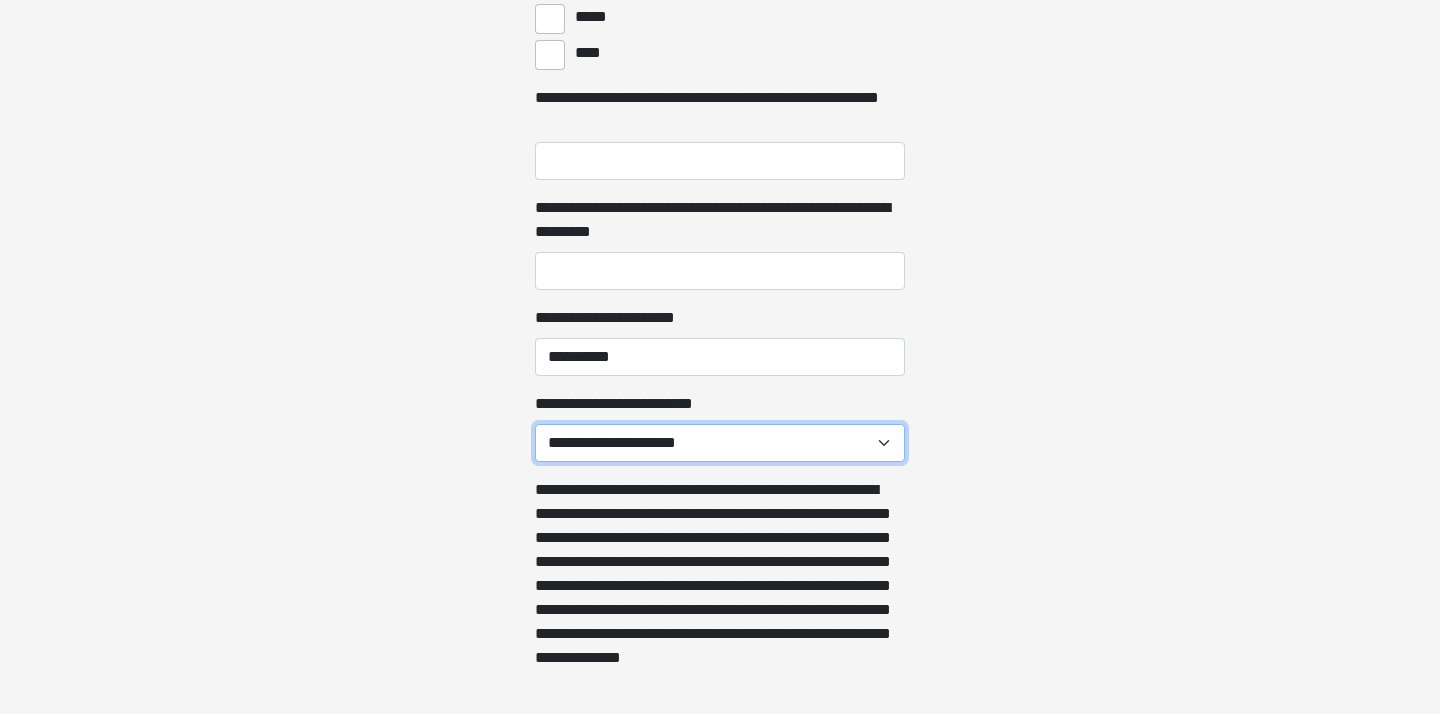 select on "******" 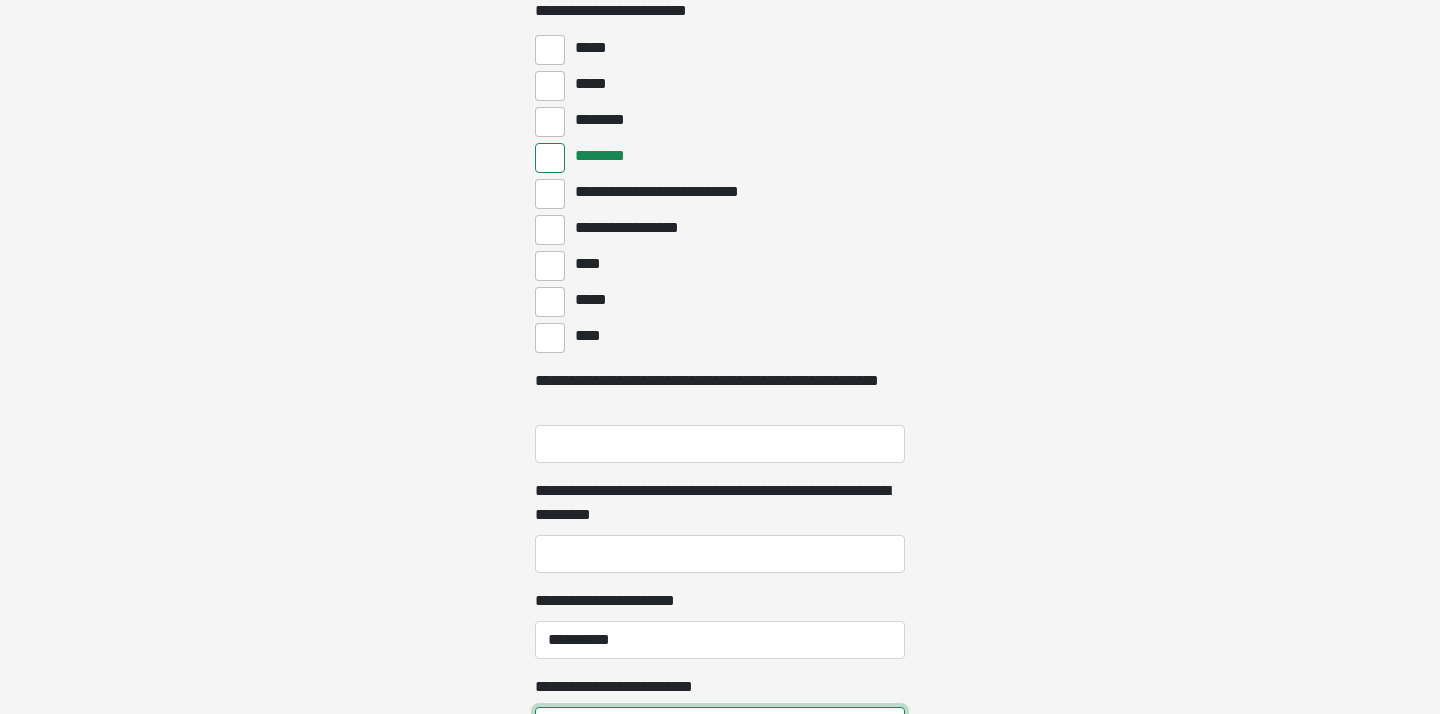 scroll, scrollTop: 927, scrollLeft: 0, axis: vertical 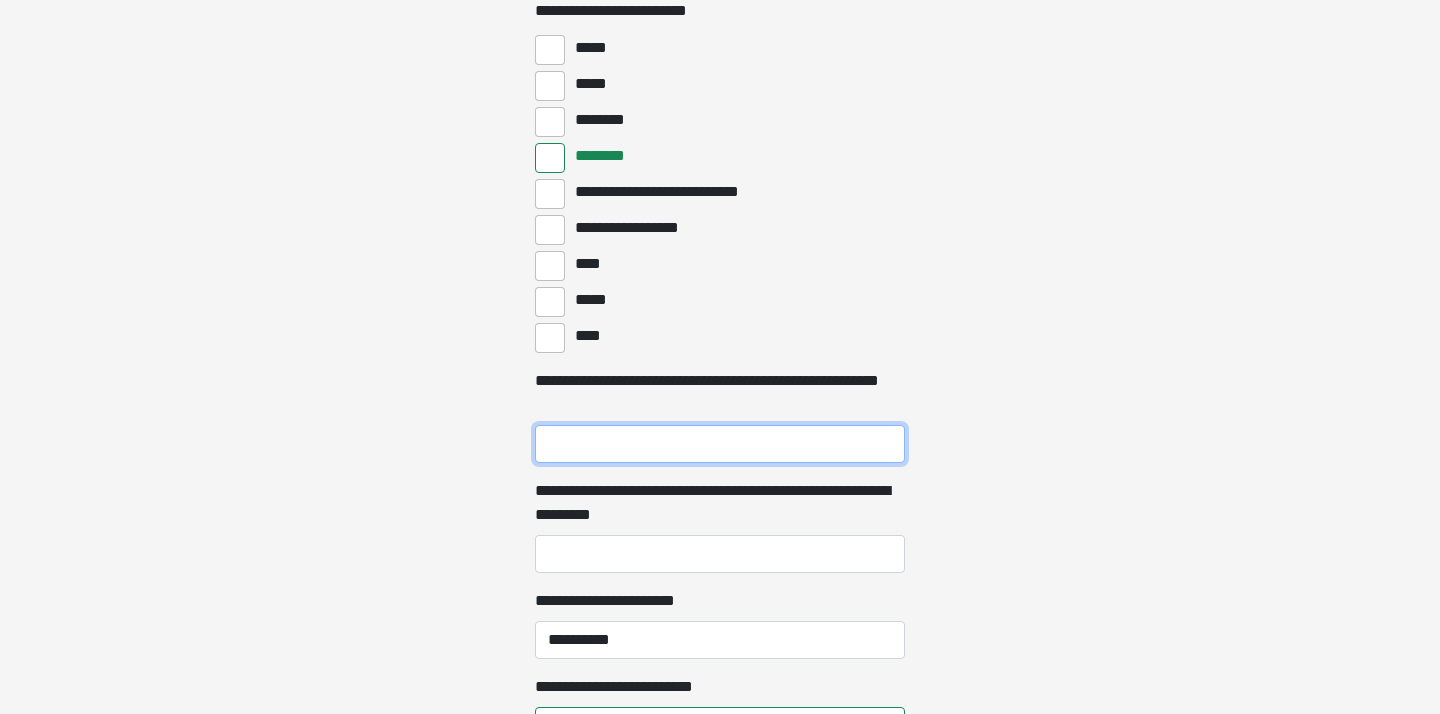 click on "**********" at bounding box center [720, 444] 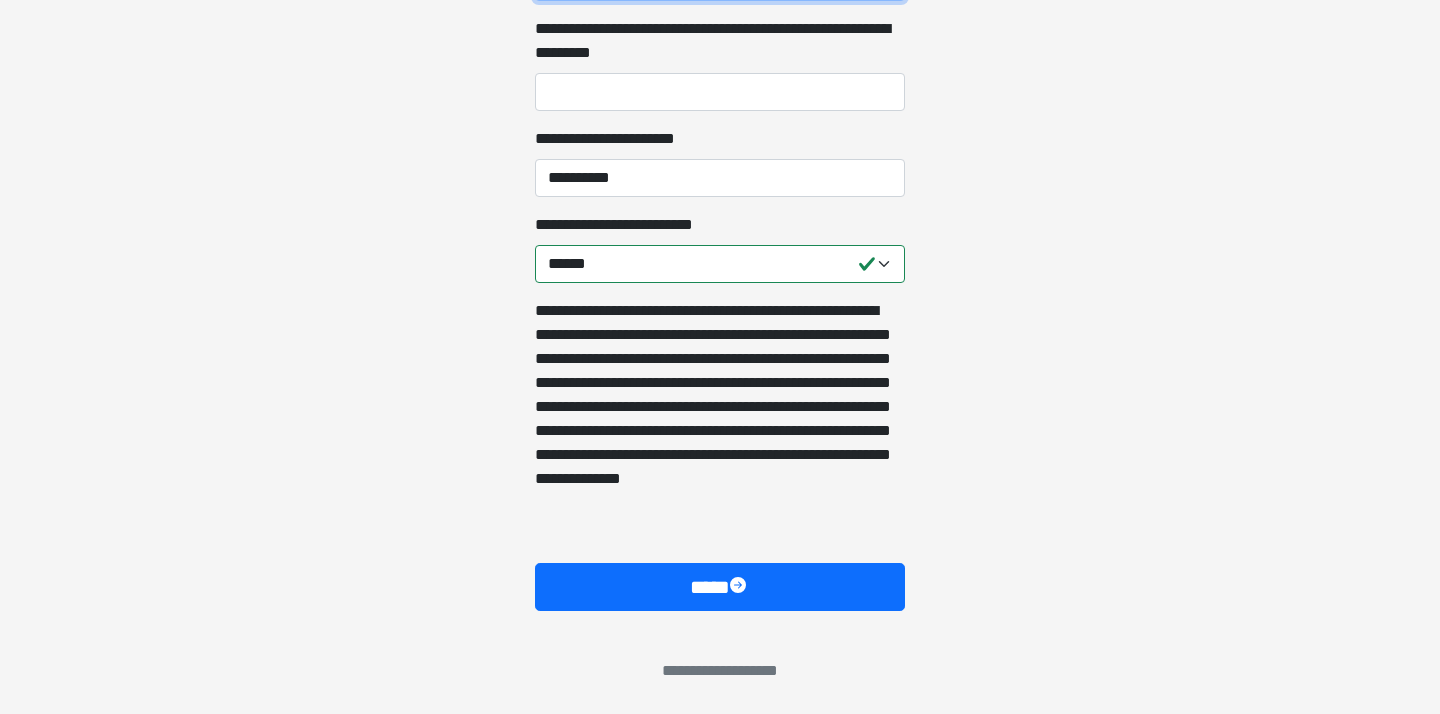 scroll, scrollTop: 1389, scrollLeft: 0, axis: vertical 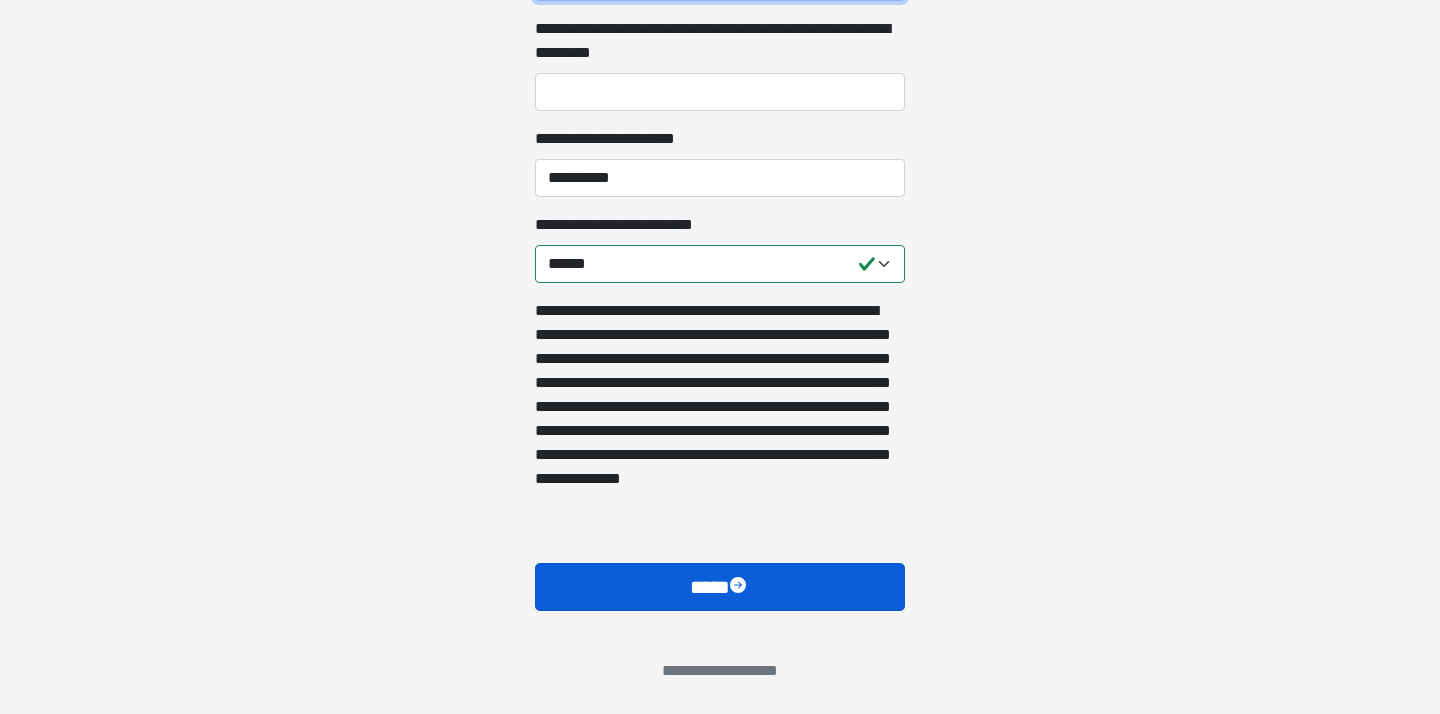type on "**********" 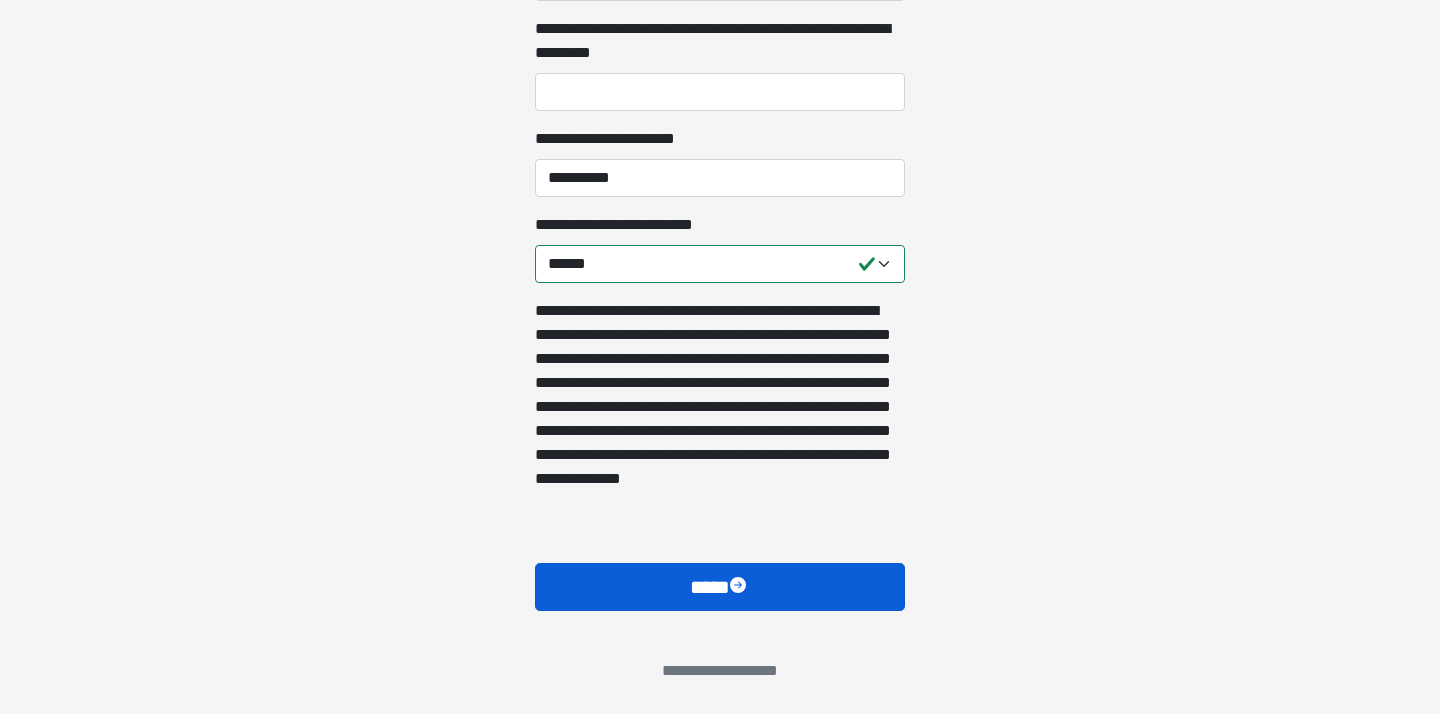 click on "****" at bounding box center [720, 587] 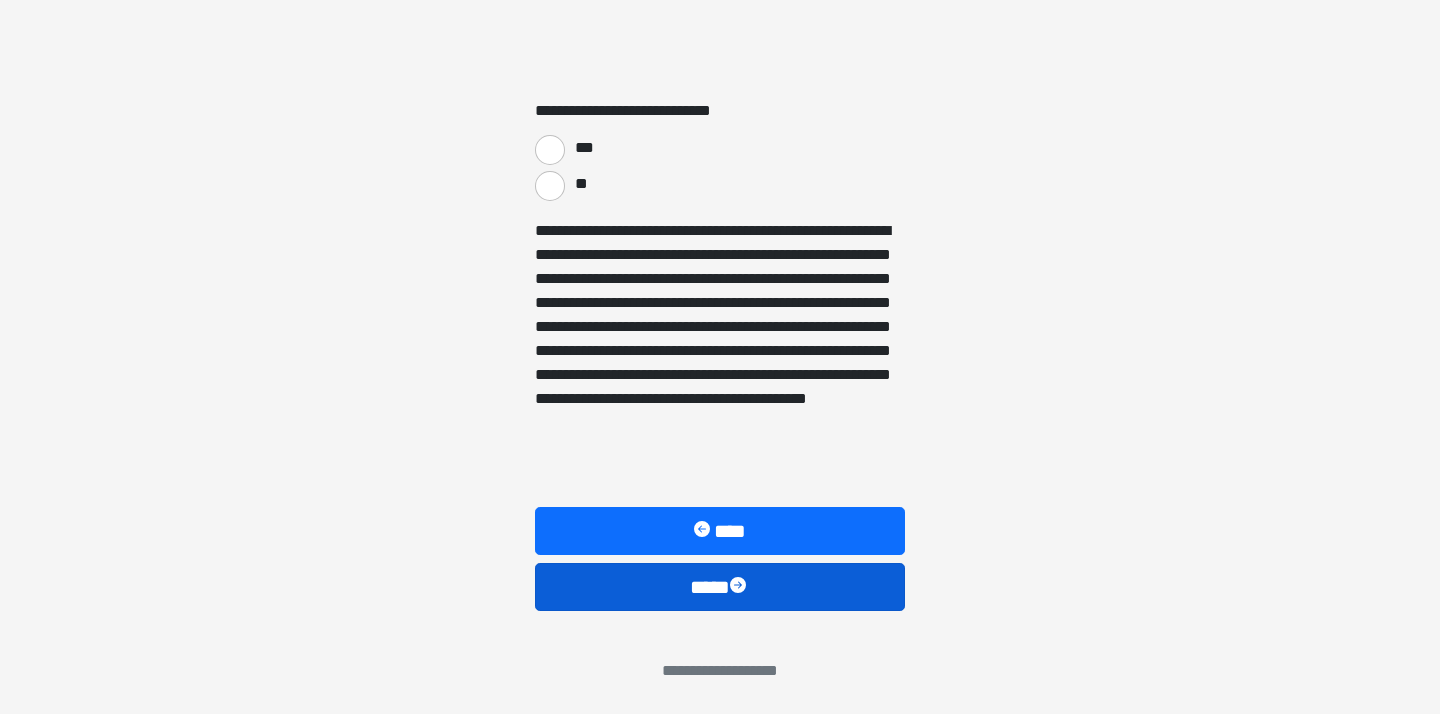 scroll, scrollTop: 3563, scrollLeft: 0, axis: vertical 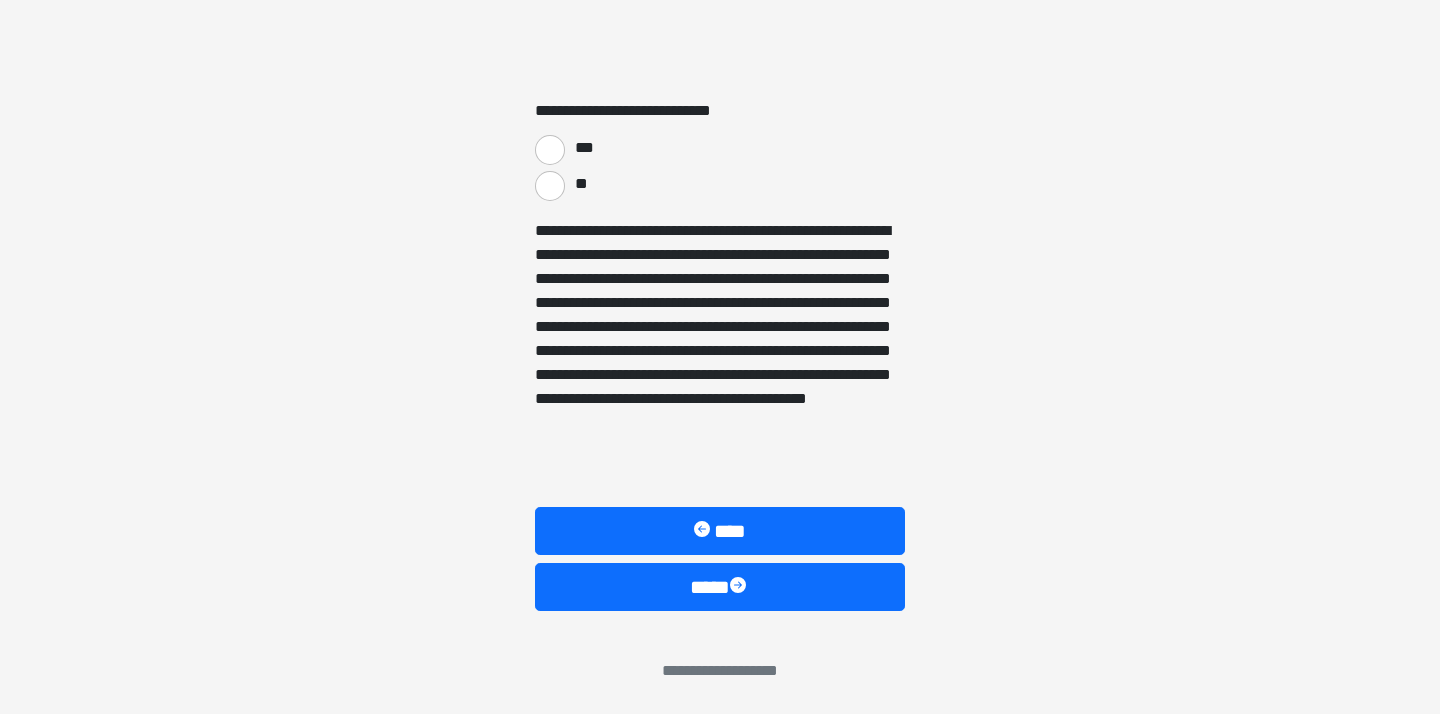 click on "**" at bounding box center (550, 186) 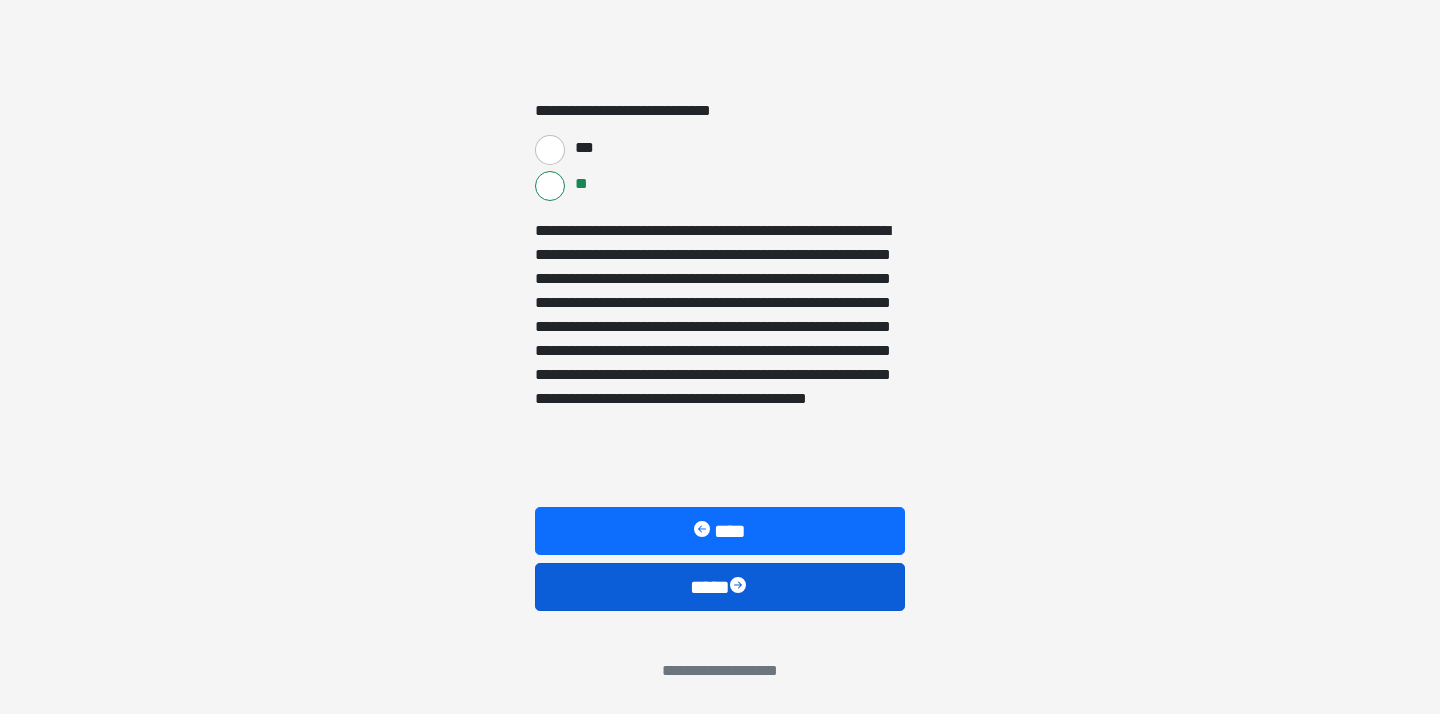click on "****" at bounding box center [720, 587] 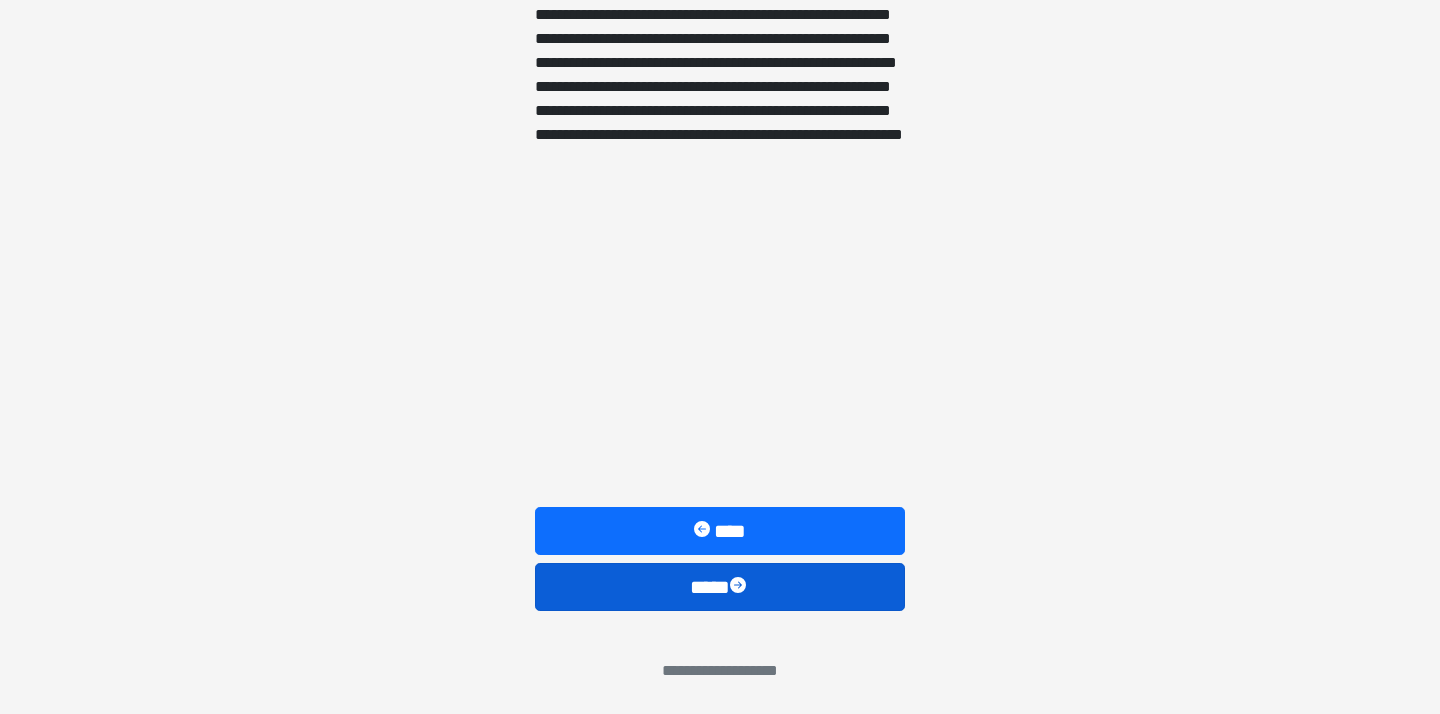 scroll, scrollTop: 1771, scrollLeft: 0, axis: vertical 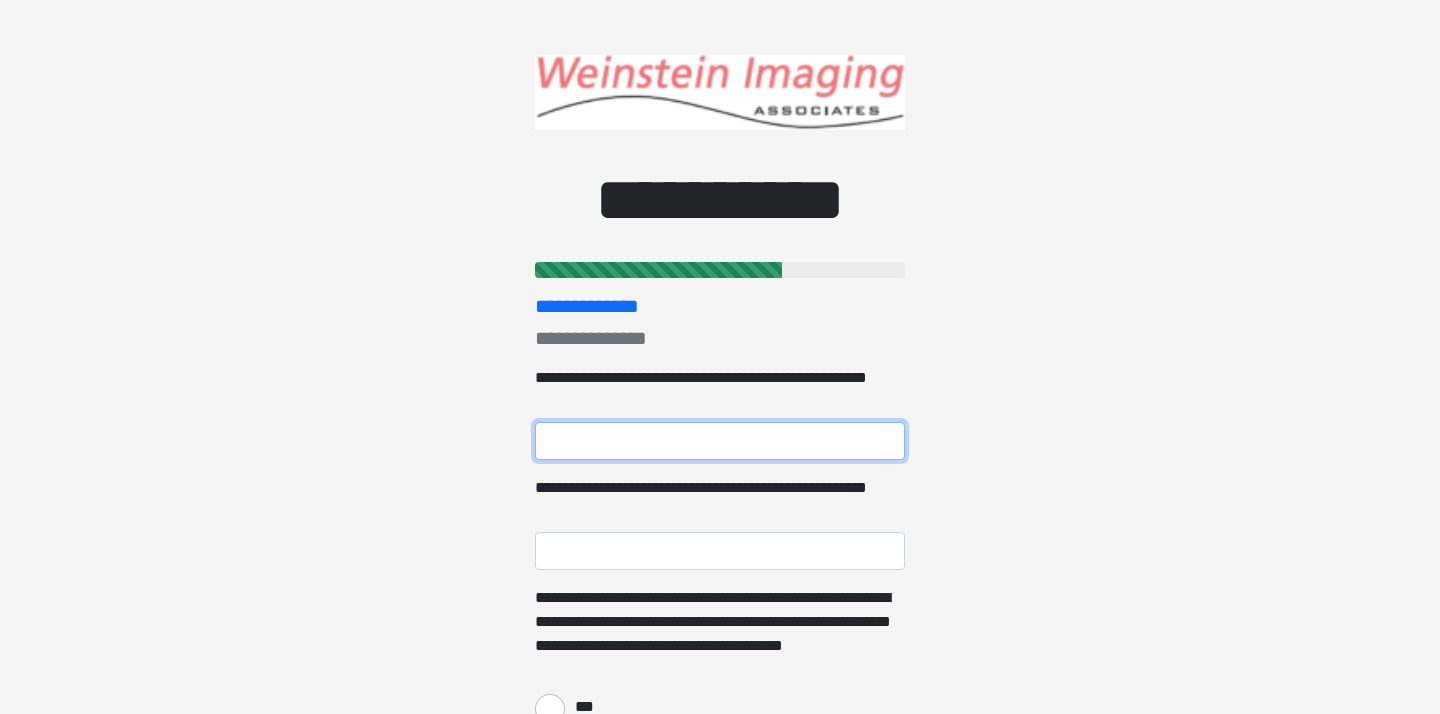 click on "**********" at bounding box center [720, 441] 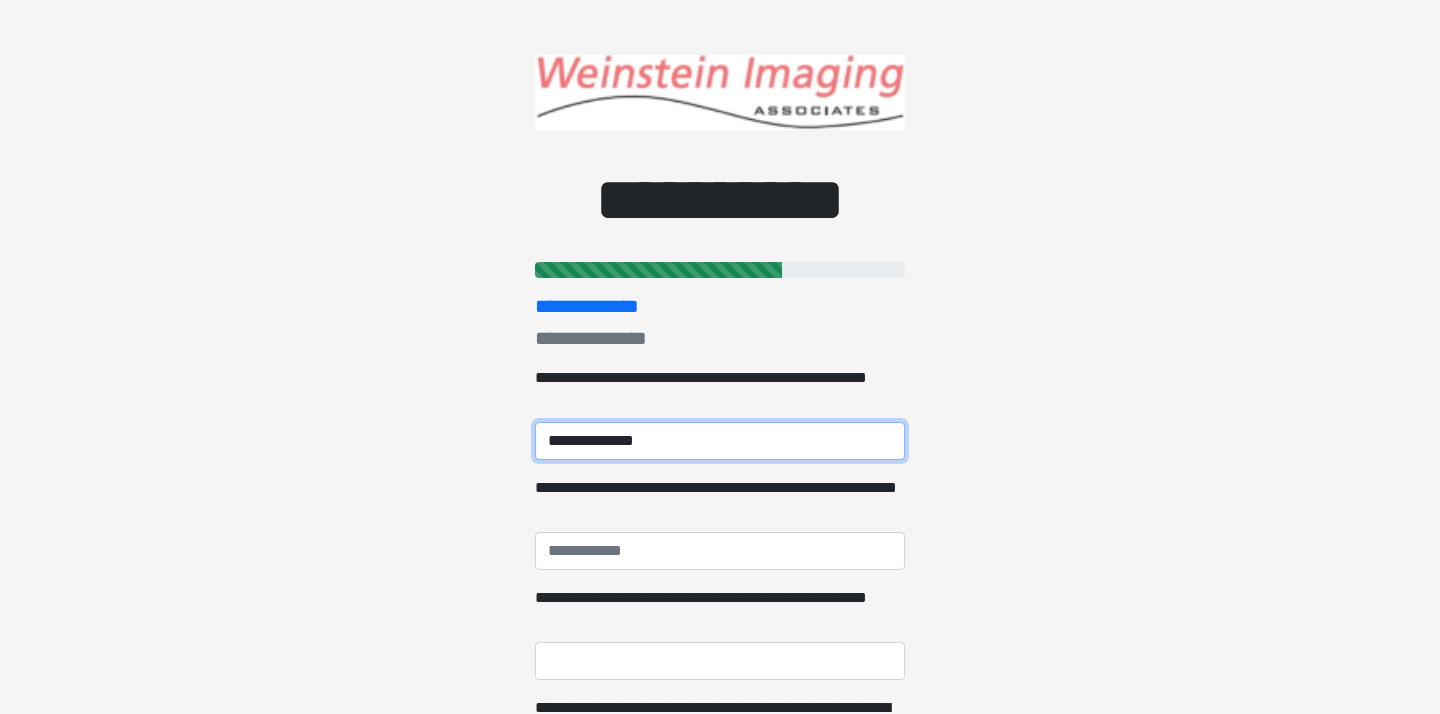 type on "**********" 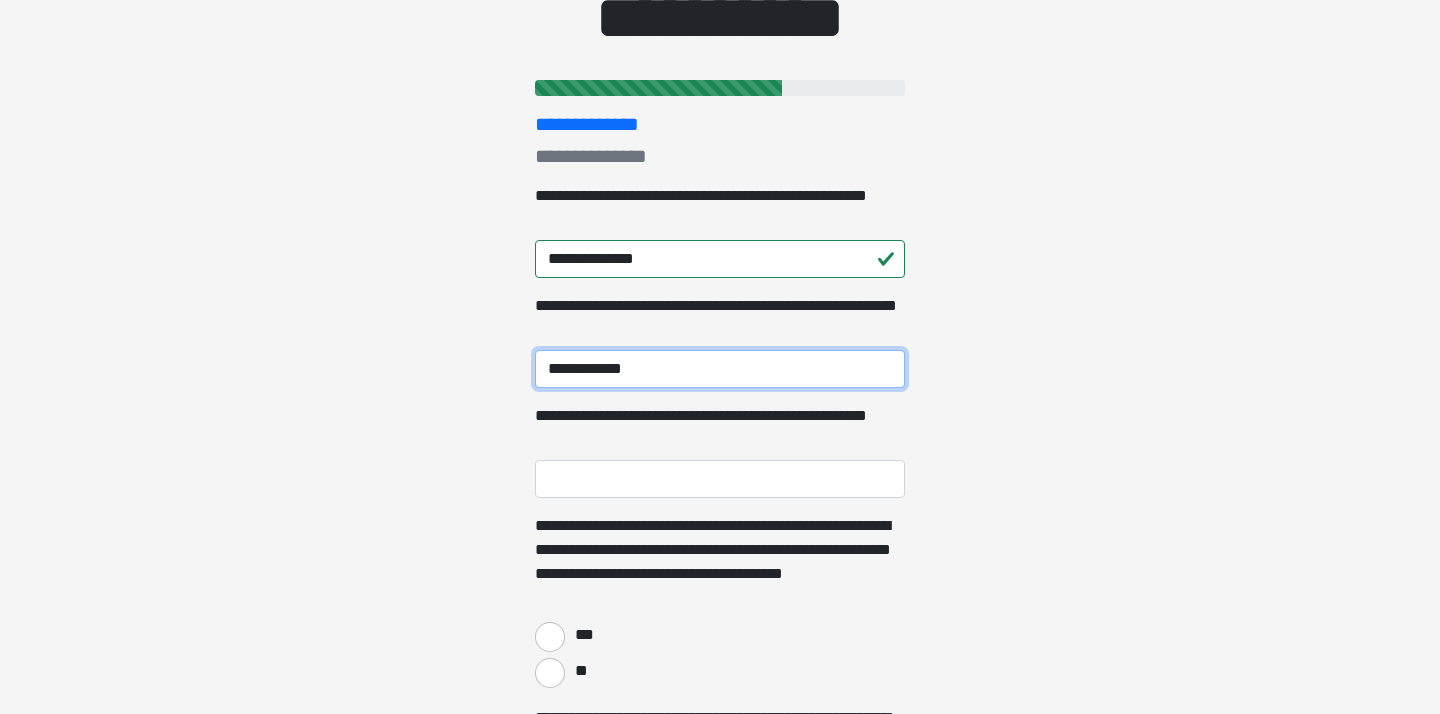 scroll, scrollTop: 182, scrollLeft: 0, axis: vertical 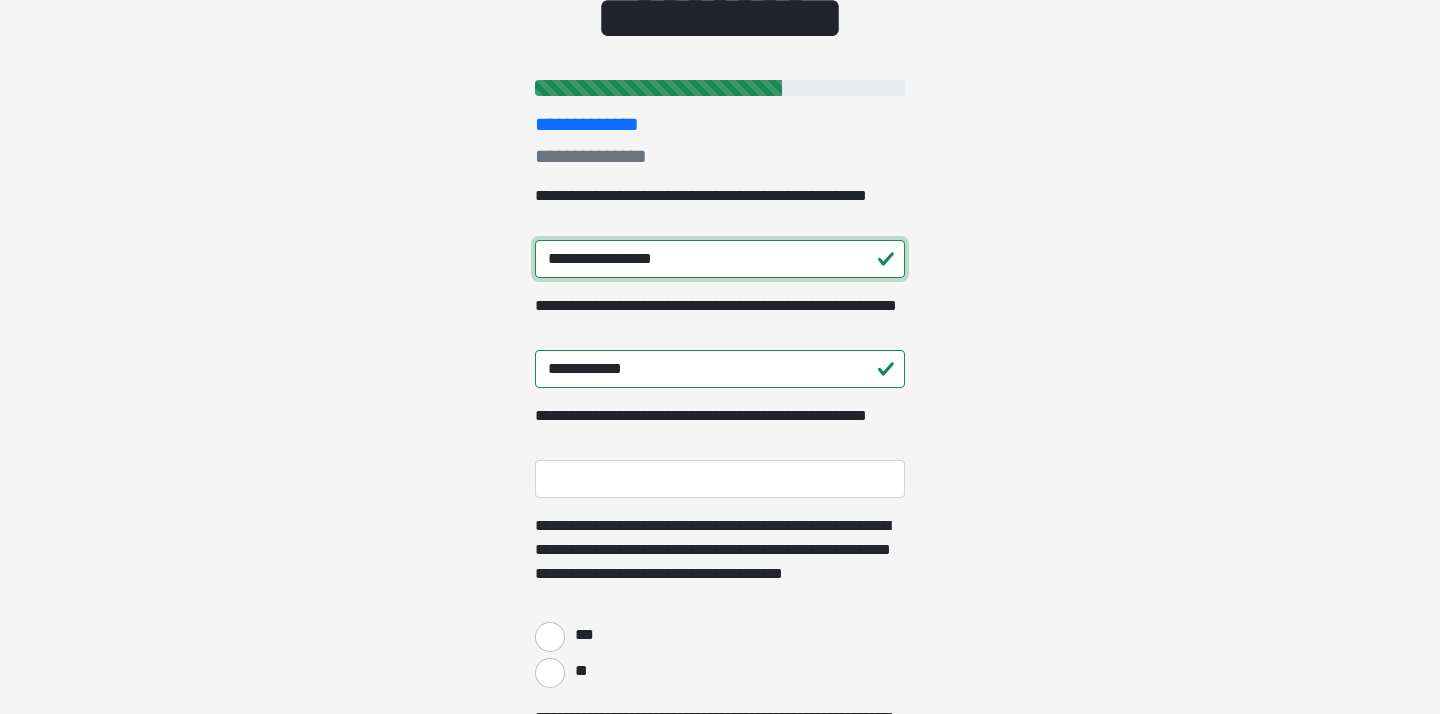 type on "**********" 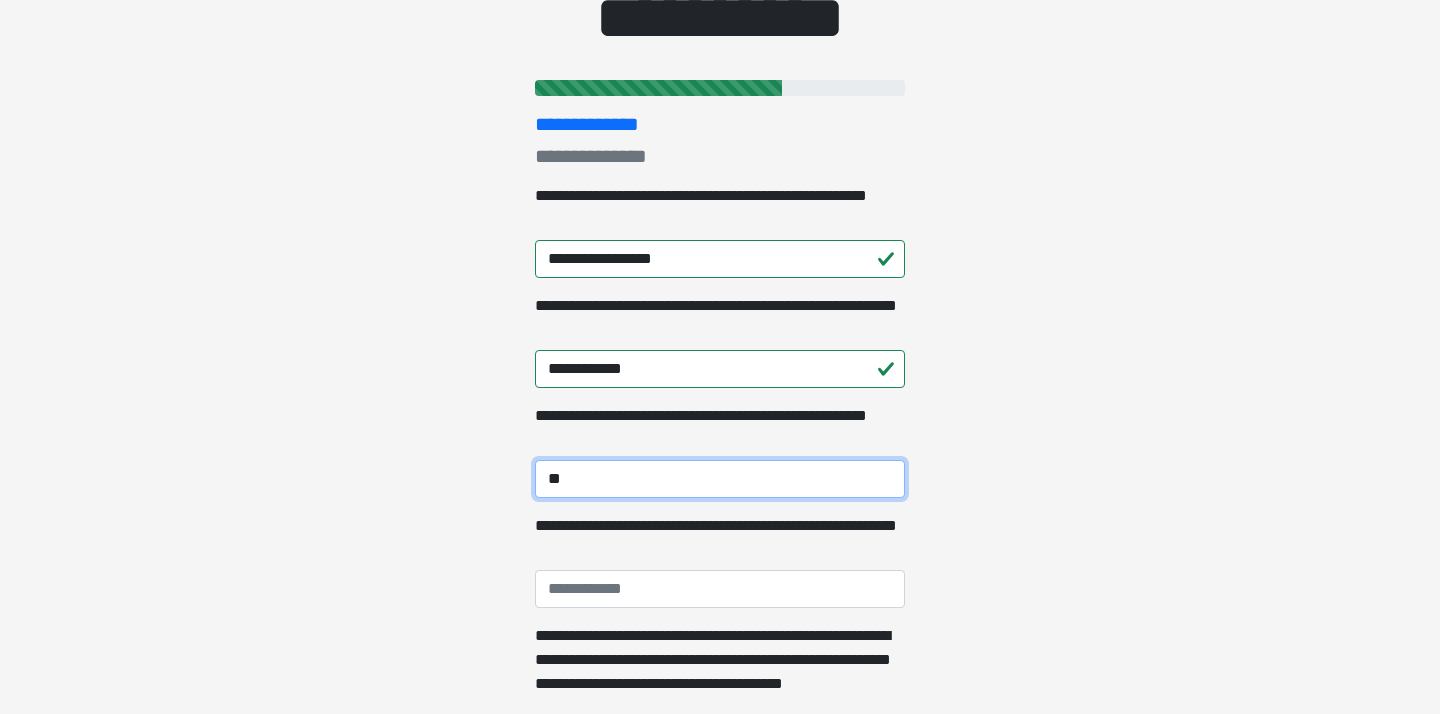 type on "*" 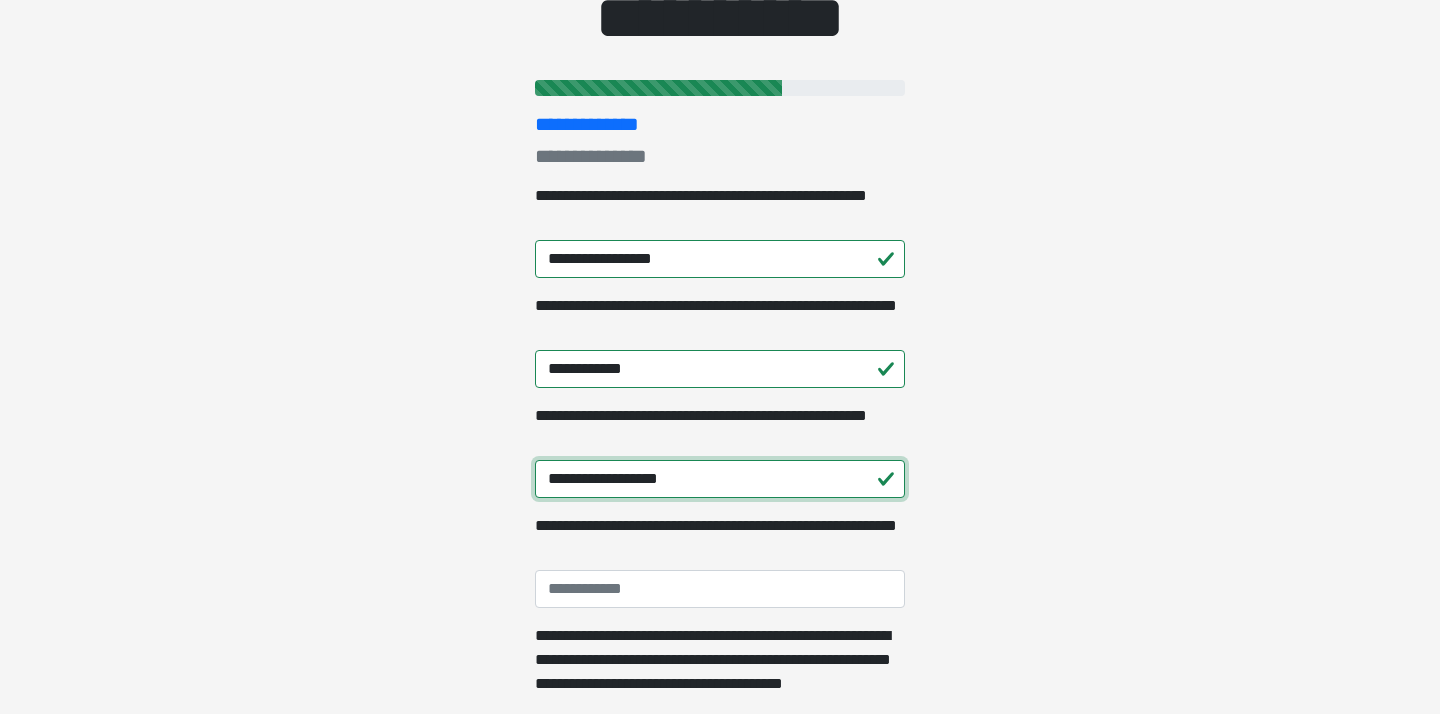 type on "**********" 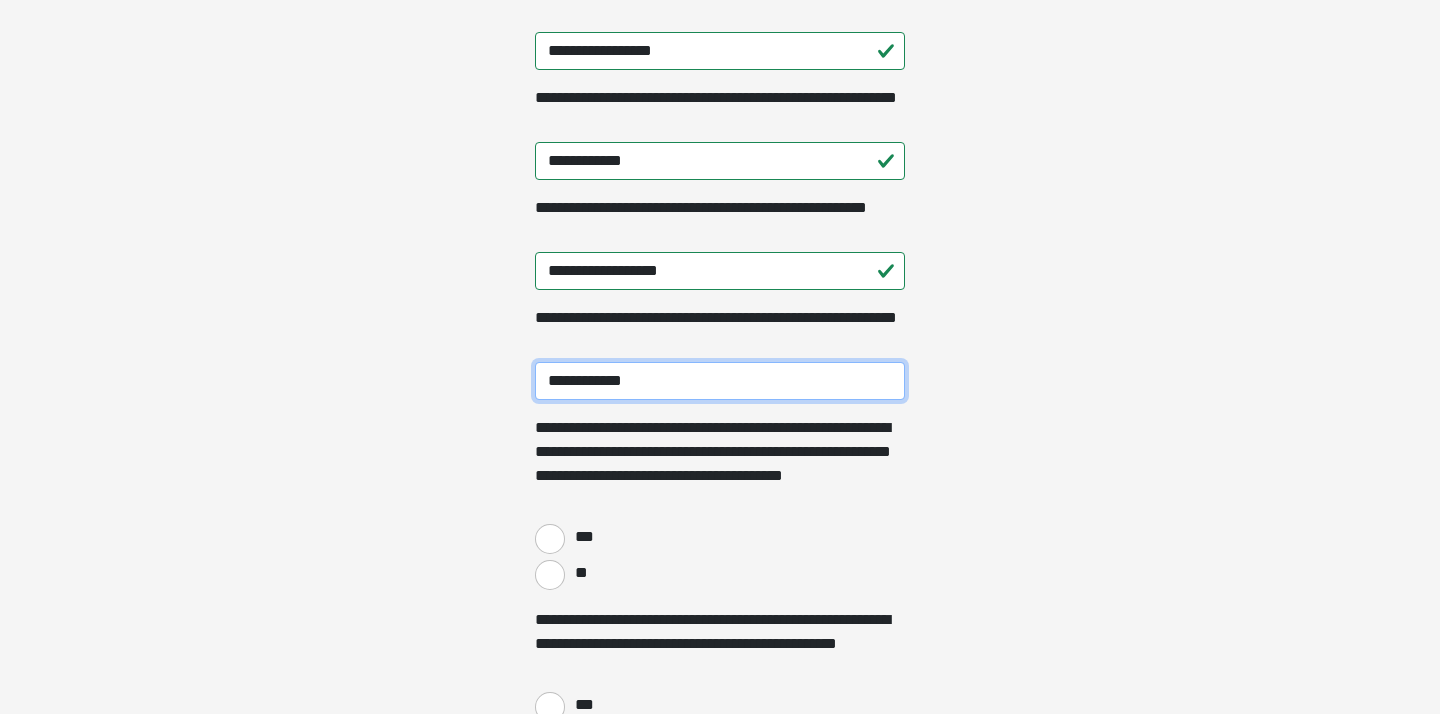 scroll, scrollTop: 435, scrollLeft: 0, axis: vertical 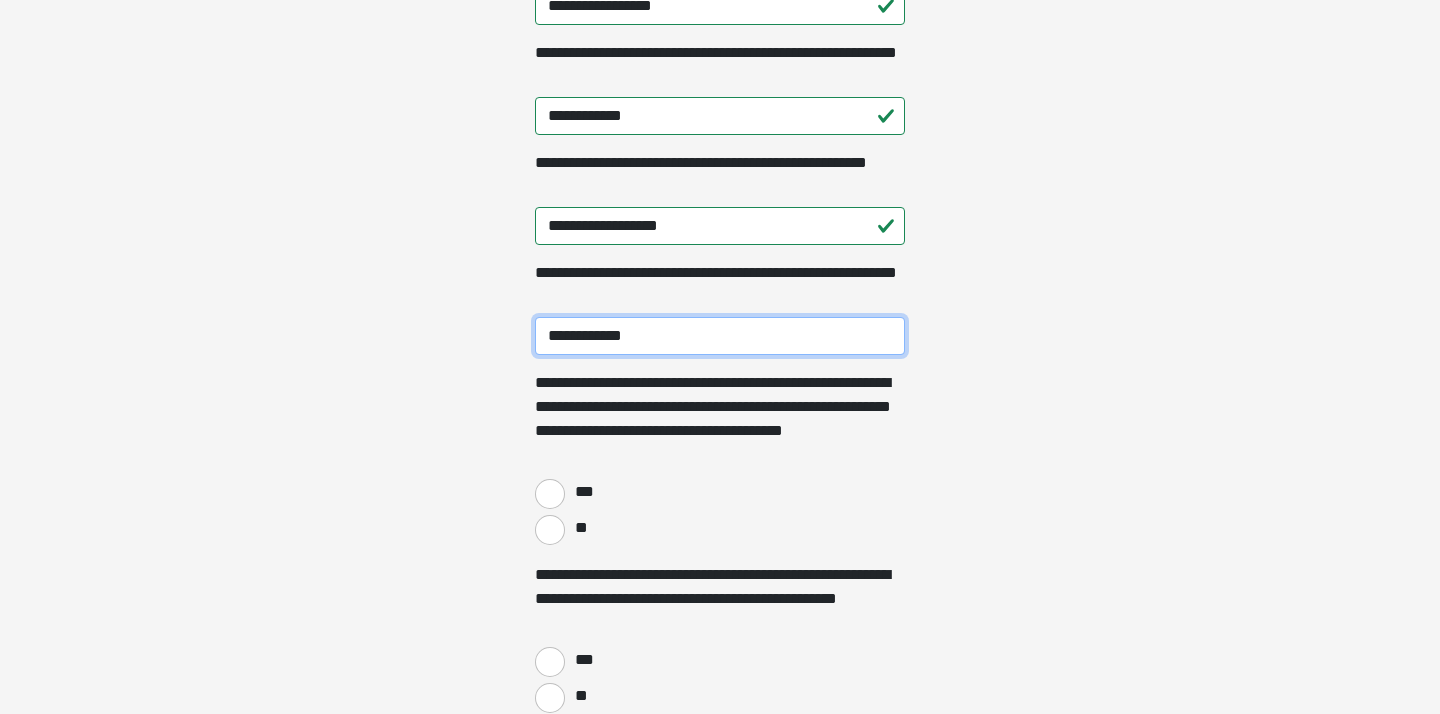 type on "**********" 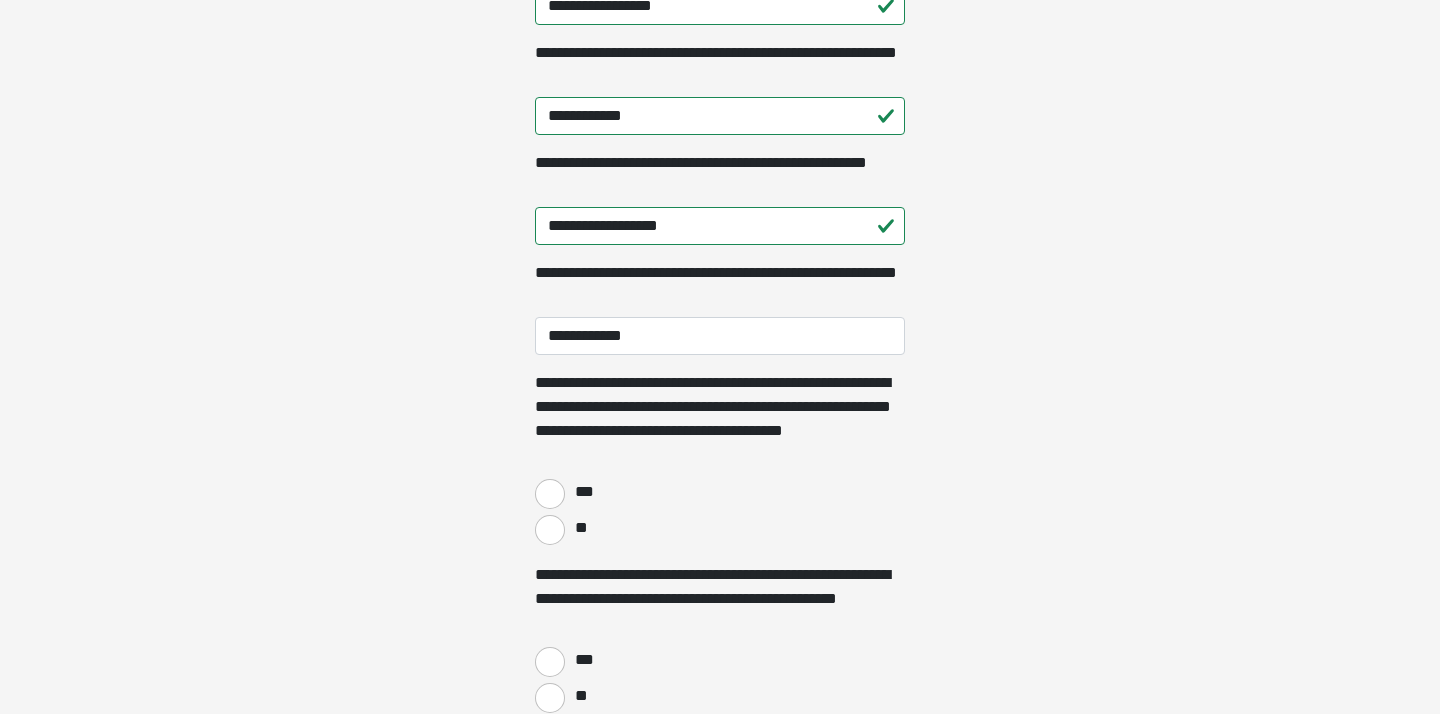 click on "***" at bounding box center [550, 494] 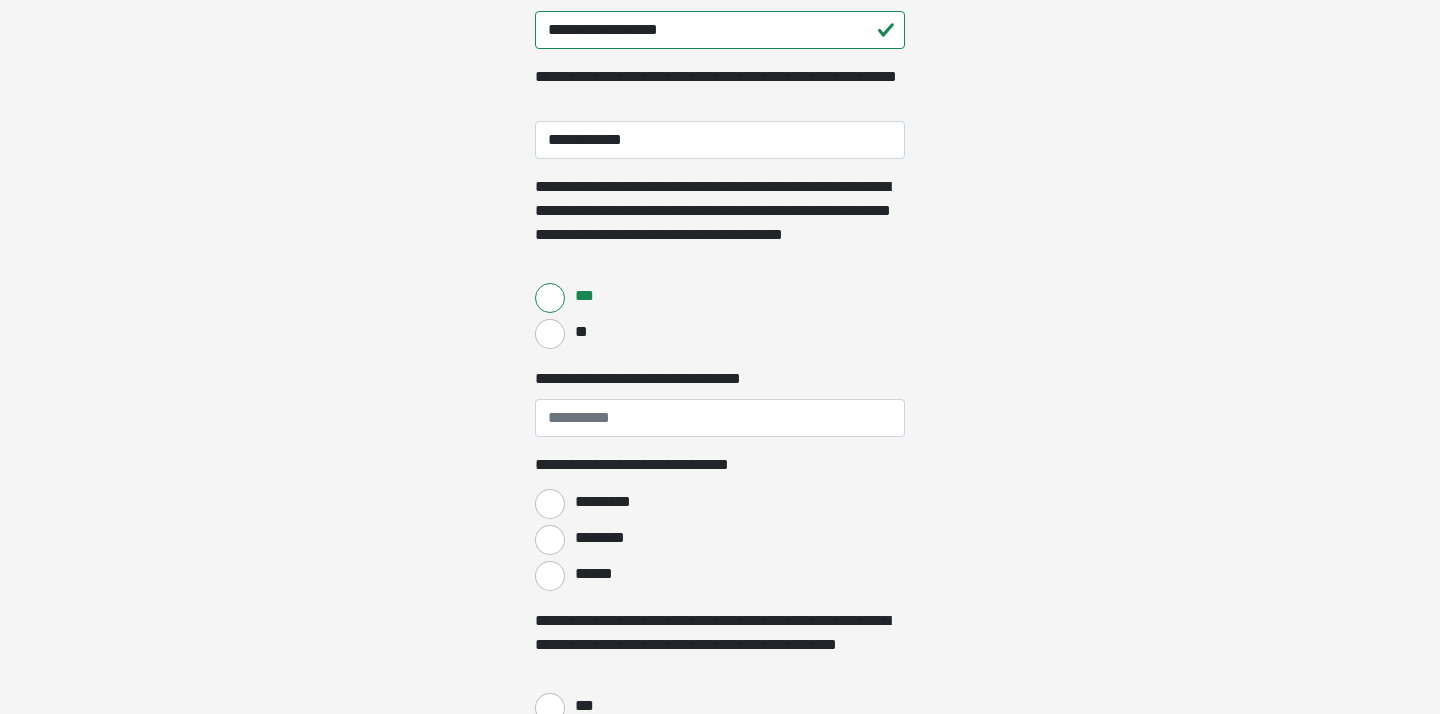scroll, scrollTop: 637, scrollLeft: 0, axis: vertical 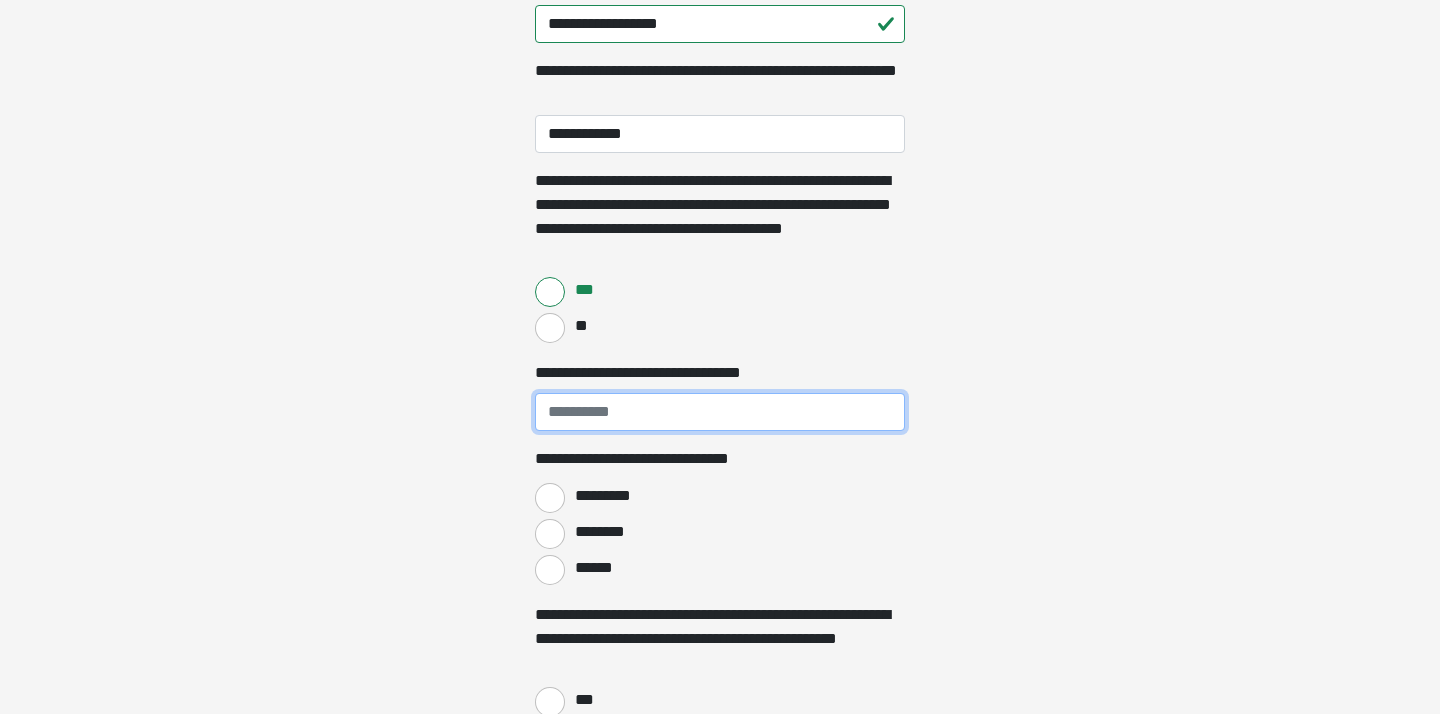 click on "**********" at bounding box center [720, 412] 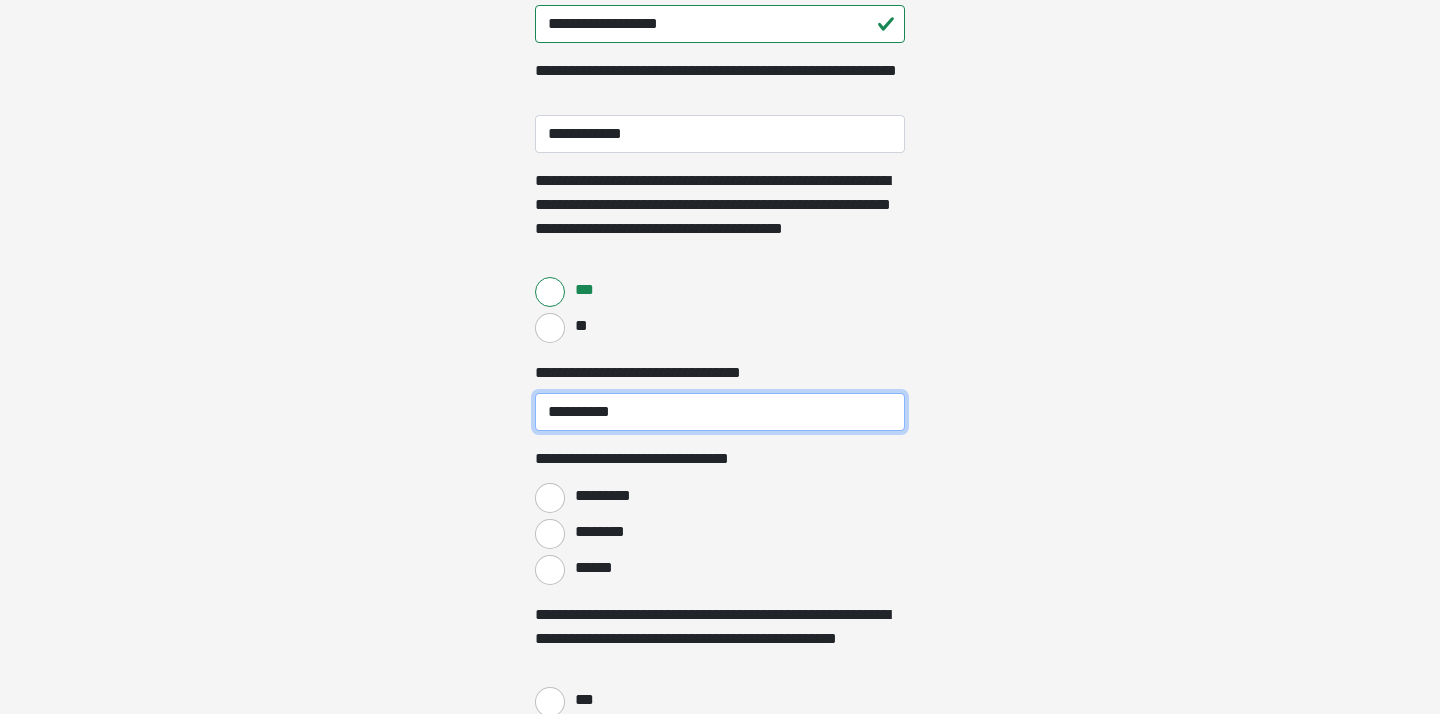 scroll, scrollTop: 676, scrollLeft: 0, axis: vertical 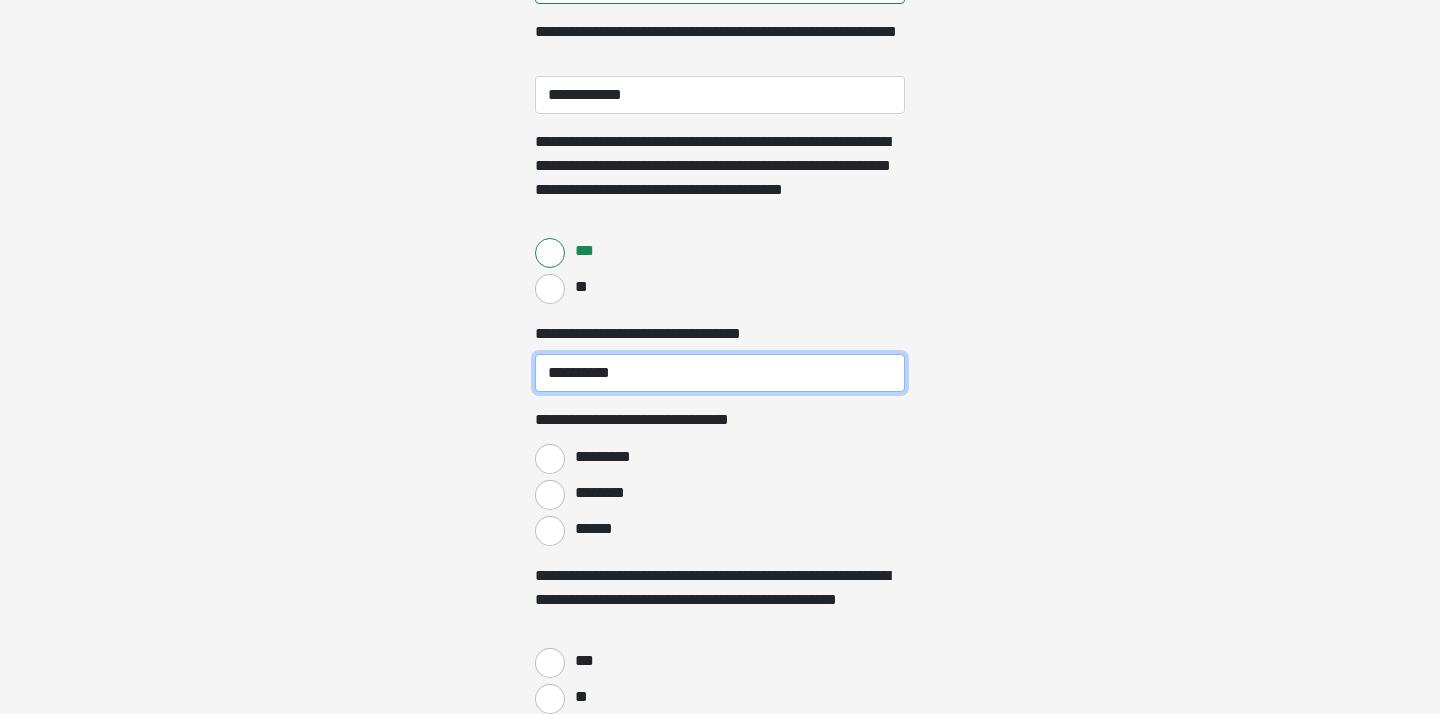 type on "**********" 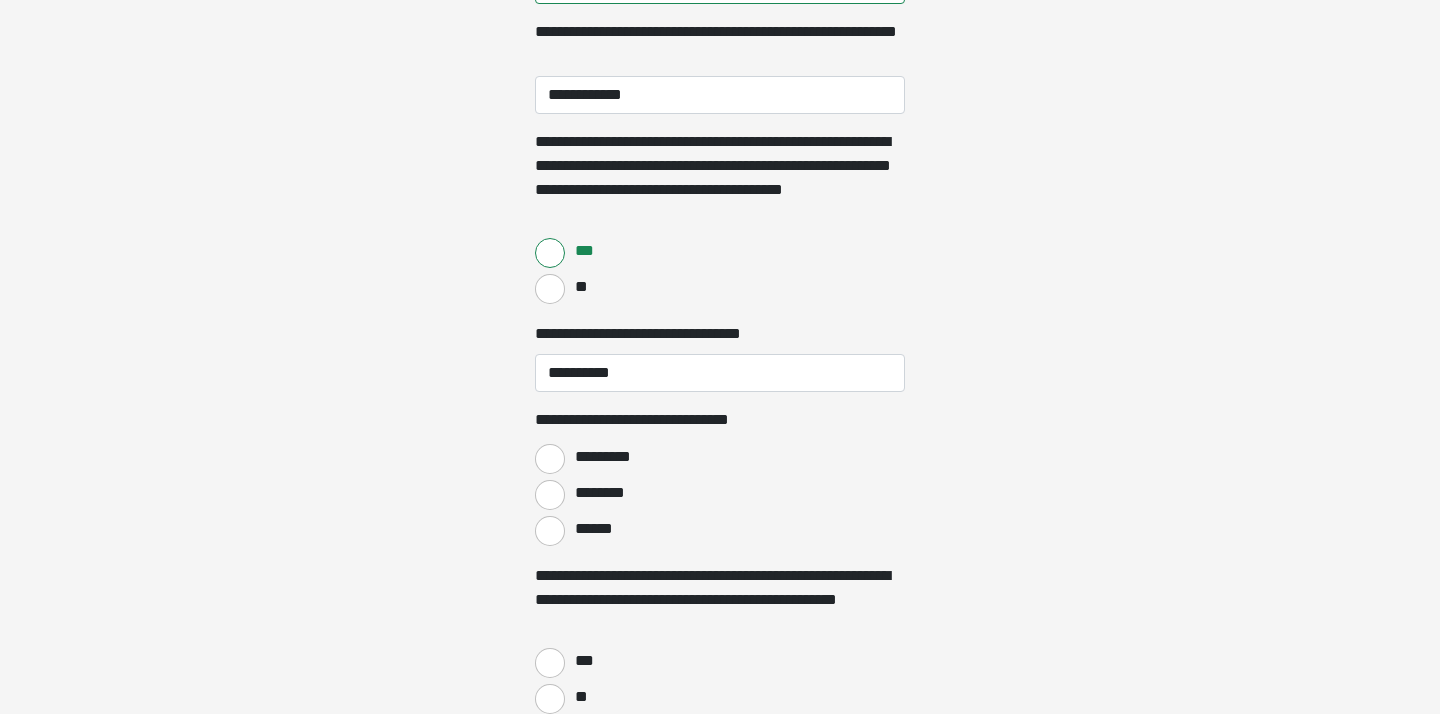 click on "********" at bounding box center (550, 495) 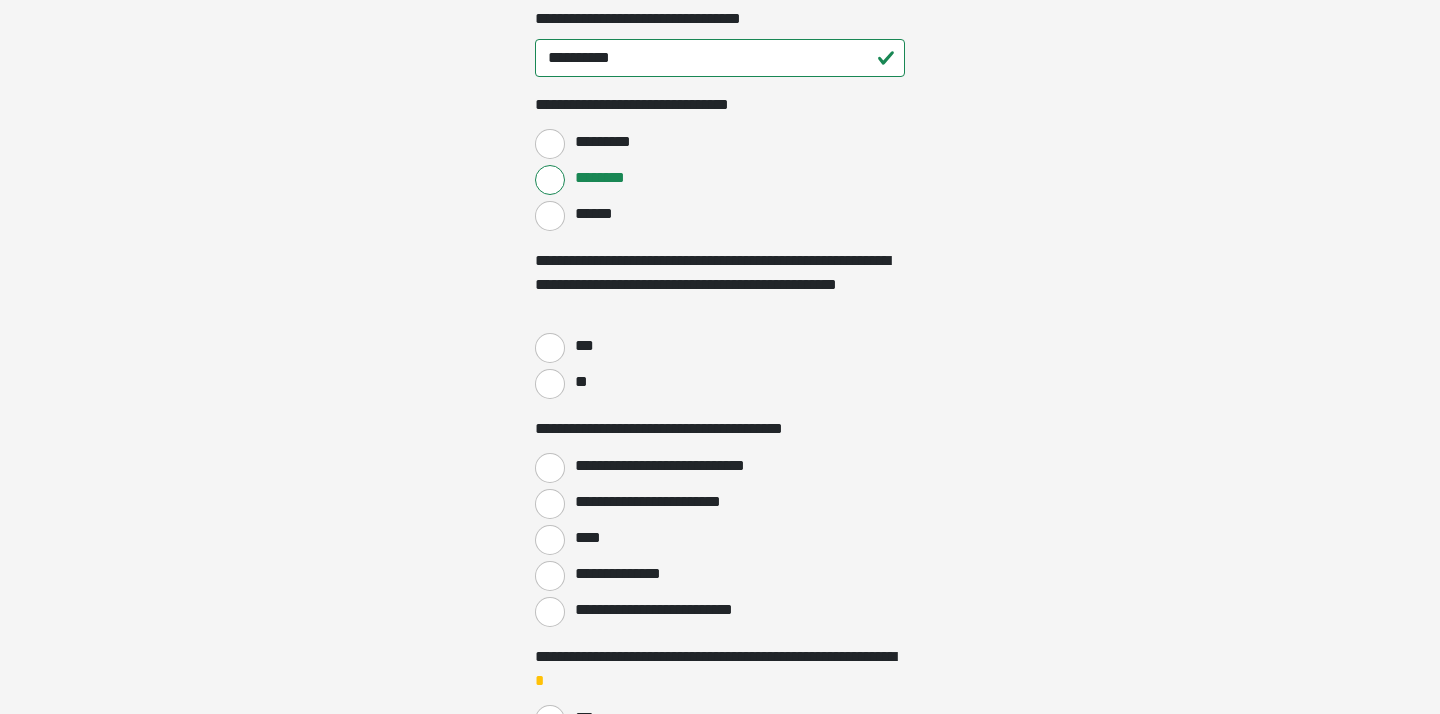 scroll, scrollTop: 992, scrollLeft: 0, axis: vertical 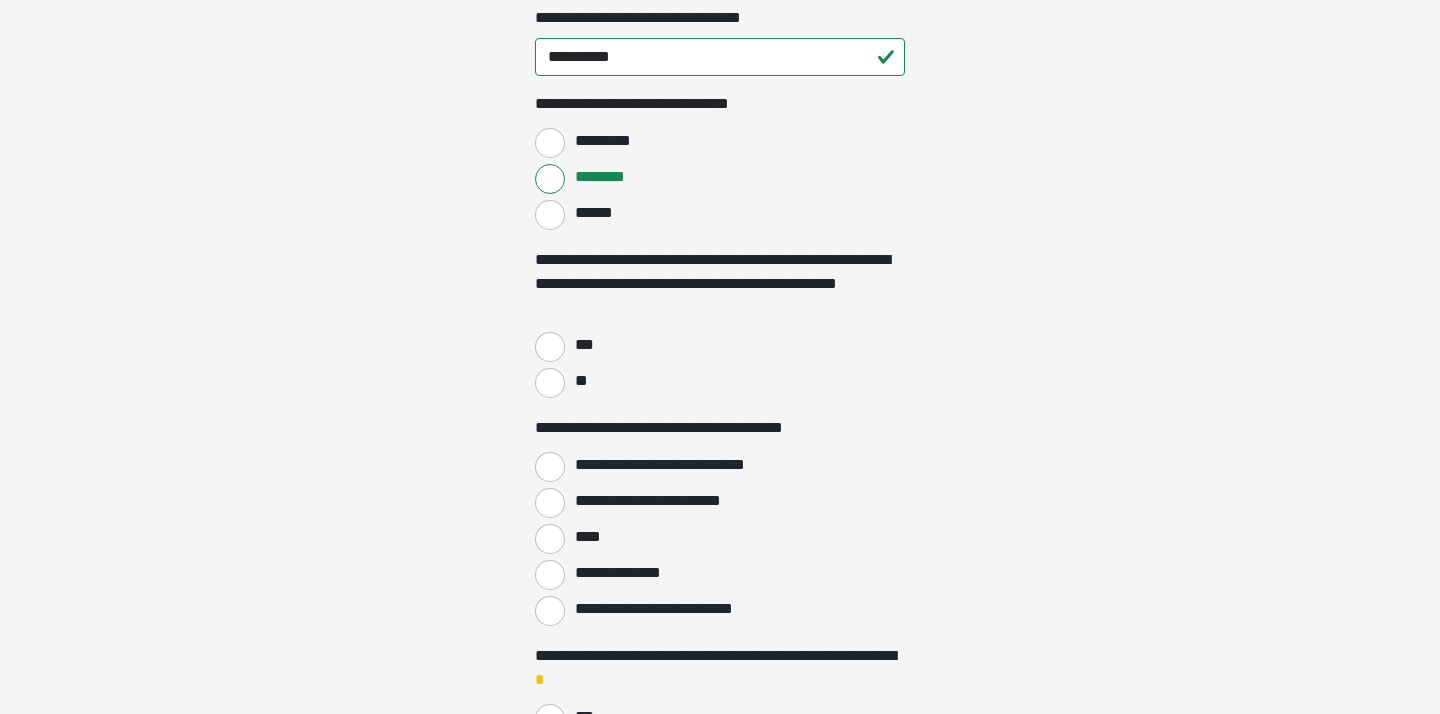click on "***" at bounding box center (550, 347) 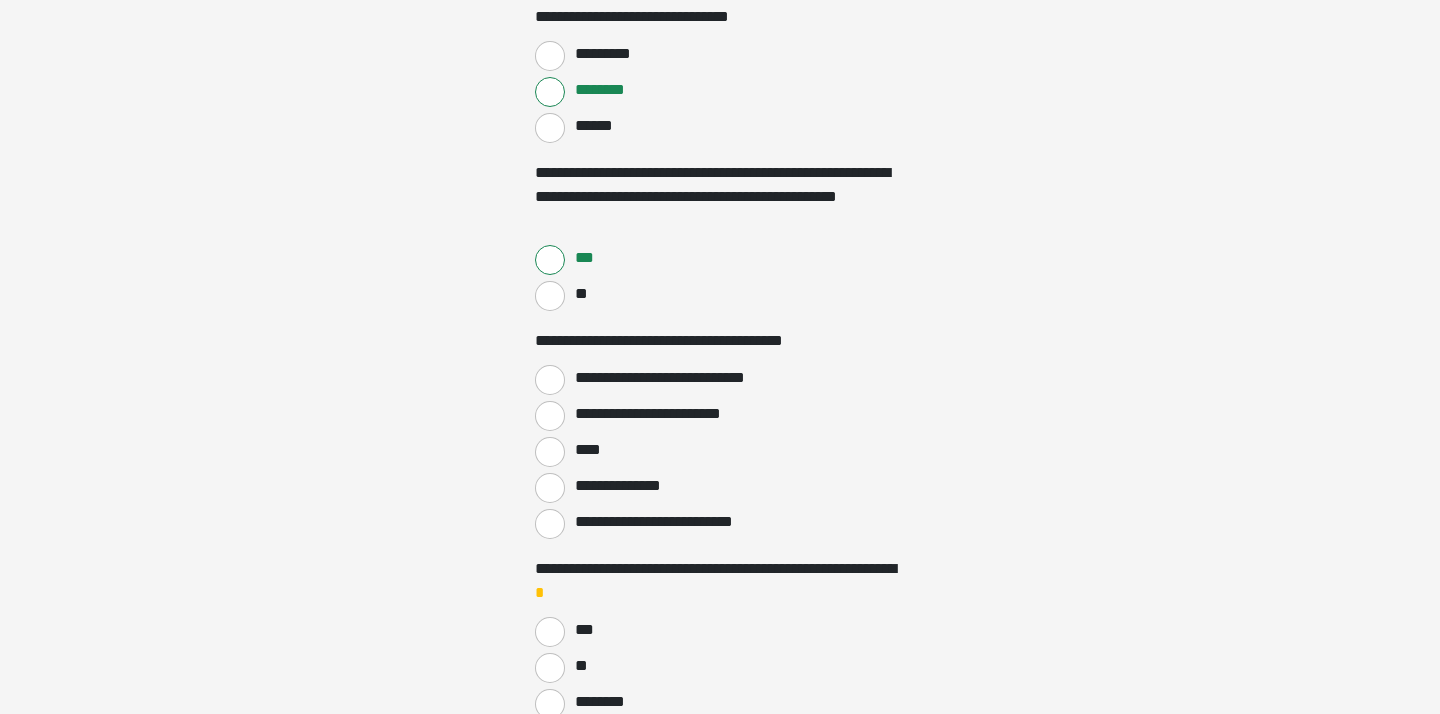 scroll, scrollTop: 1085, scrollLeft: 0, axis: vertical 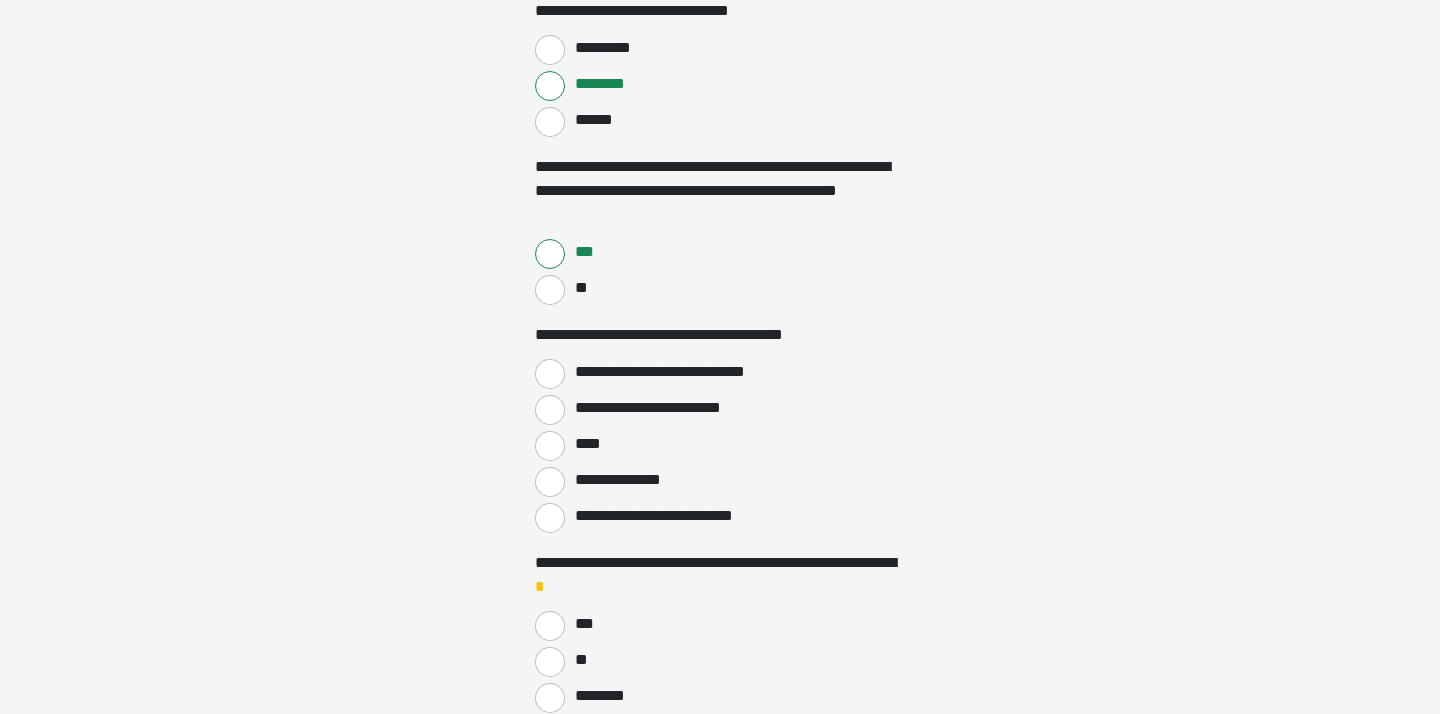 click on "**********" at bounding box center (550, 374) 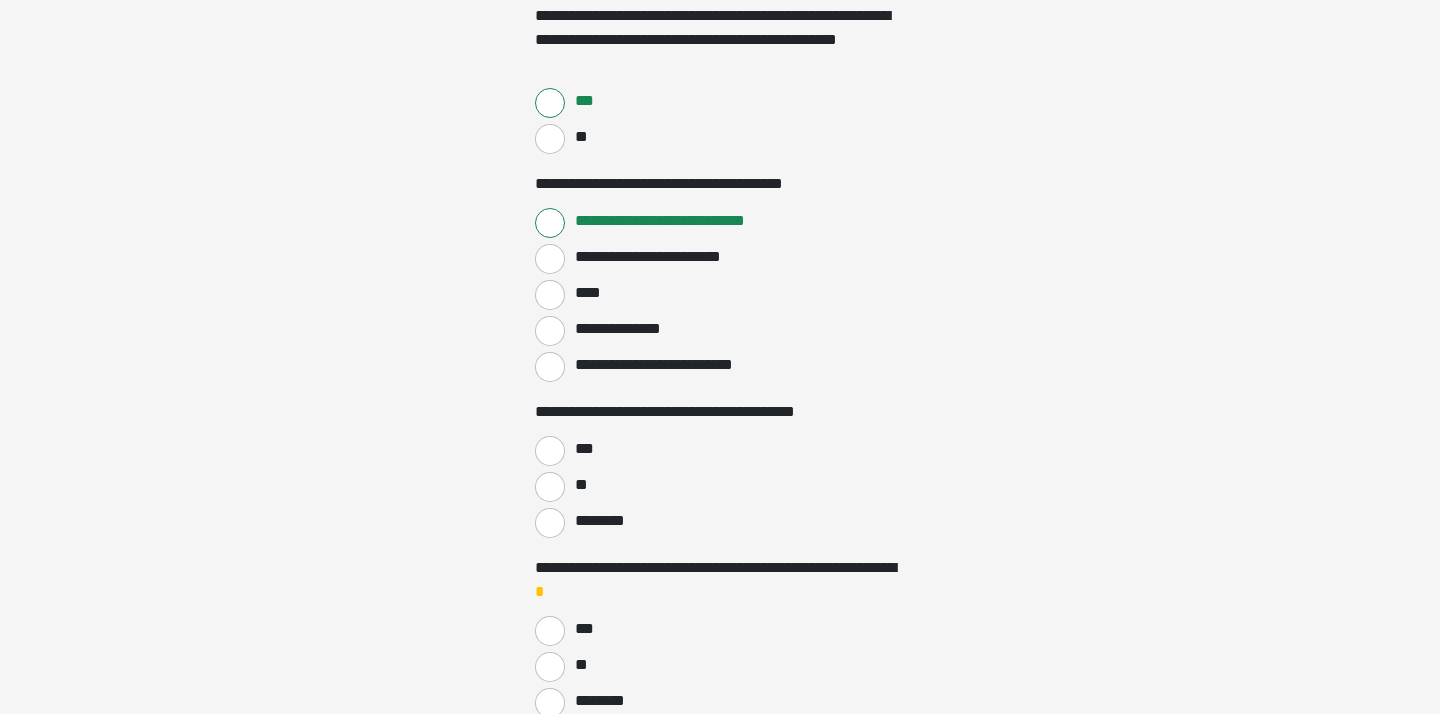 scroll, scrollTop: 1238, scrollLeft: 0, axis: vertical 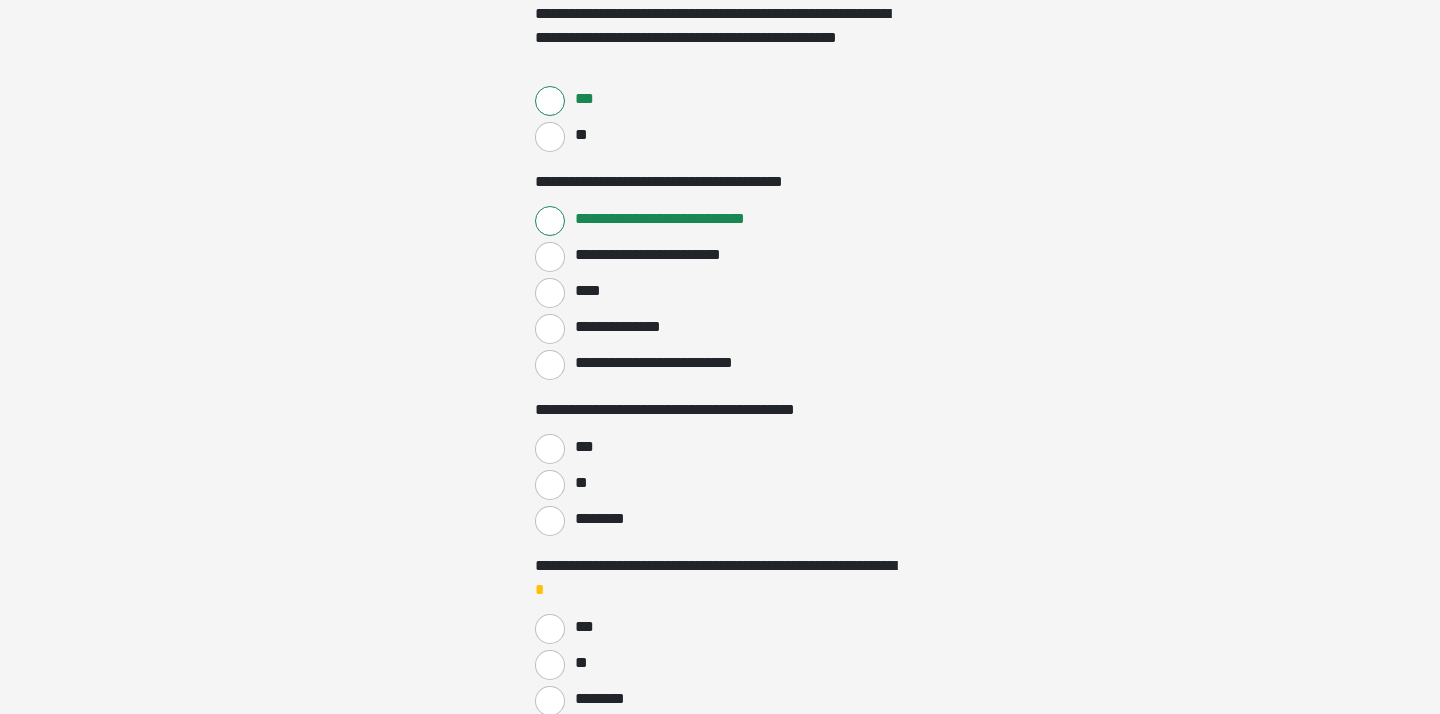 click on "***" at bounding box center [550, 449] 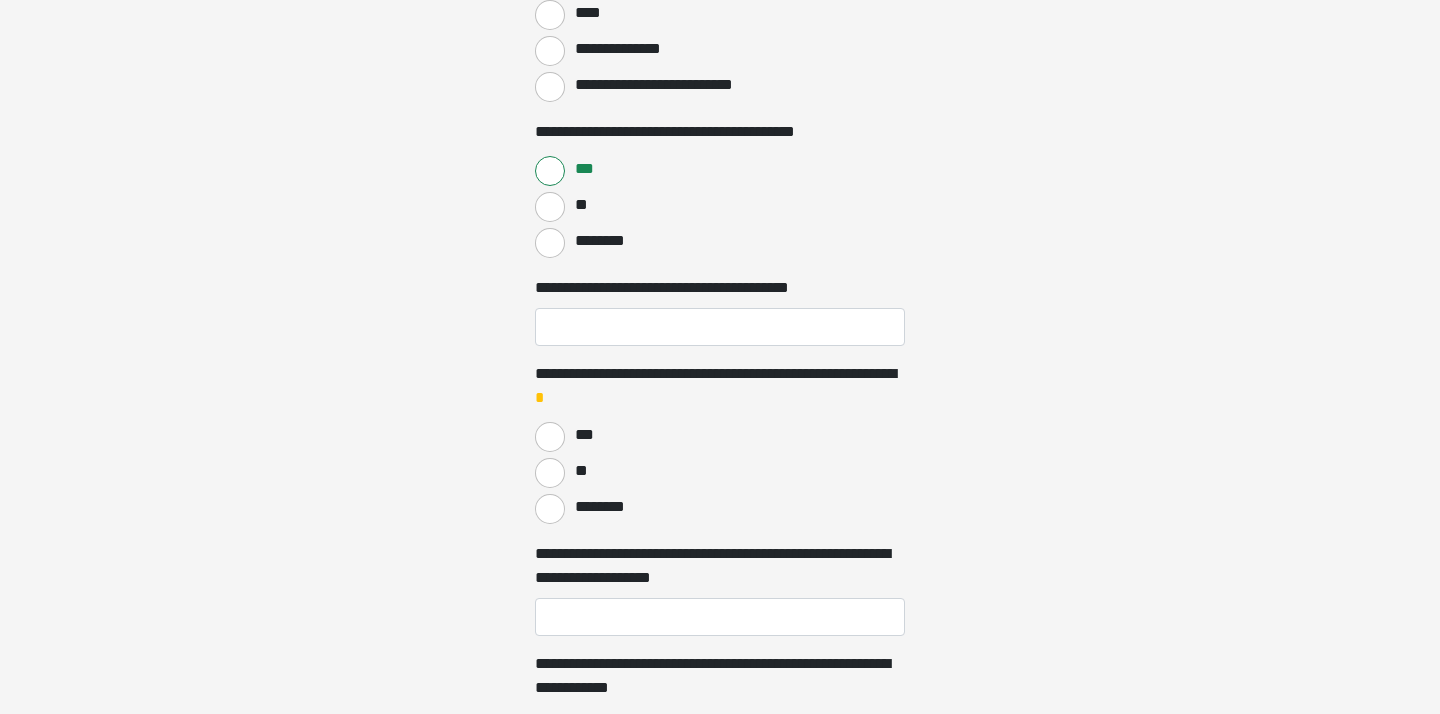 scroll, scrollTop: 1522, scrollLeft: 0, axis: vertical 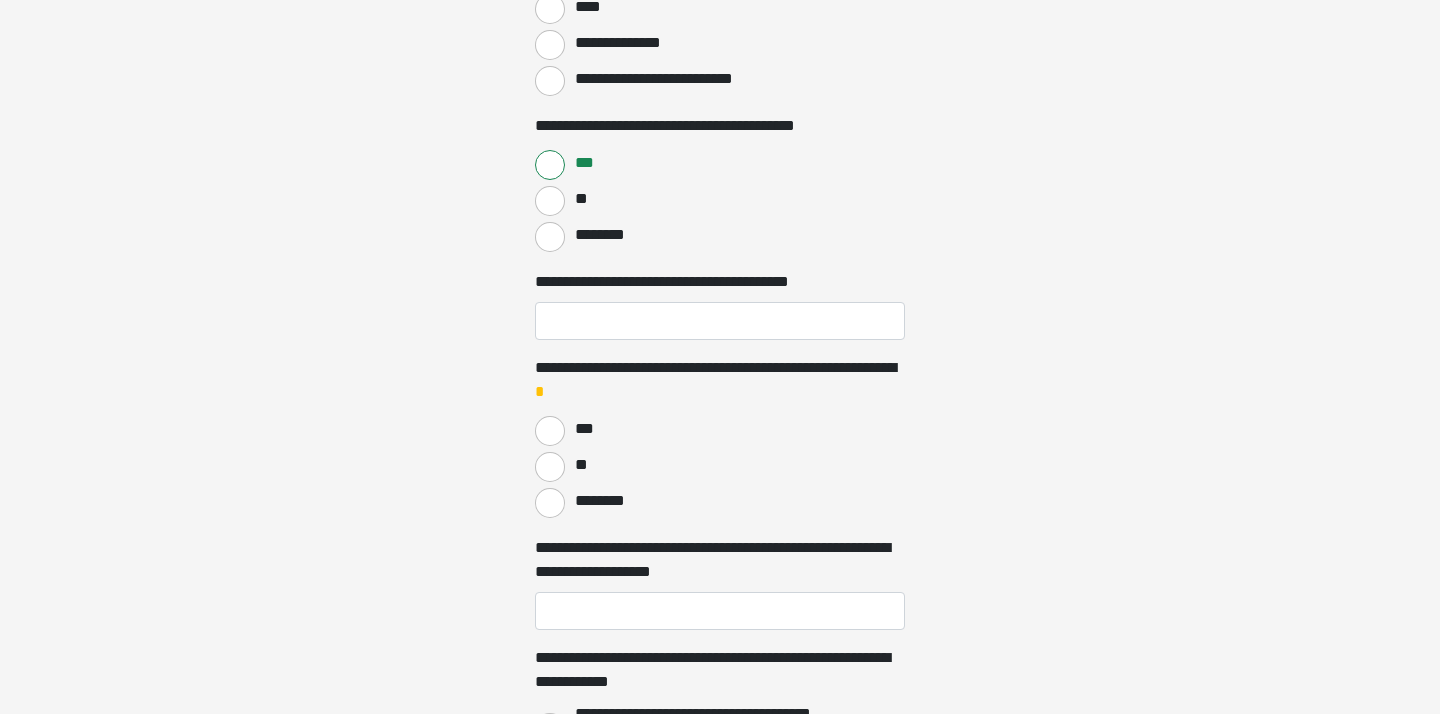 click on "********" at bounding box center [550, 503] 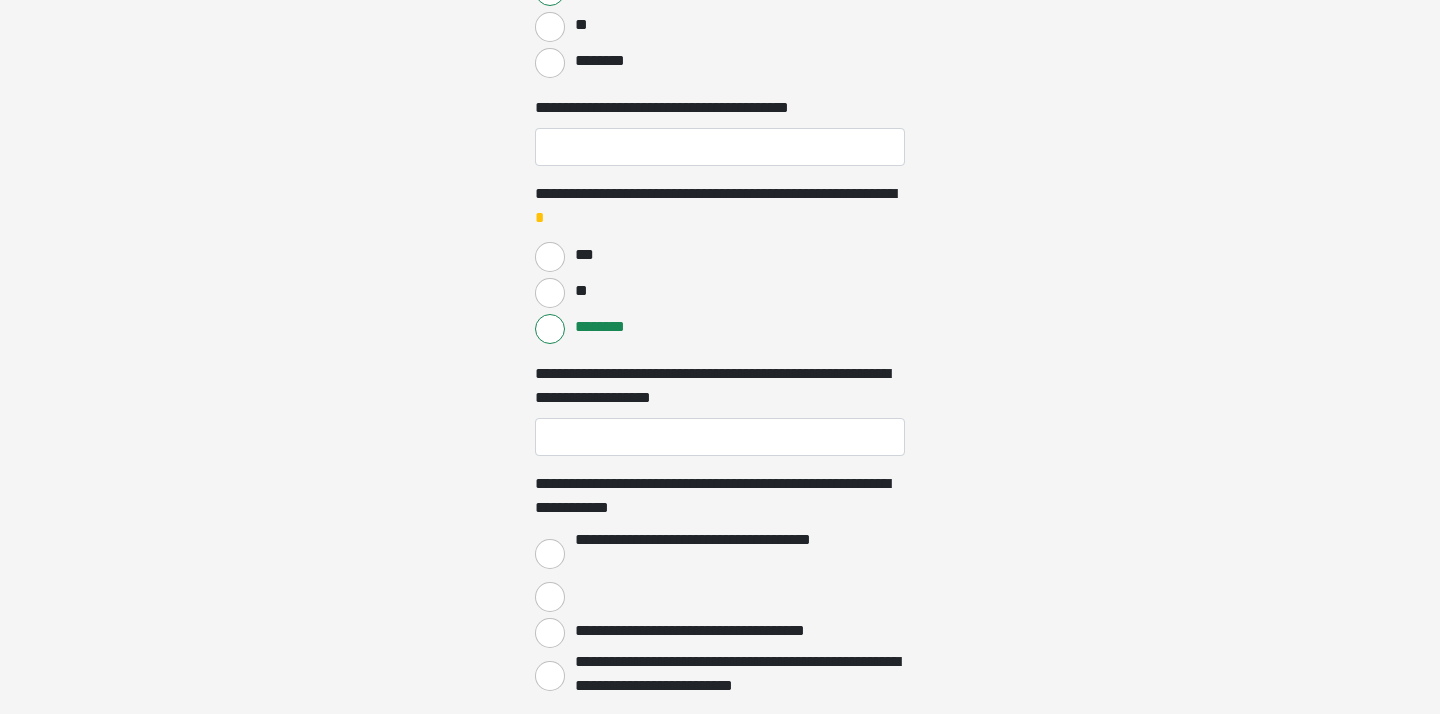 scroll, scrollTop: 1700, scrollLeft: 0, axis: vertical 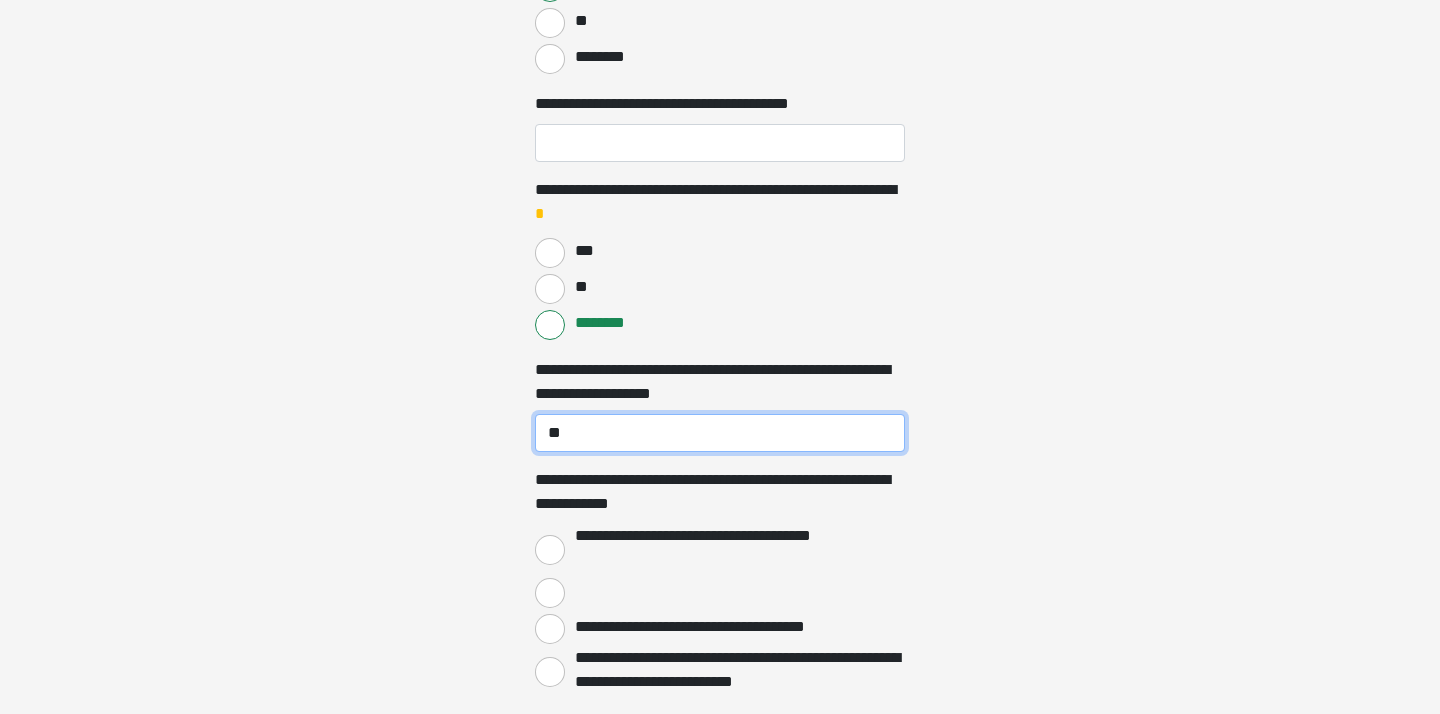 type on "*" 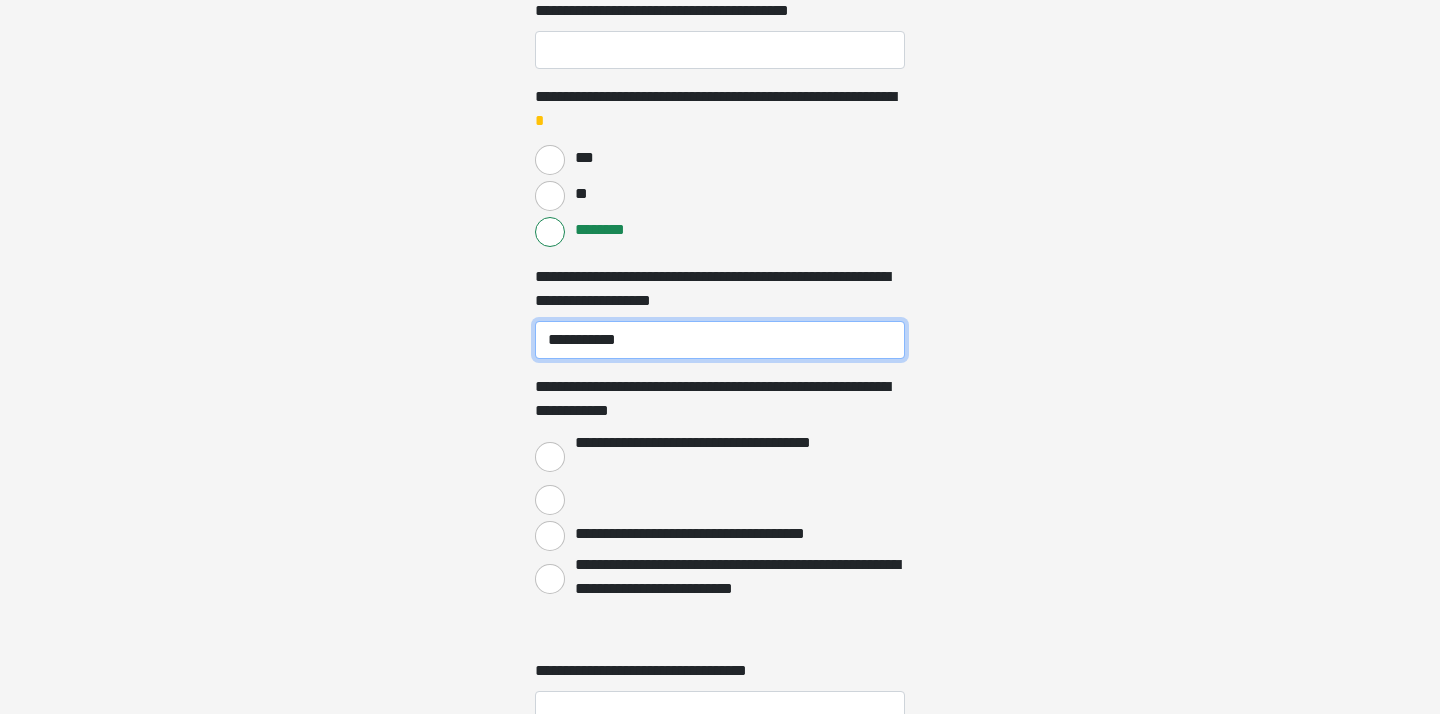 scroll, scrollTop: 1795, scrollLeft: 0, axis: vertical 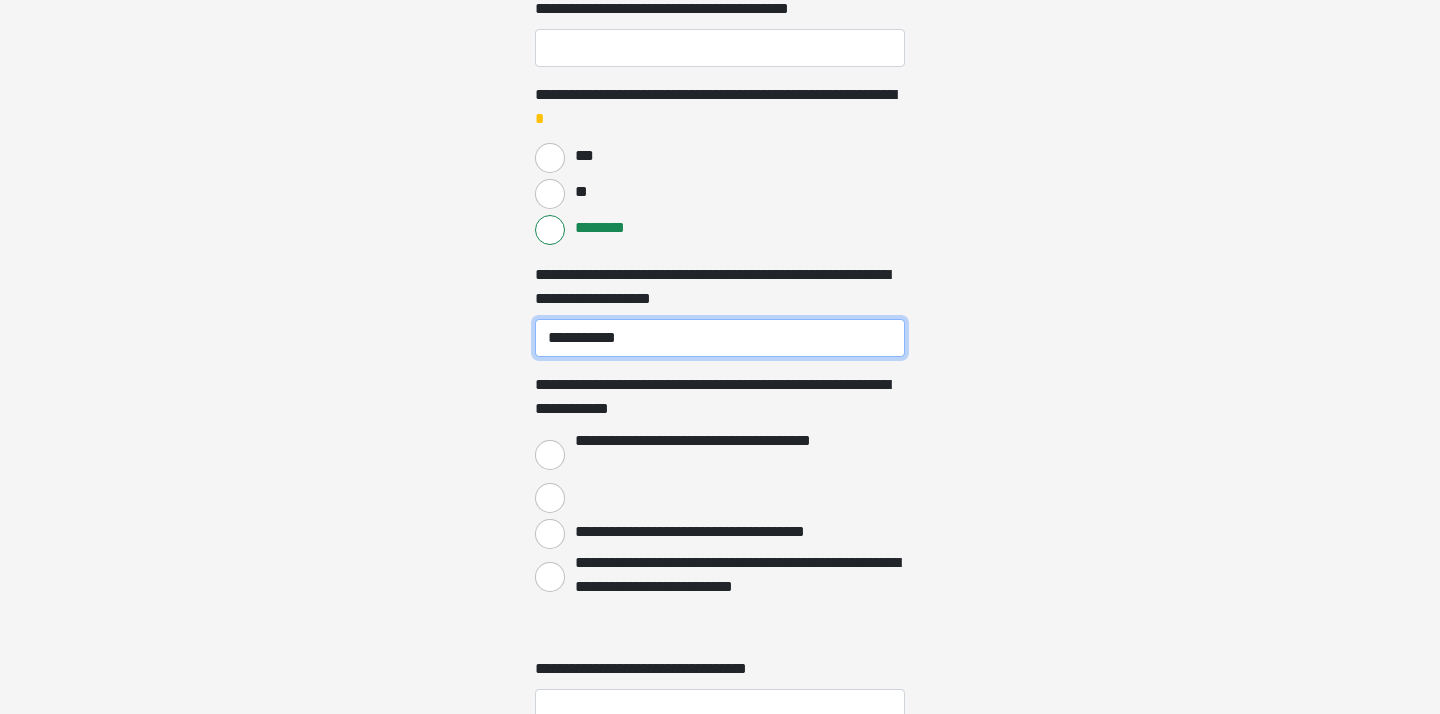 type on "**********" 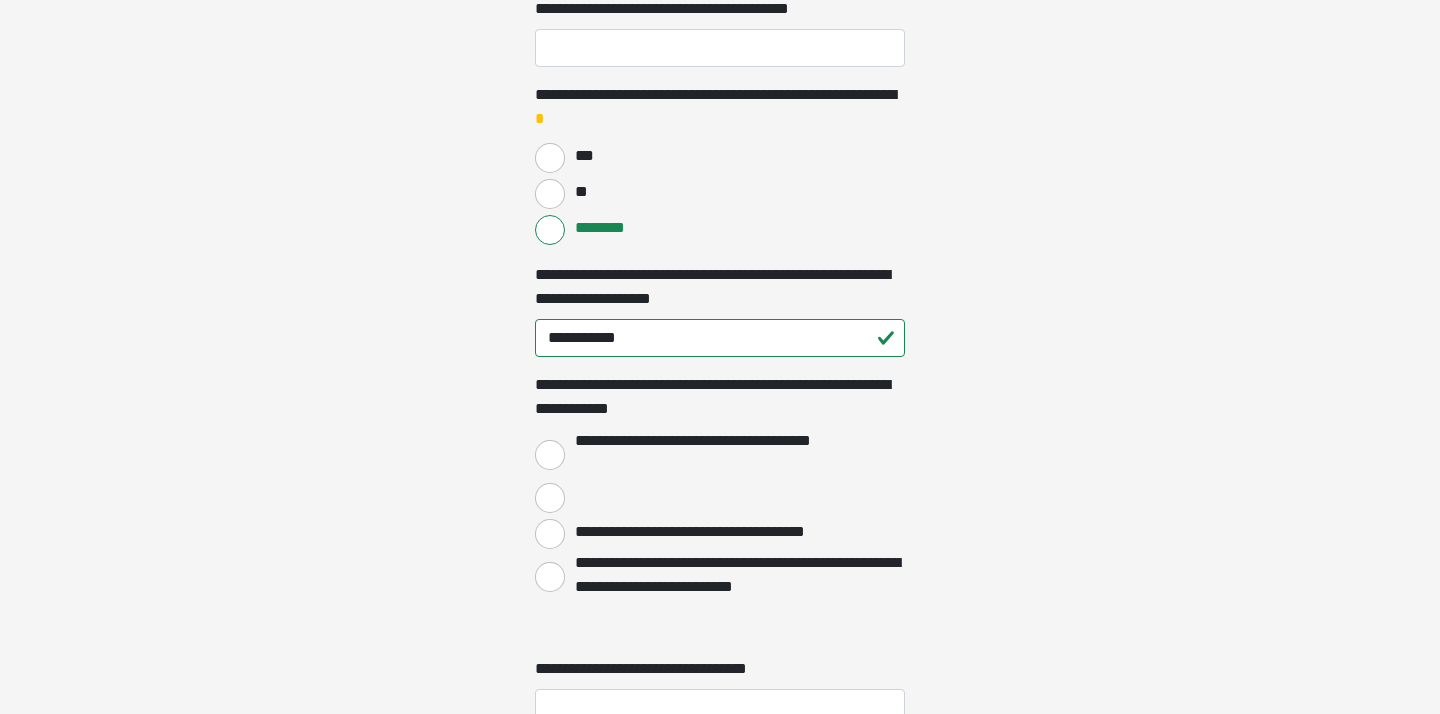 click on "**********" at bounding box center (550, 455) 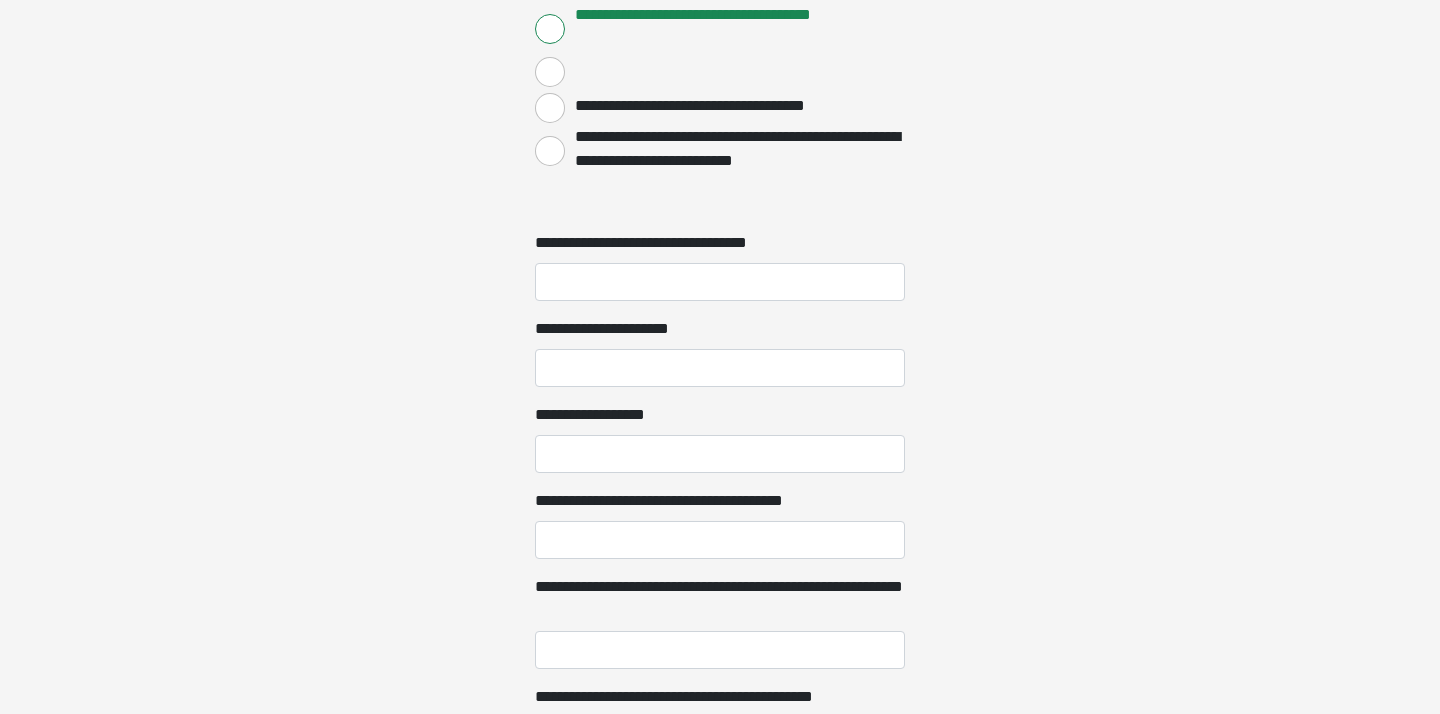 scroll, scrollTop: 2223, scrollLeft: 0, axis: vertical 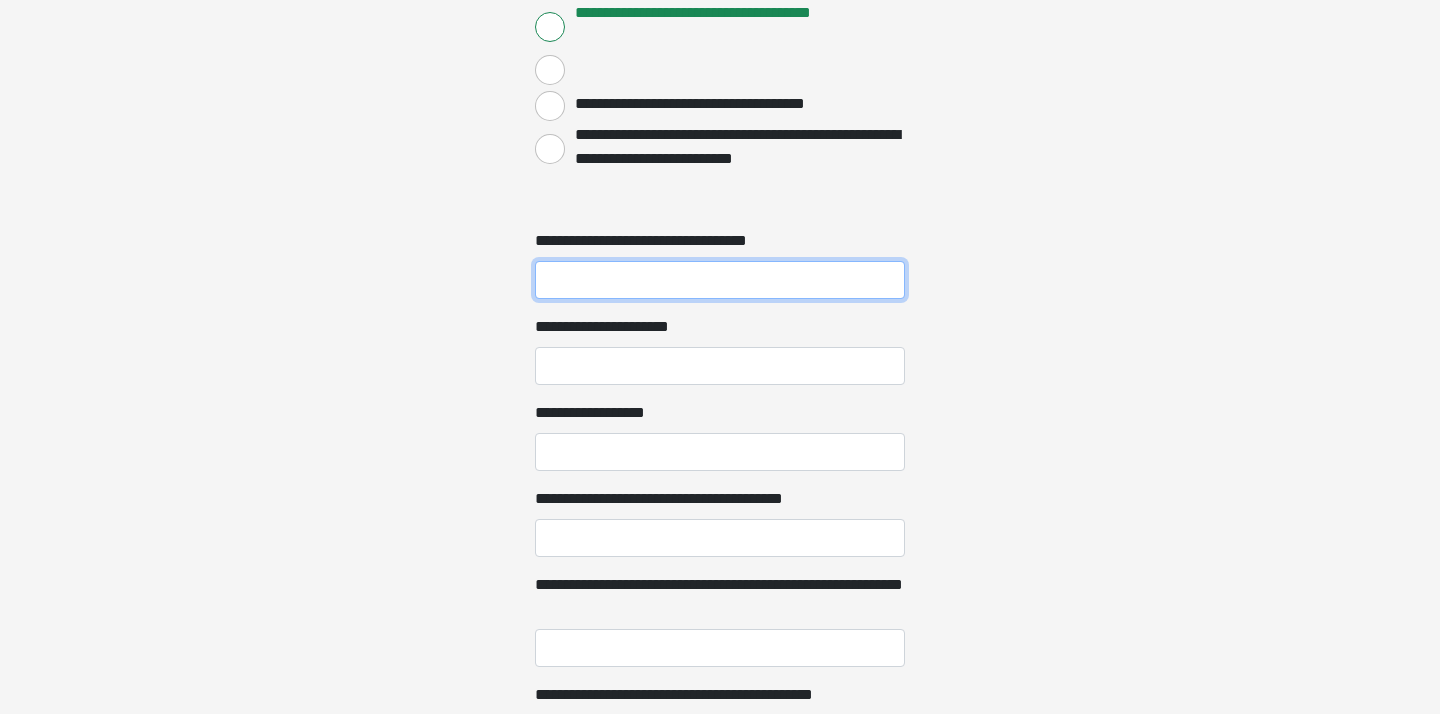 click on "**********" at bounding box center (720, 280) 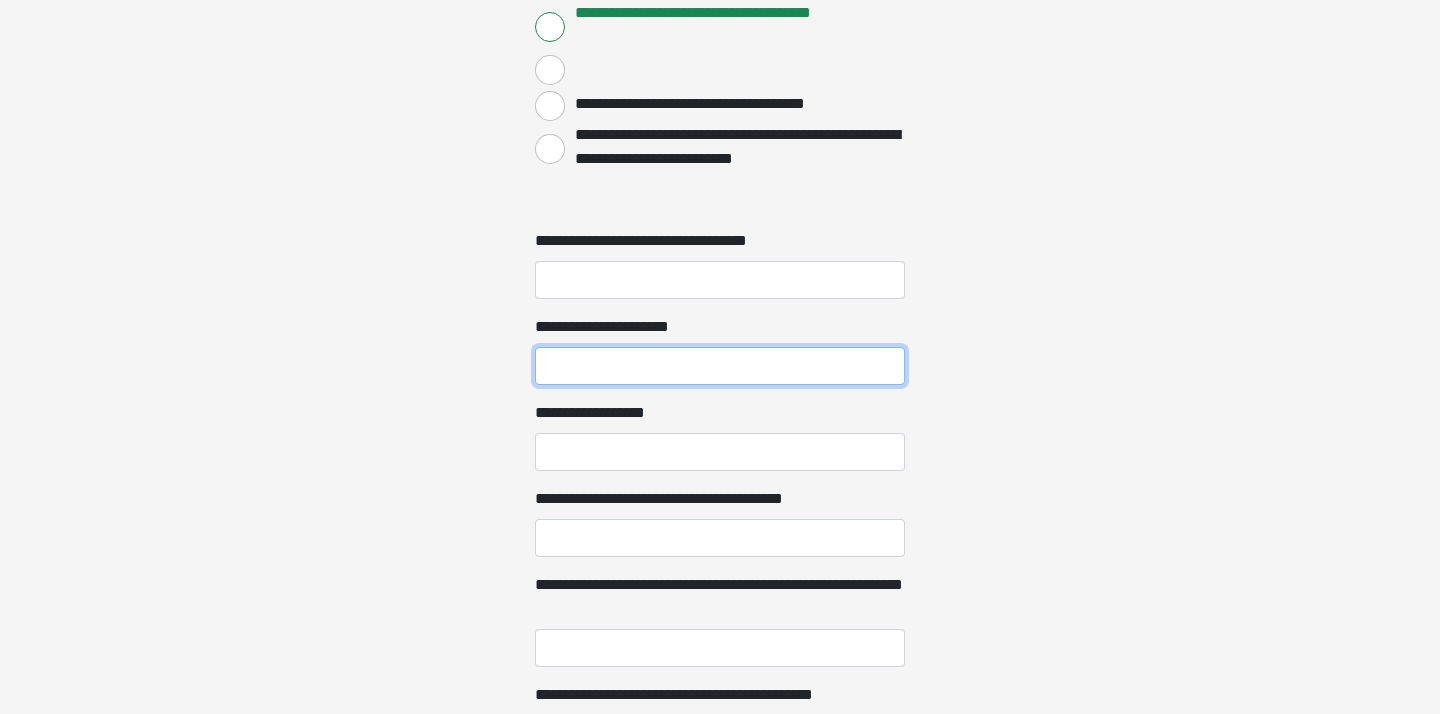 click on "**********" at bounding box center (720, 366) 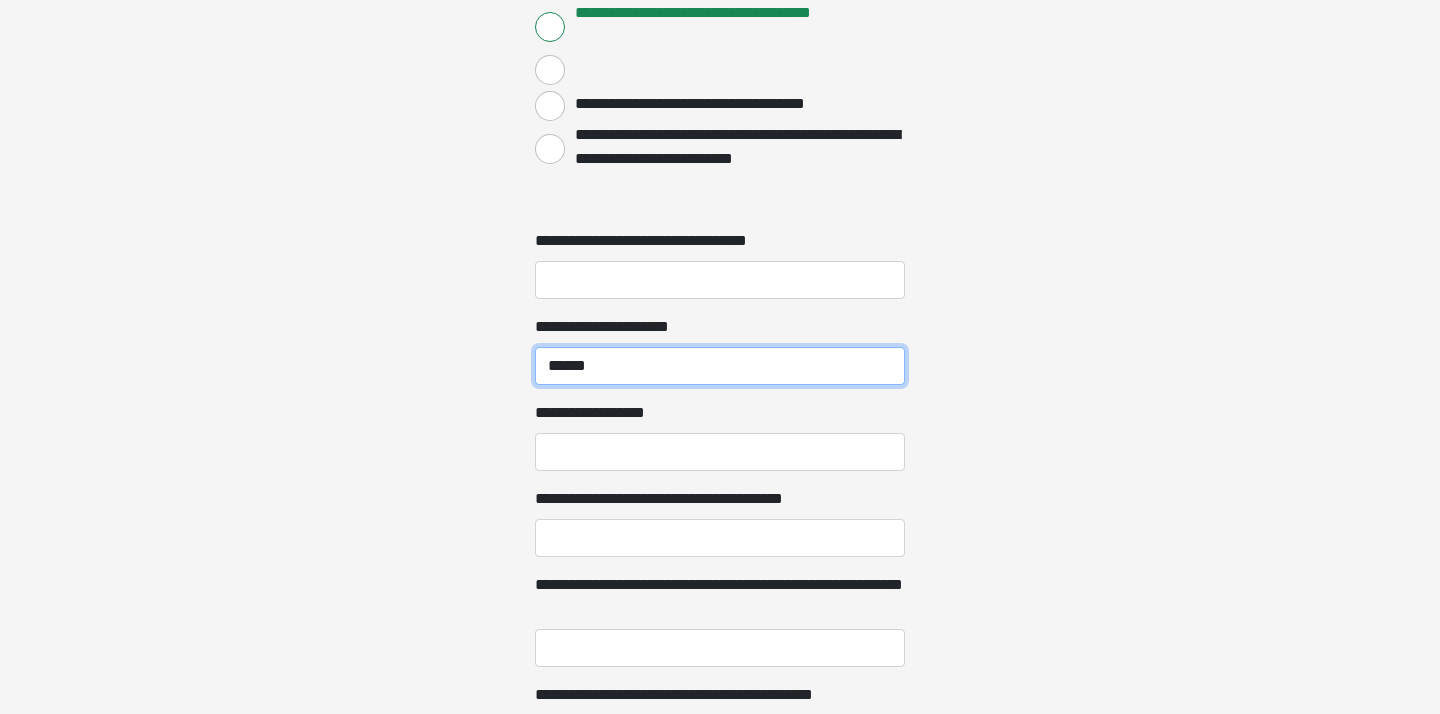 type on "******" 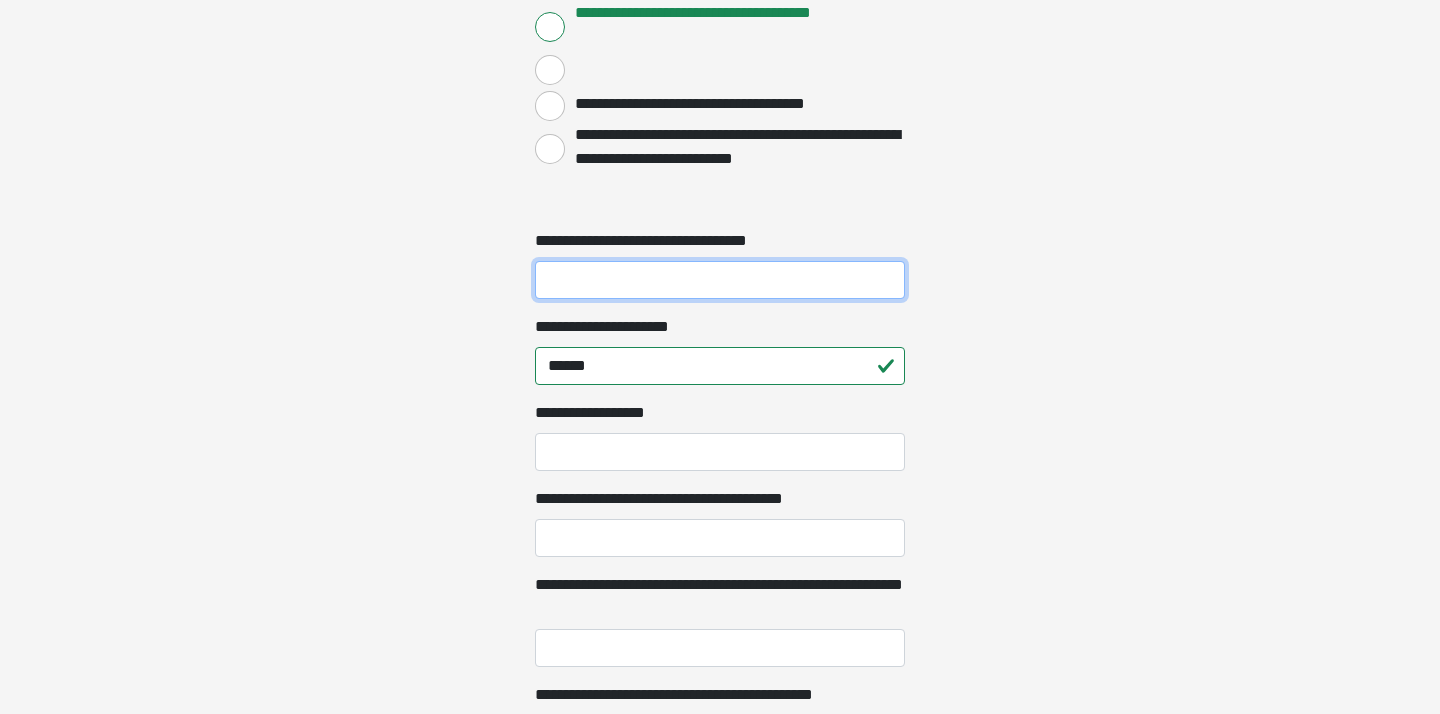 click on "**********" at bounding box center (720, 280) 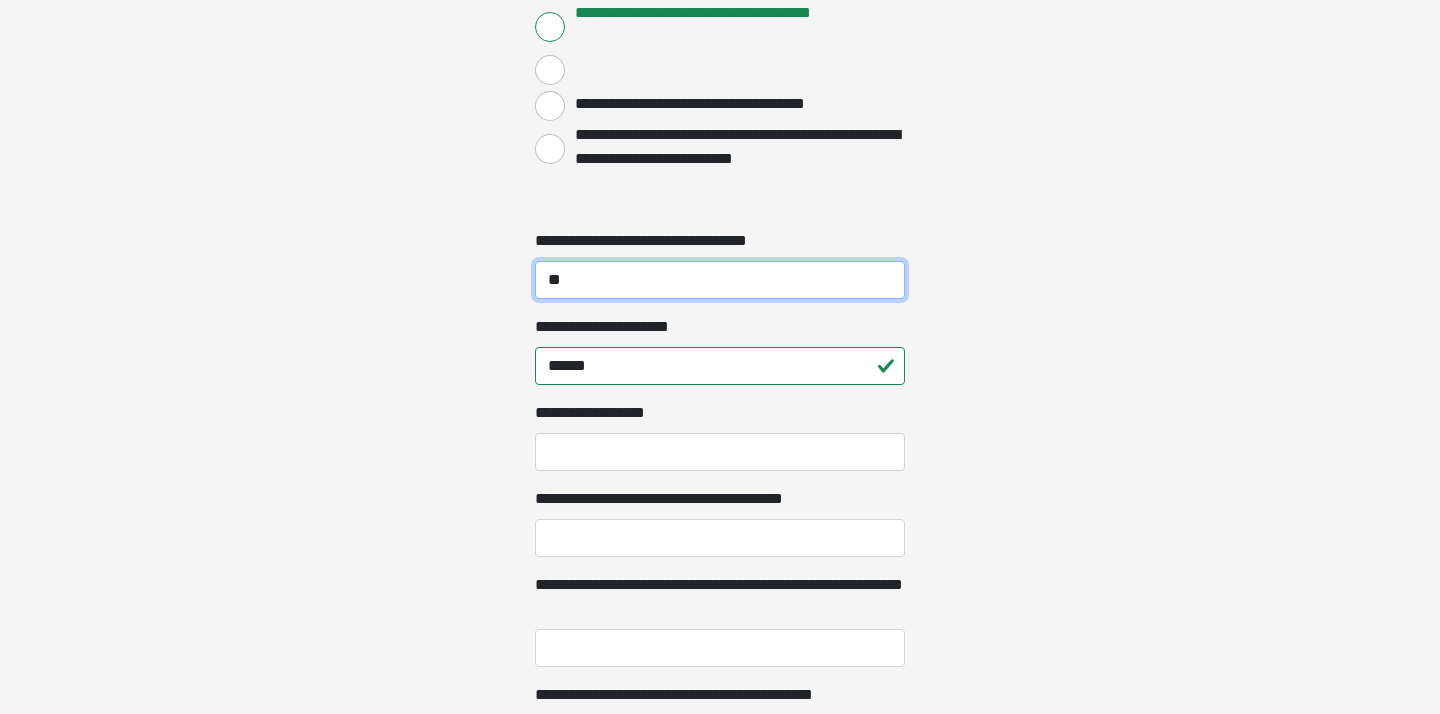 type on "**" 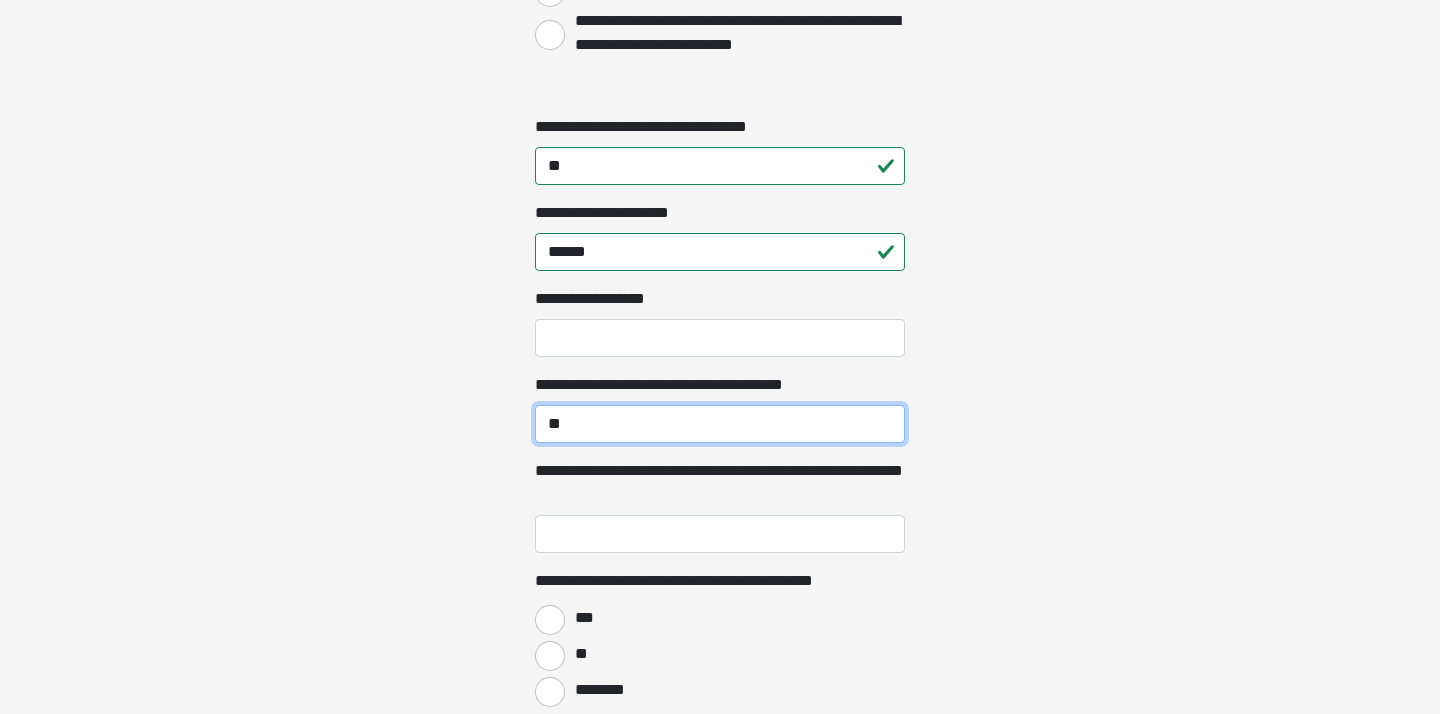 scroll, scrollTop: 2341, scrollLeft: 0, axis: vertical 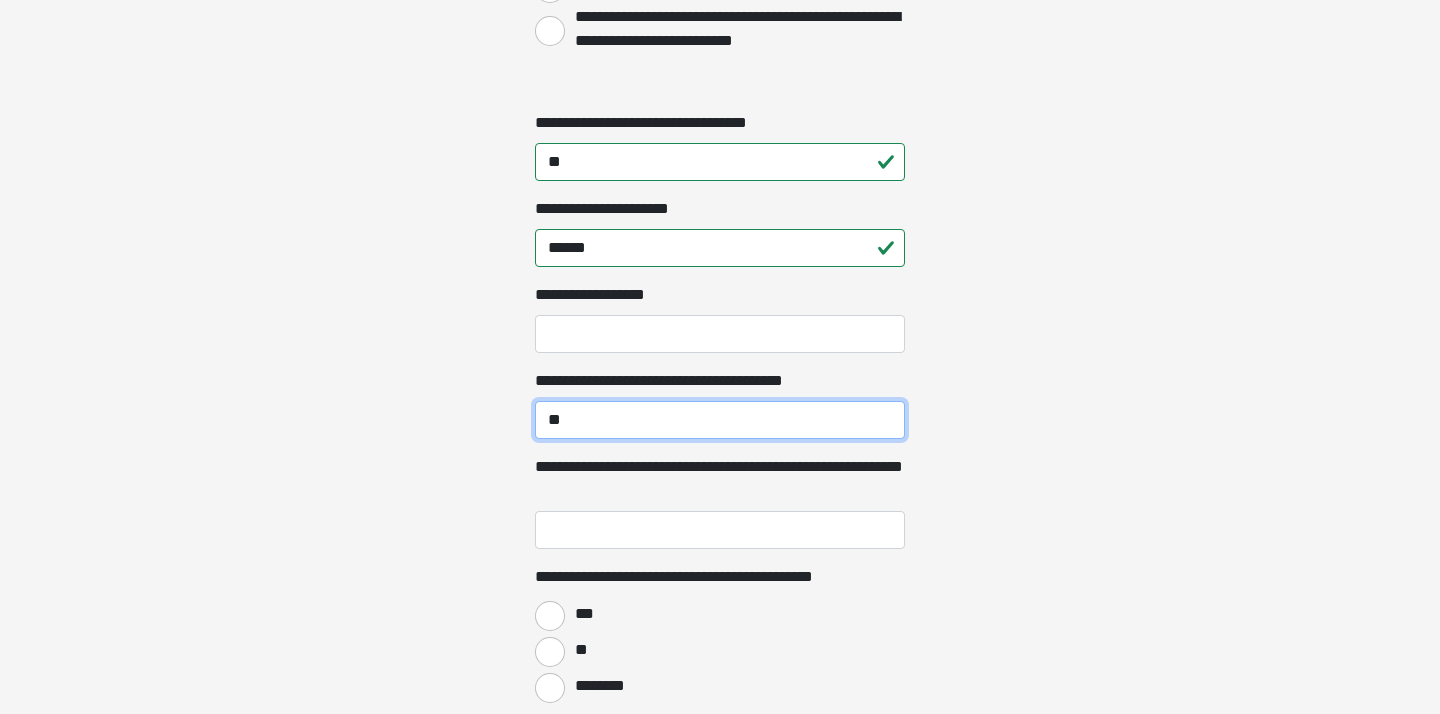 type on "**" 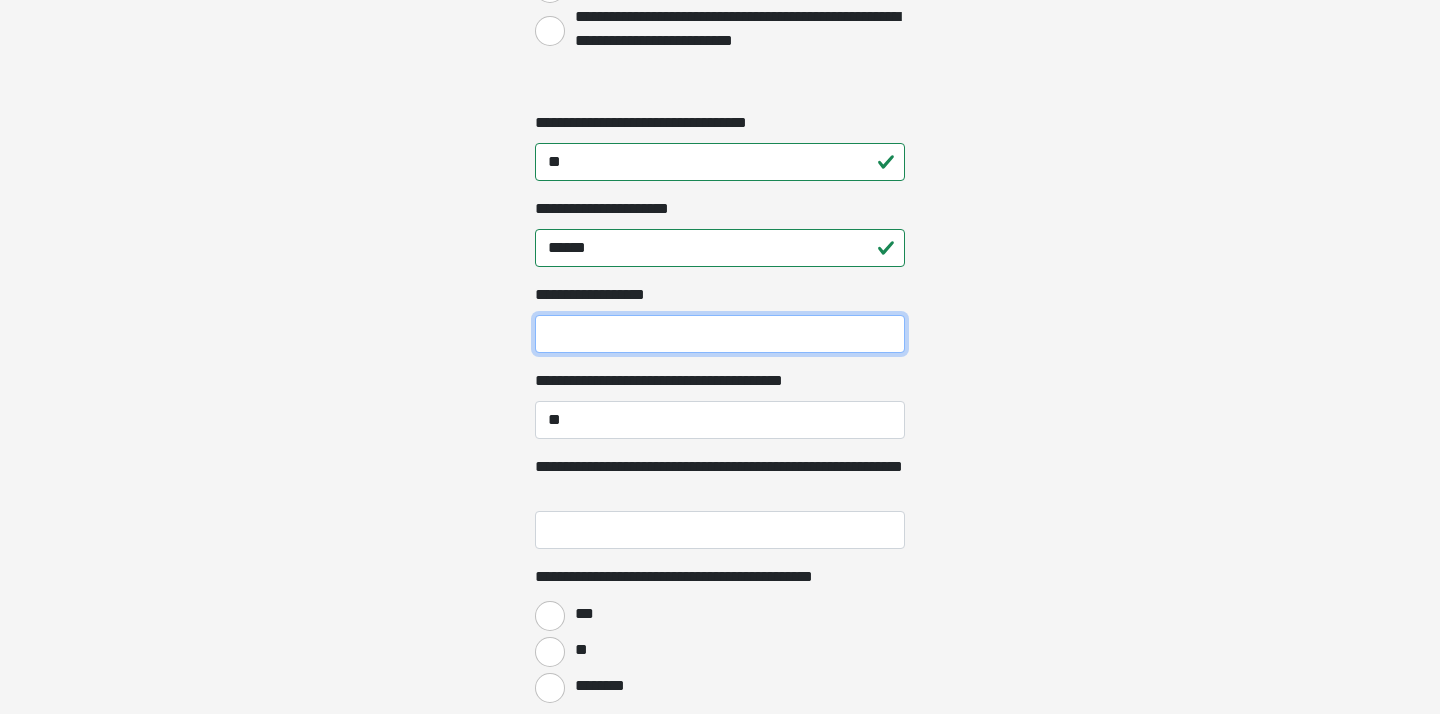 click on "**********" at bounding box center (720, 334) 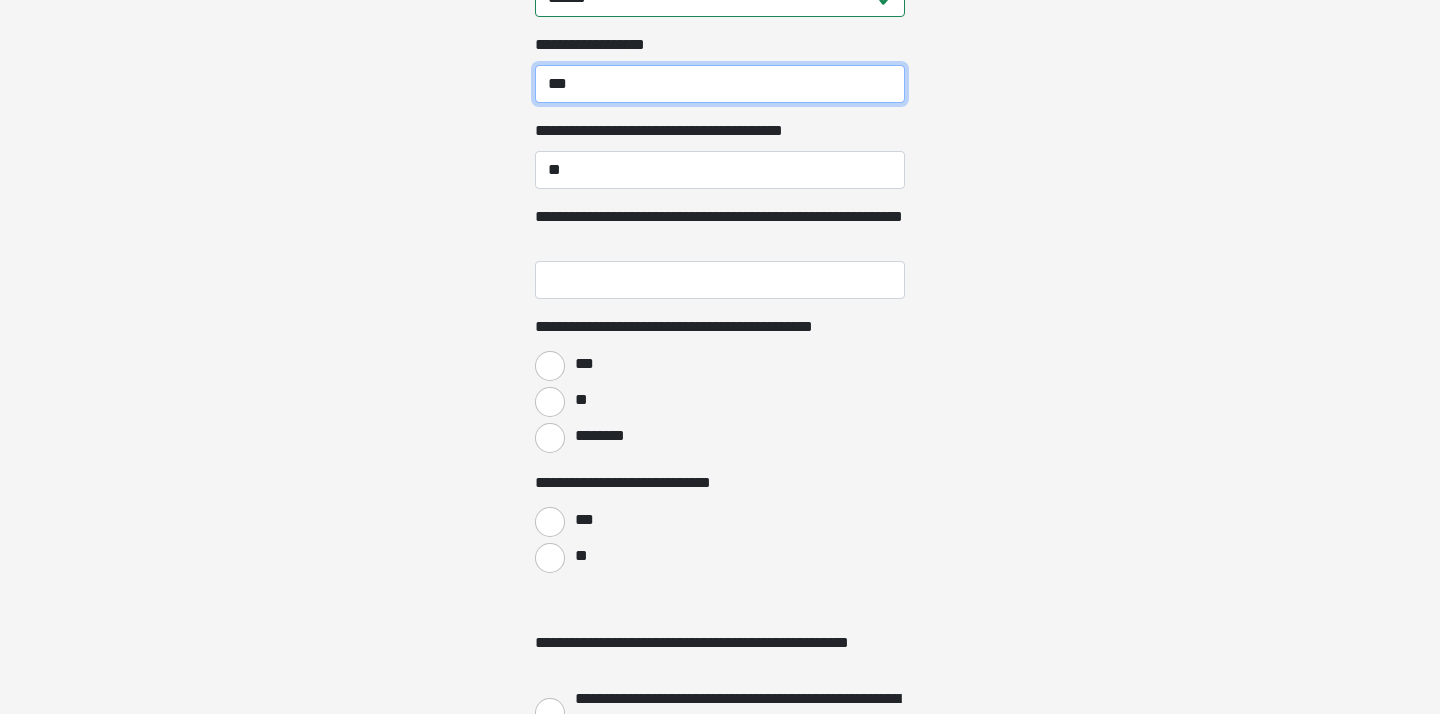 scroll, scrollTop: 2592, scrollLeft: 0, axis: vertical 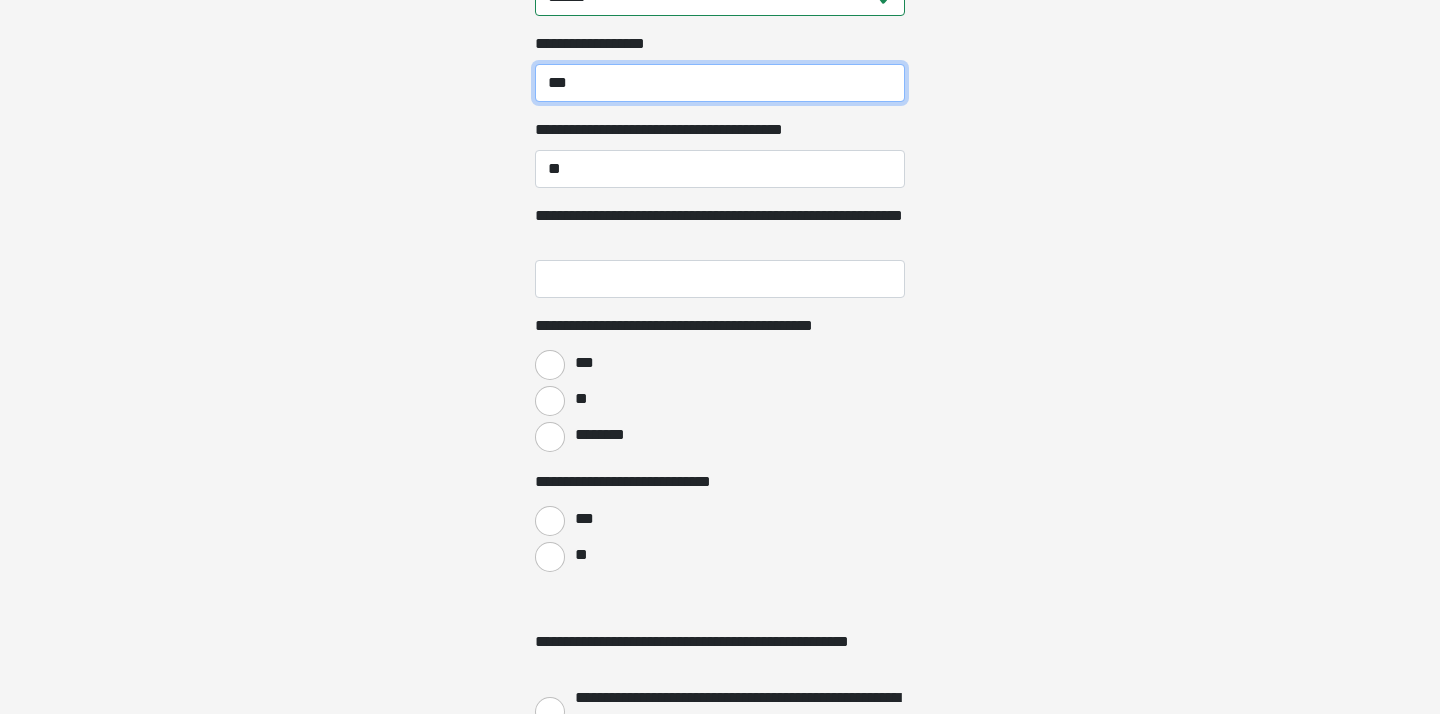 type on "***" 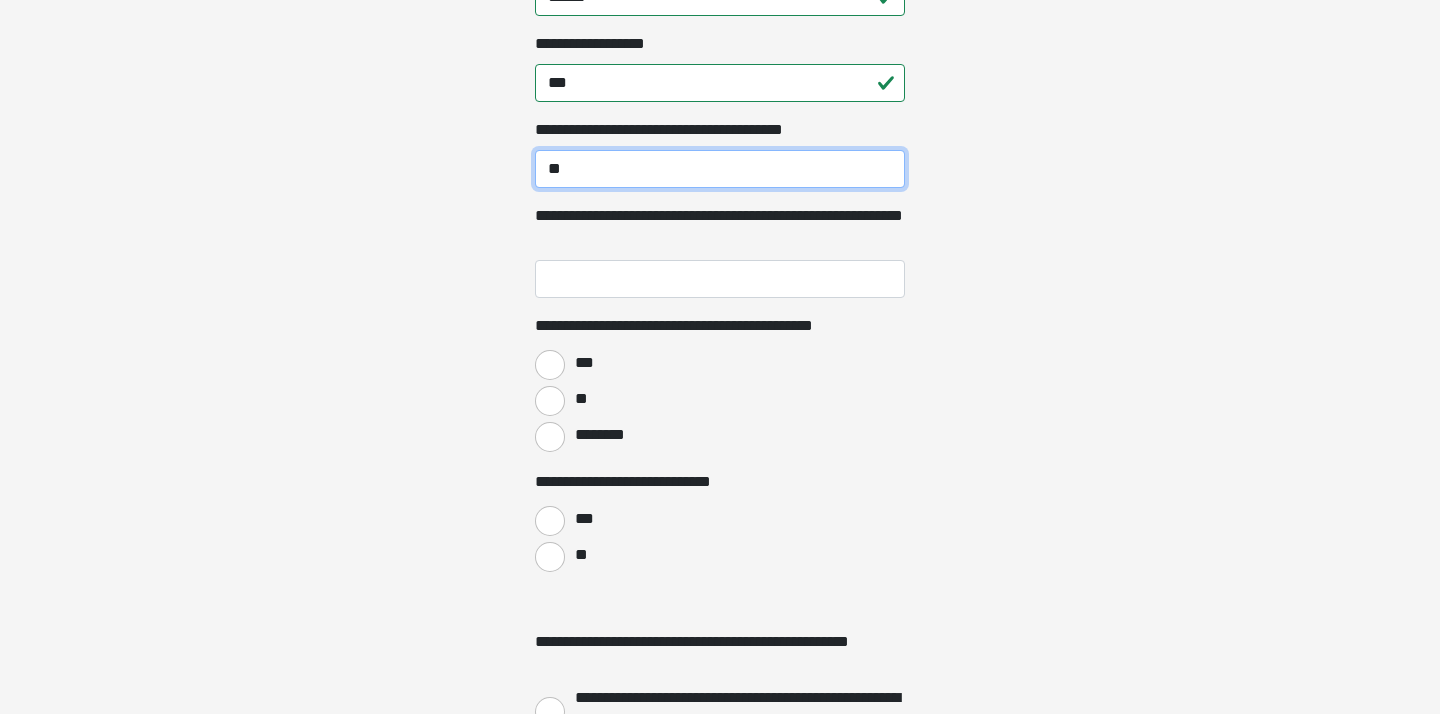click on "**" at bounding box center [720, 169] 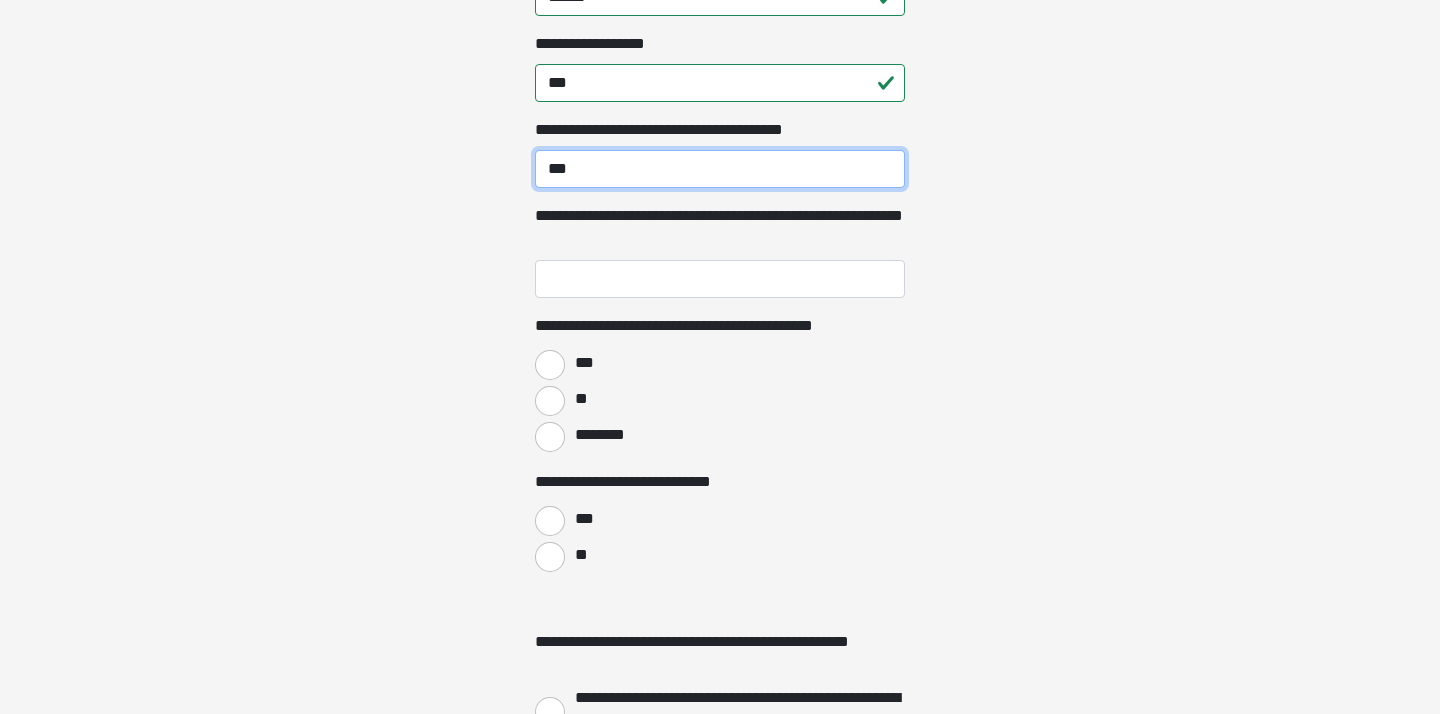 drag, startPoint x: 566, startPoint y: 167, endPoint x: 580, endPoint y: 167, distance: 14 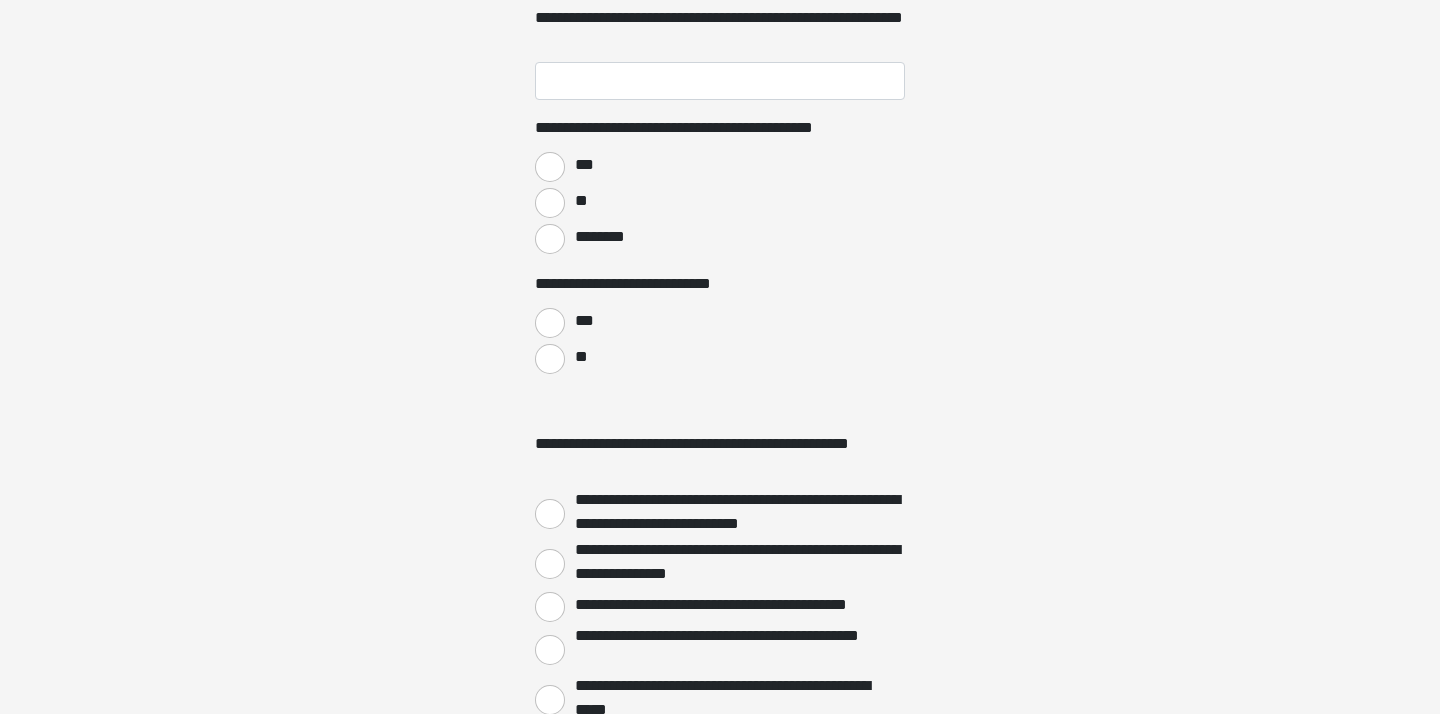 scroll, scrollTop: 2789, scrollLeft: 0, axis: vertical 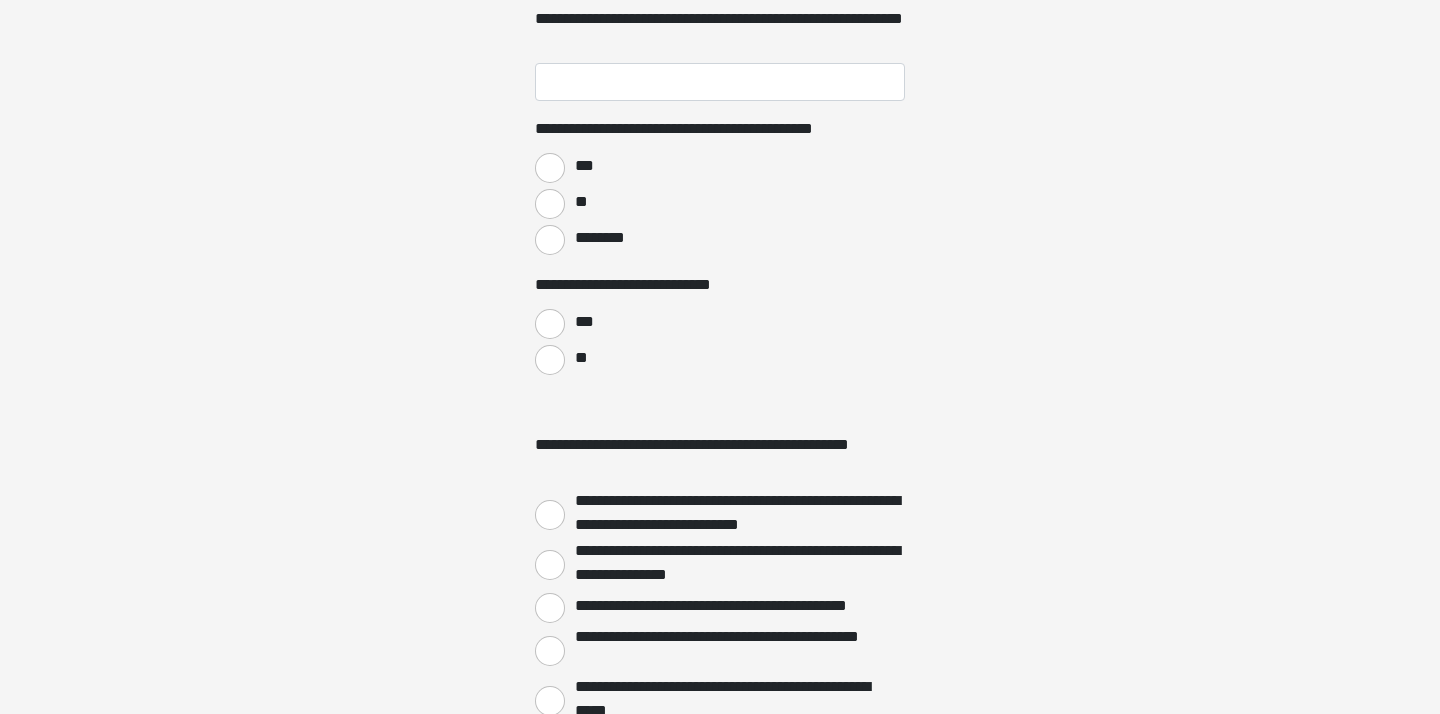 type on "***" 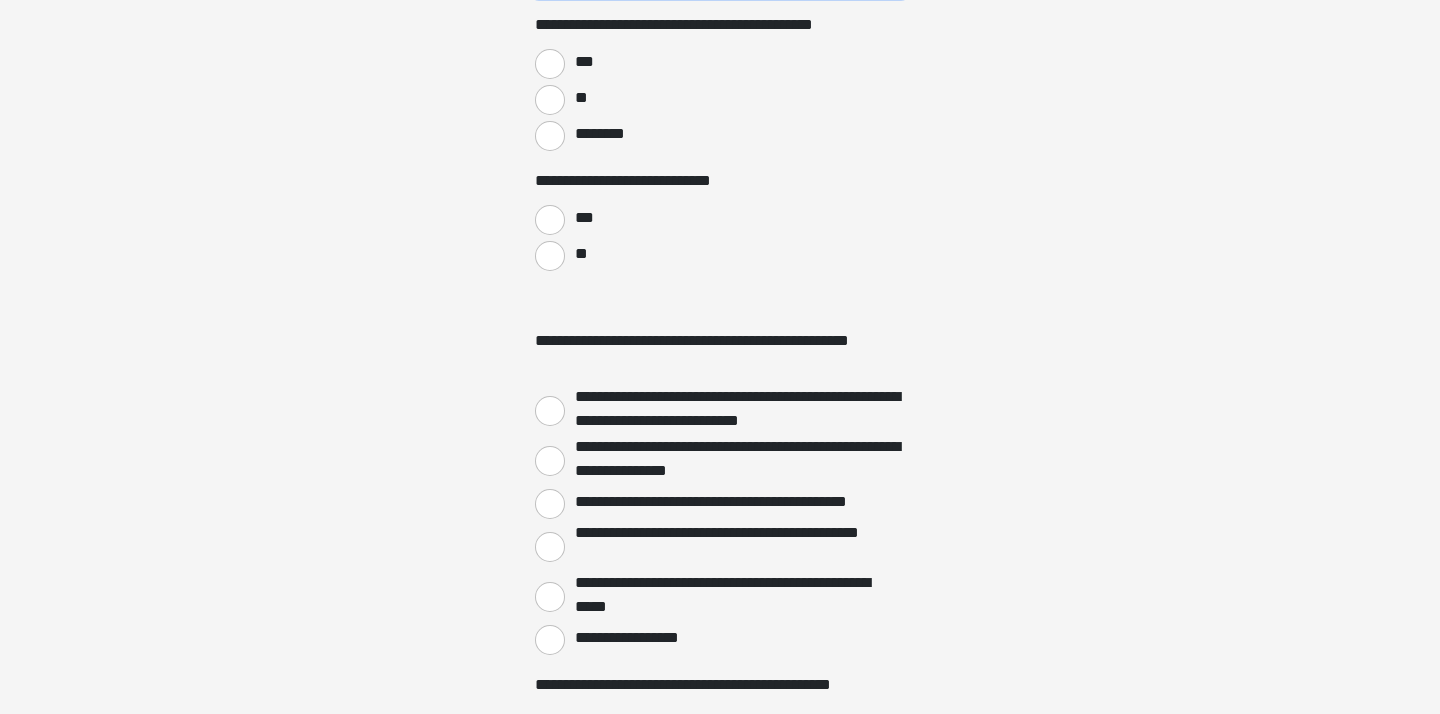 scroll, scrollTop: 2897, scrollLeft: 0, axis: vertical 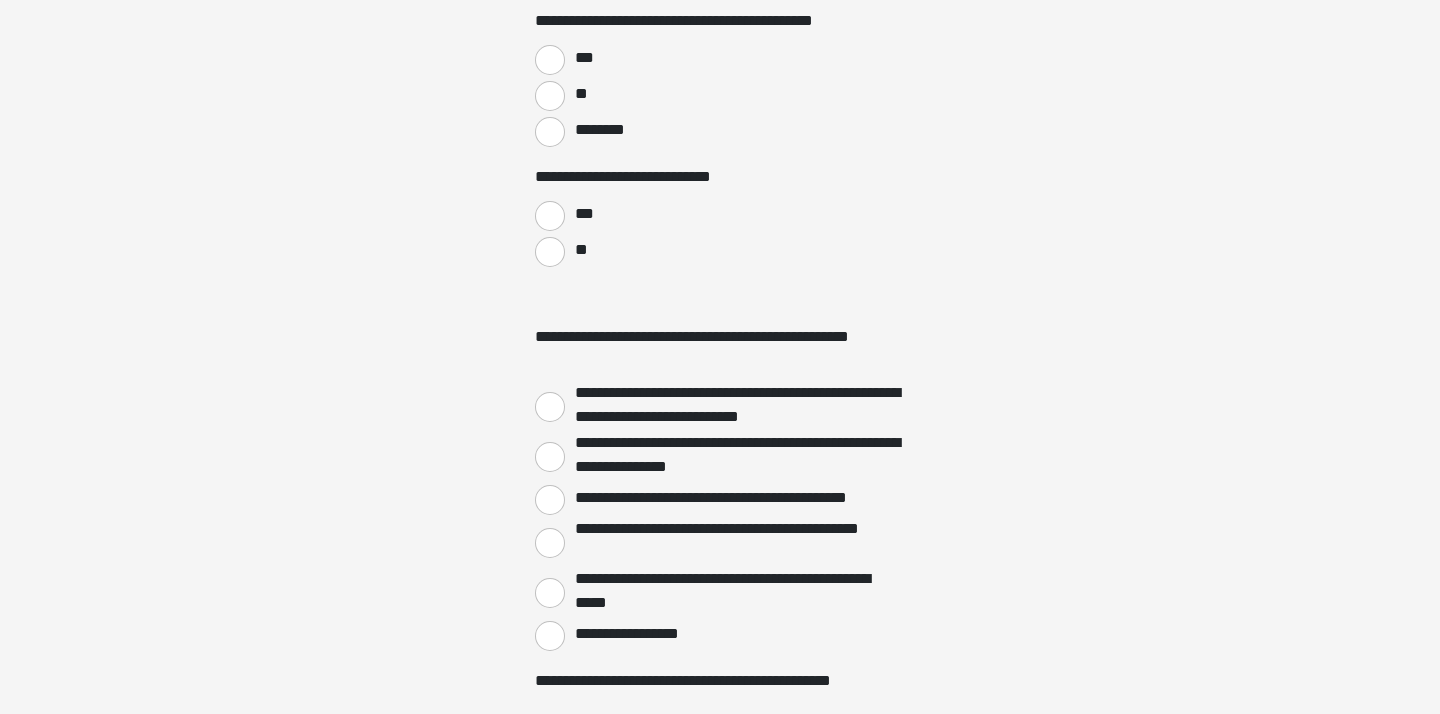 type on "**" 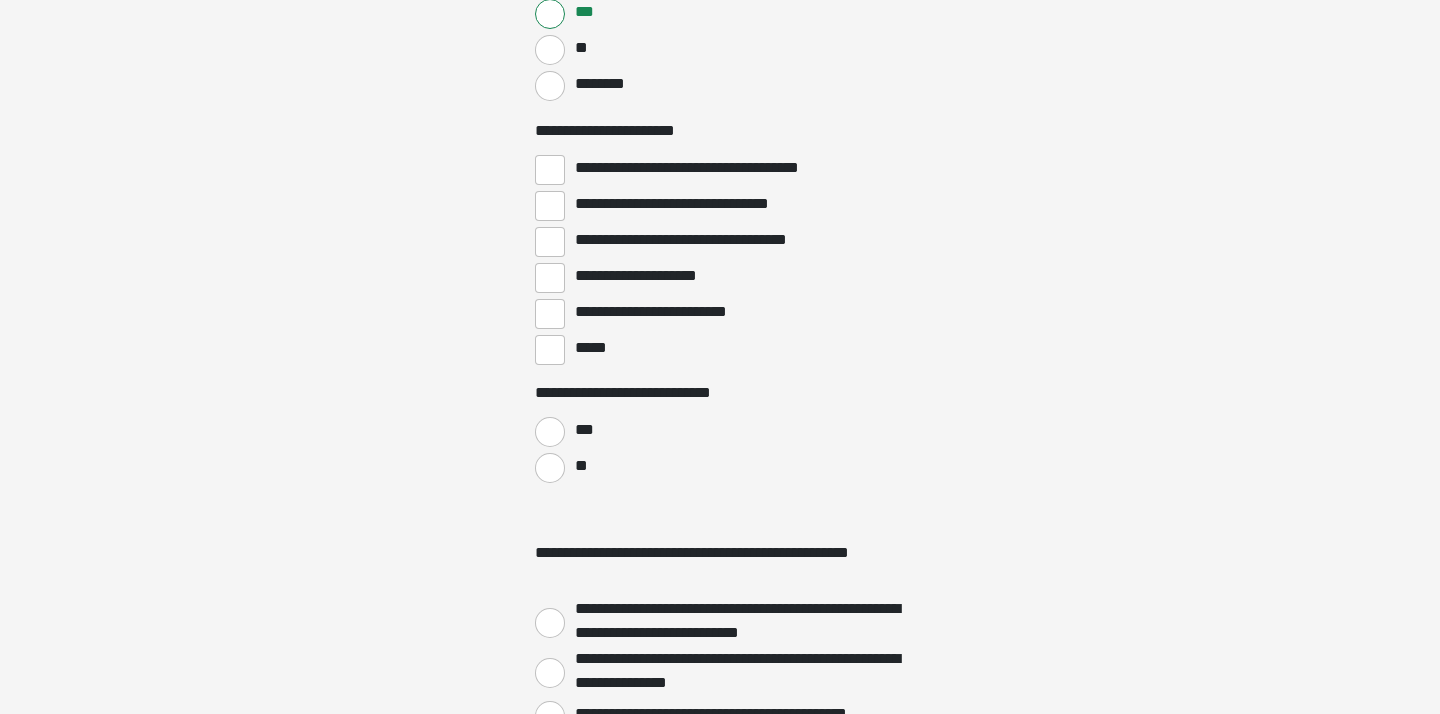 scroll, scrollTop: 2944, scrollLeft: 0, axis: vertical 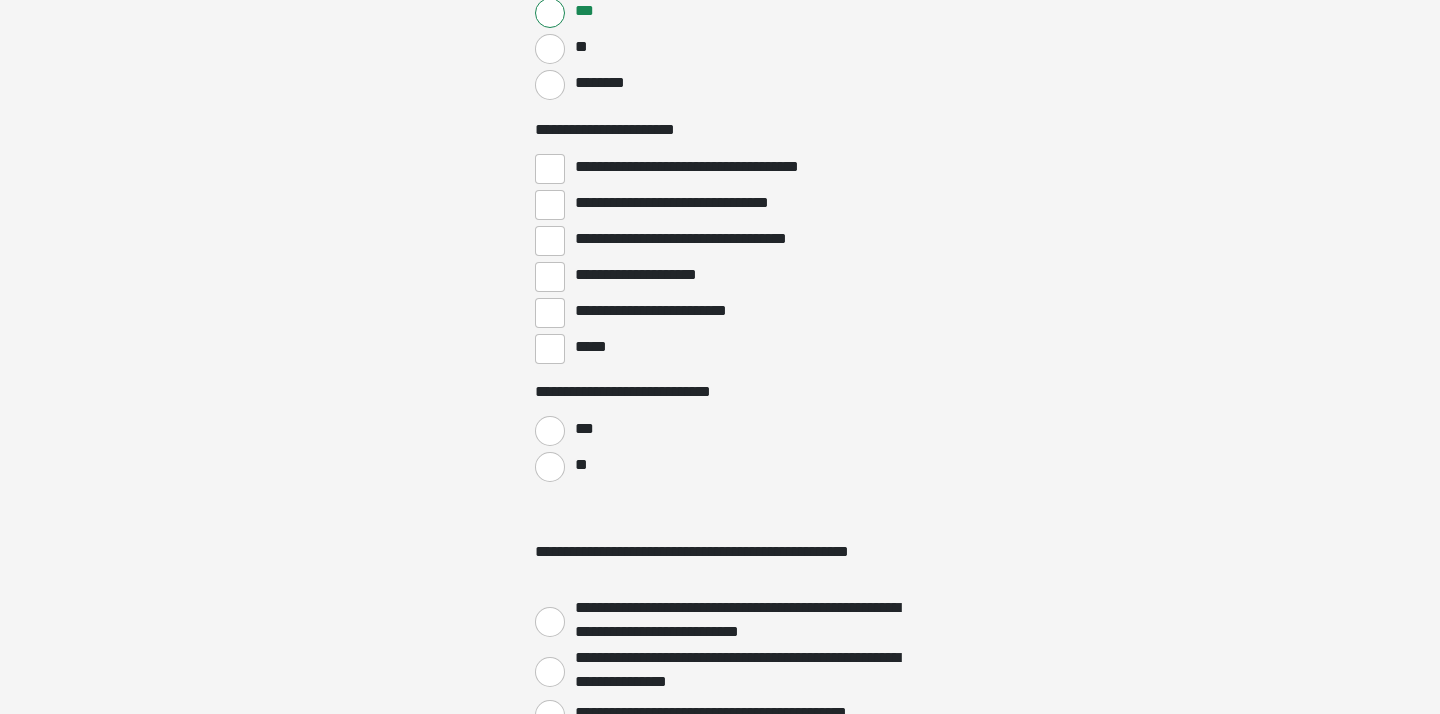 click on "**********" at bounding box center [550, 241] 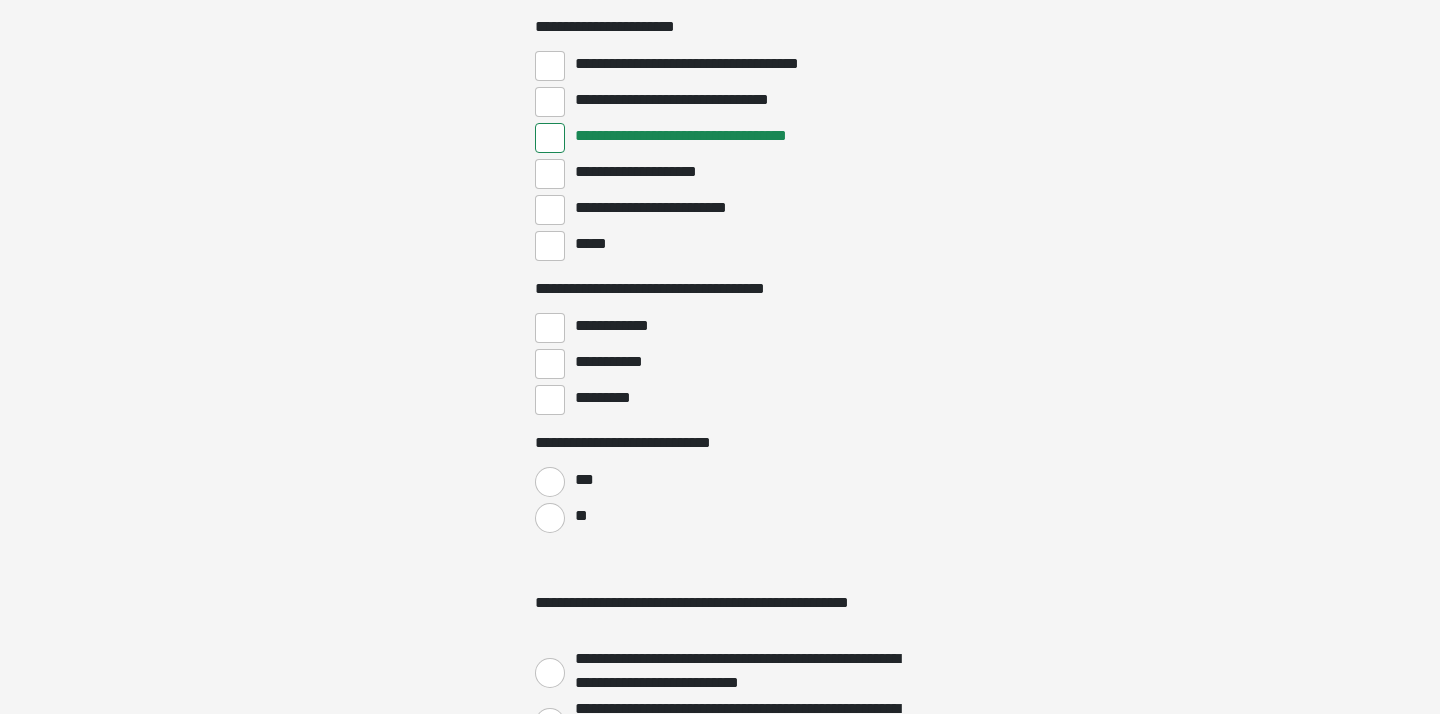 scroll, scrollTop: 3049, scrollLeft: 0, axis: vertical 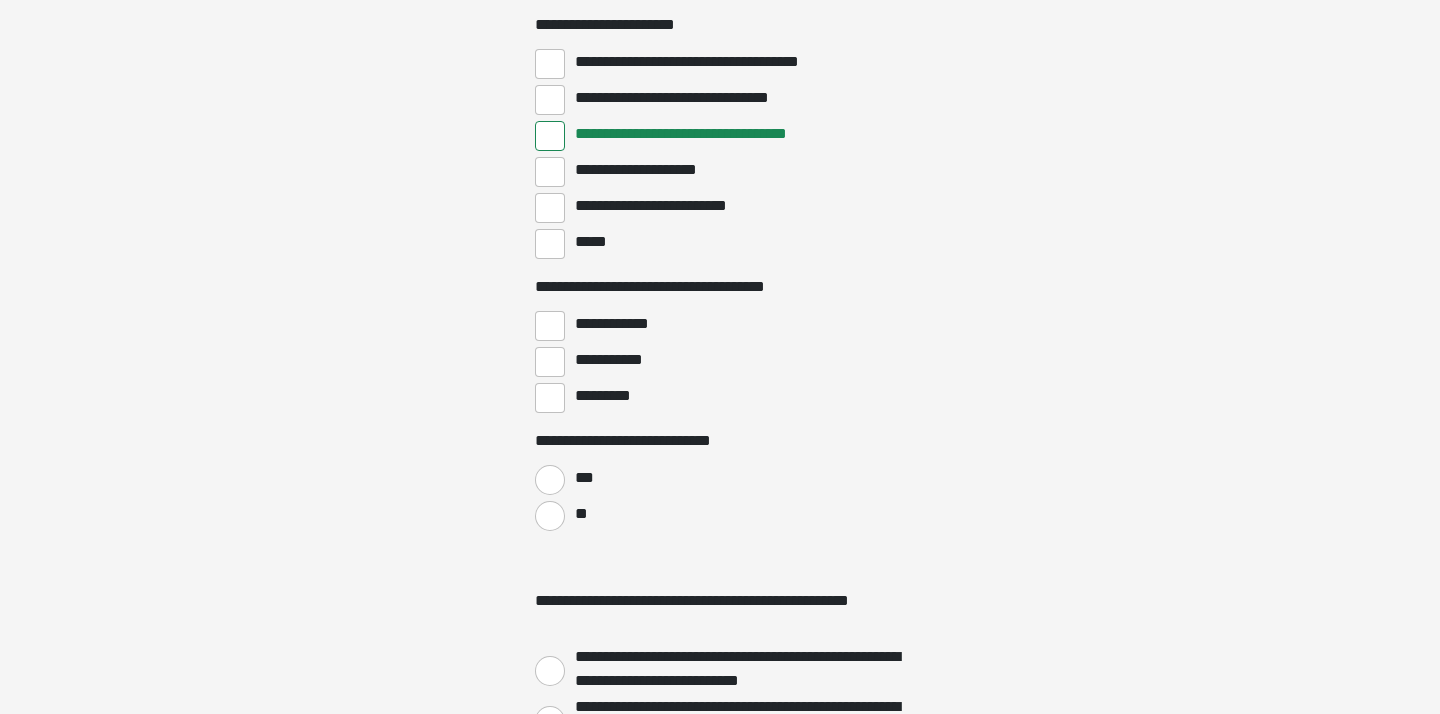 click on "**********" at bounding box center (550, 326) 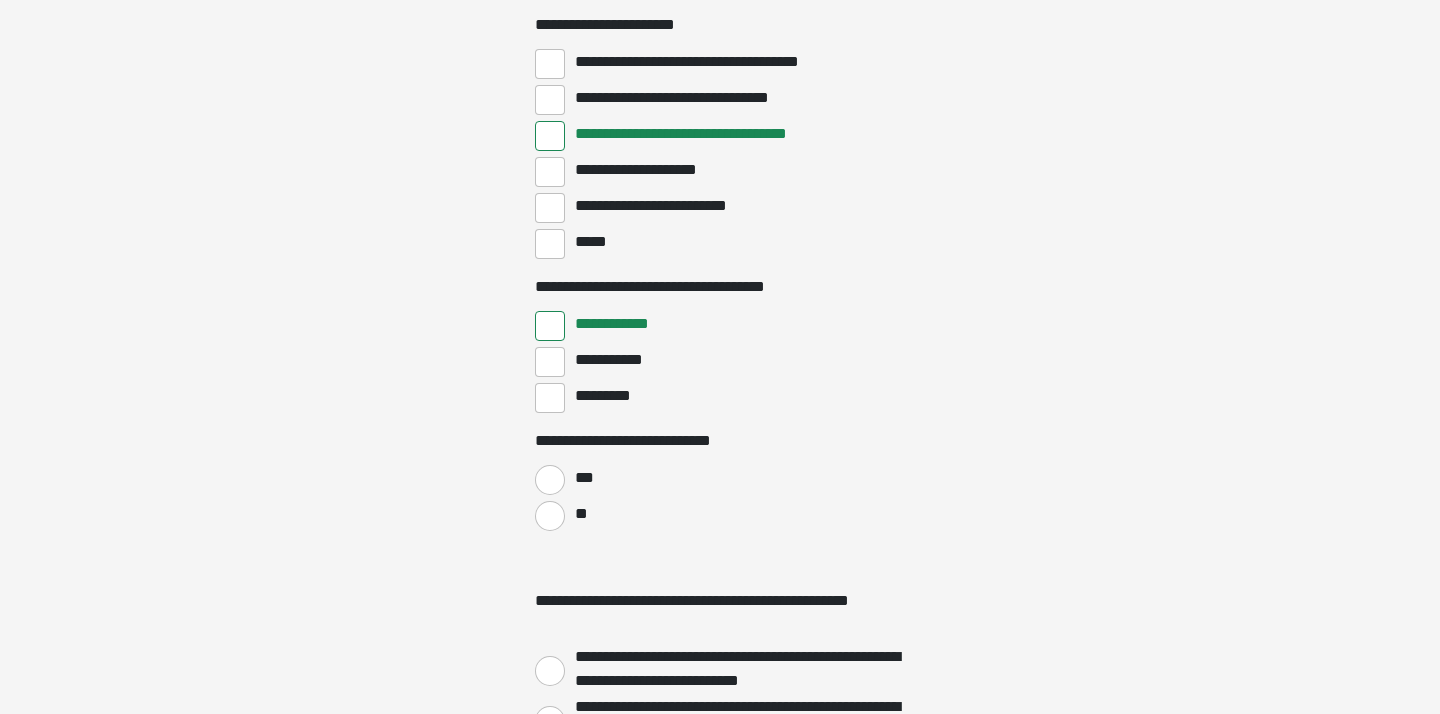 click on "**" at bounding box center (550, 516) 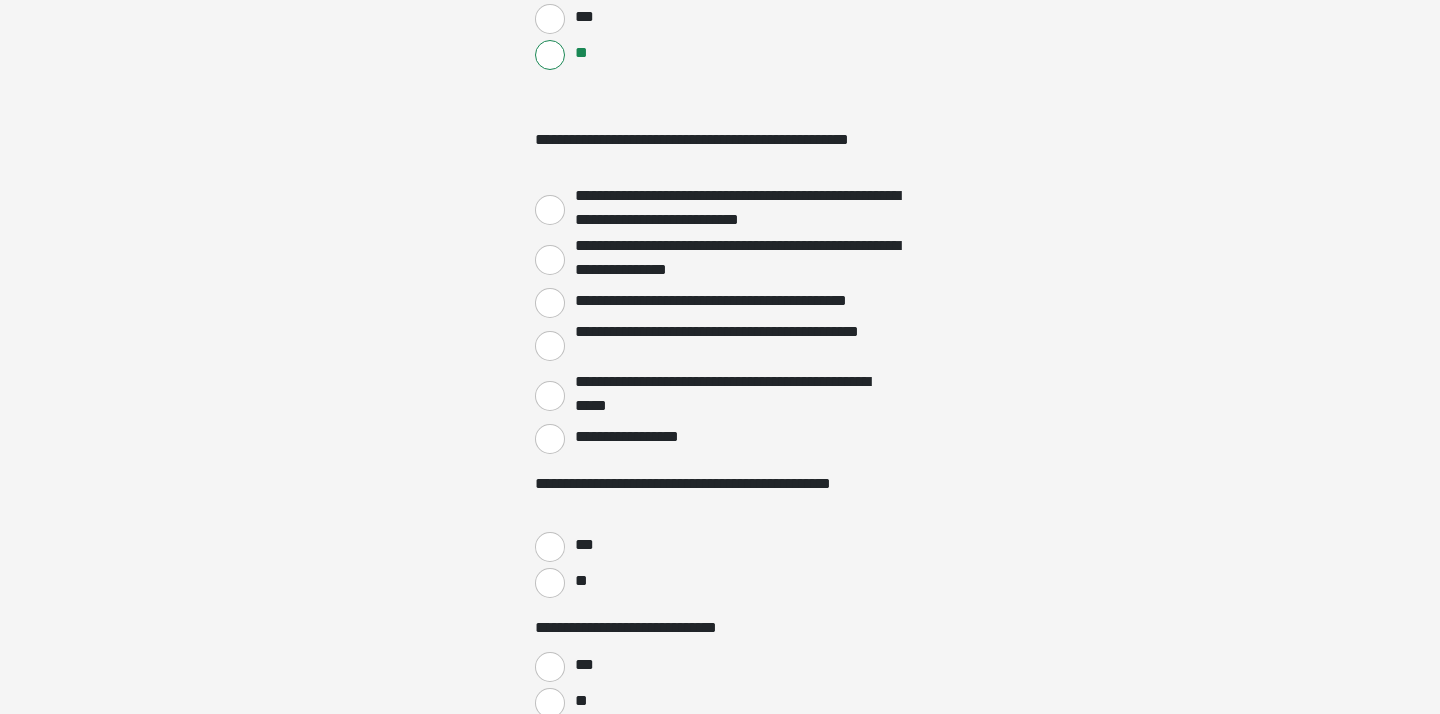 scroll, scrollTop: 3516, scrollLeft: 0, axis: vertical 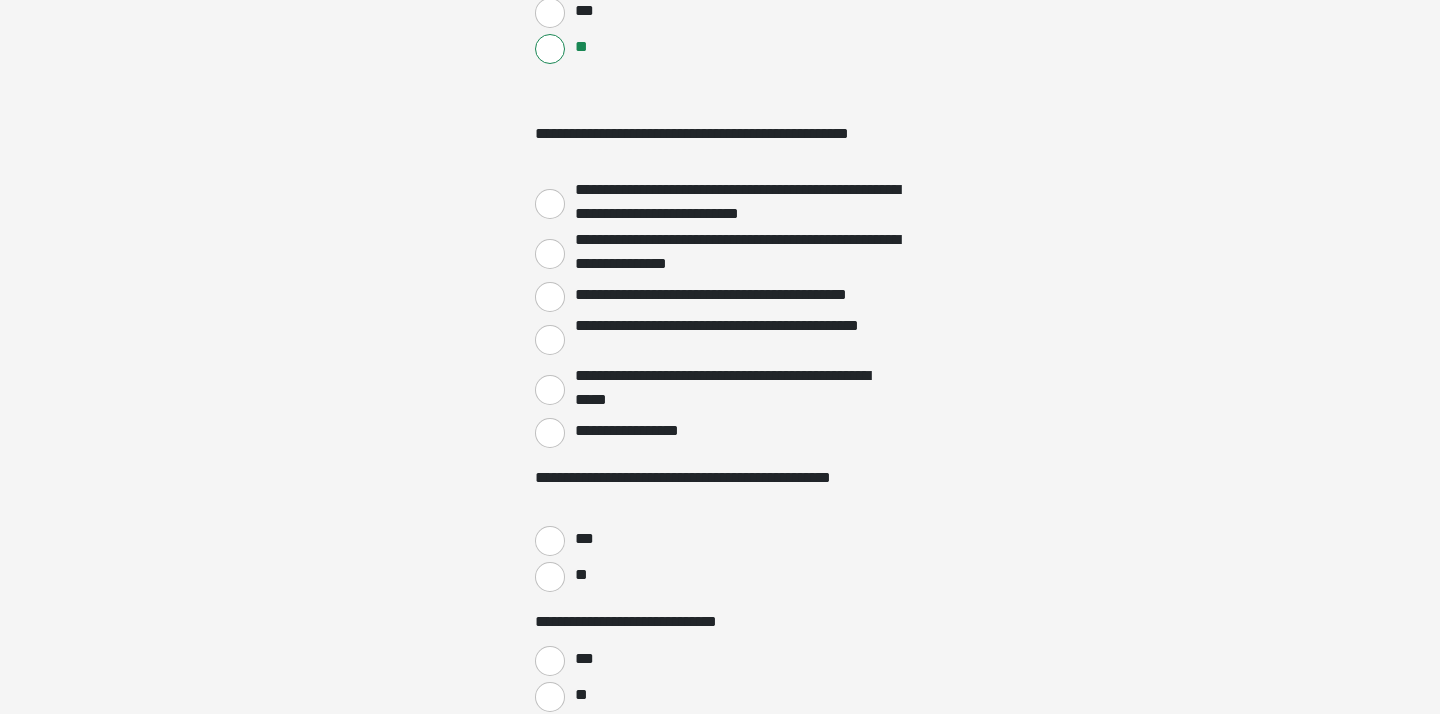 click on "**********" at bounding box center [550, 433] 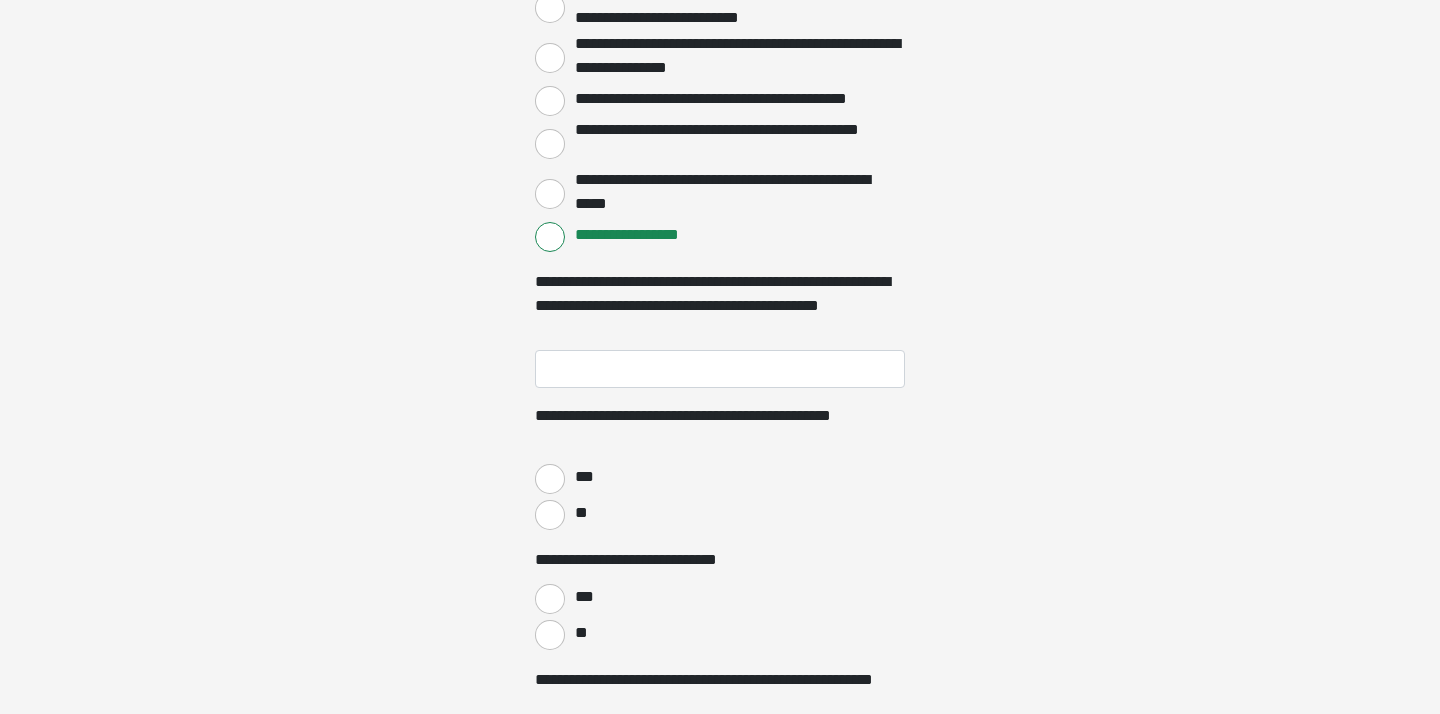 scroll, scrollTop: 3713, scrollLeft: 0, axis: vertical 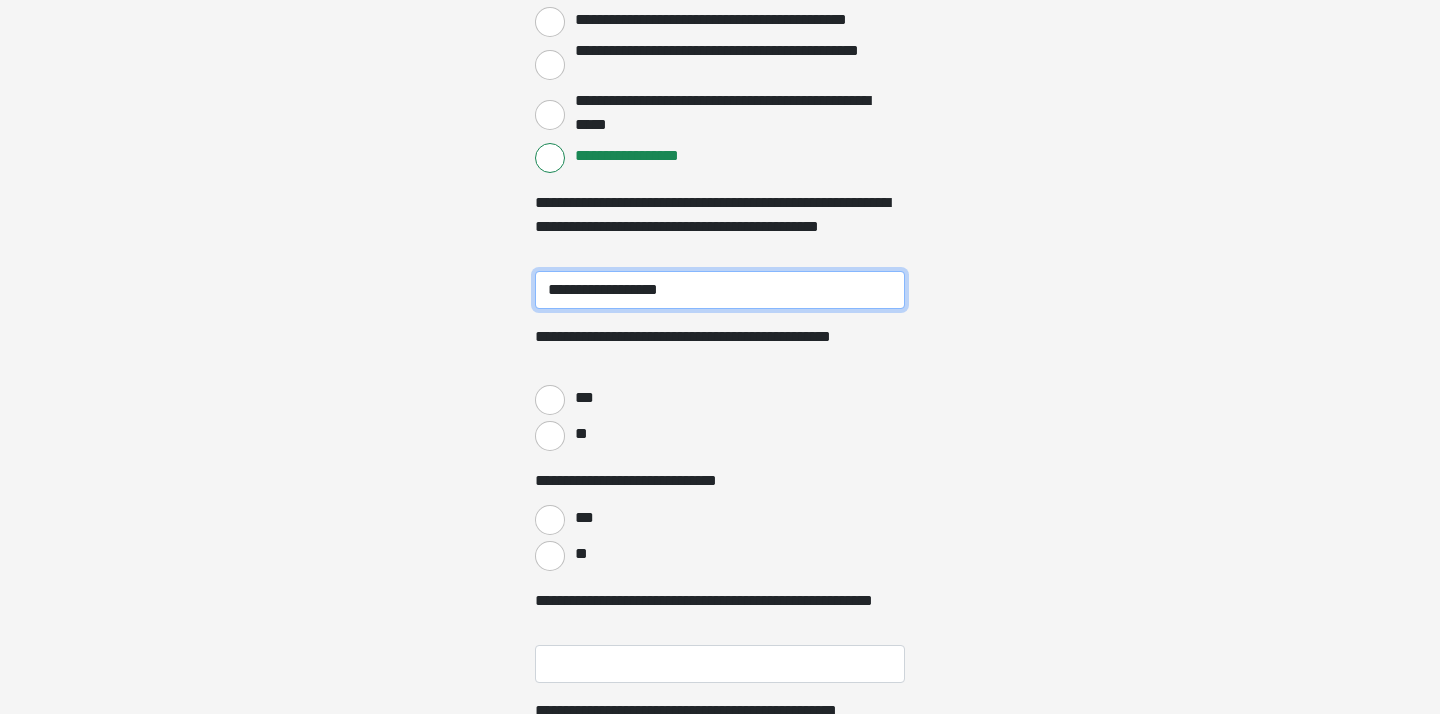 type on "**********" 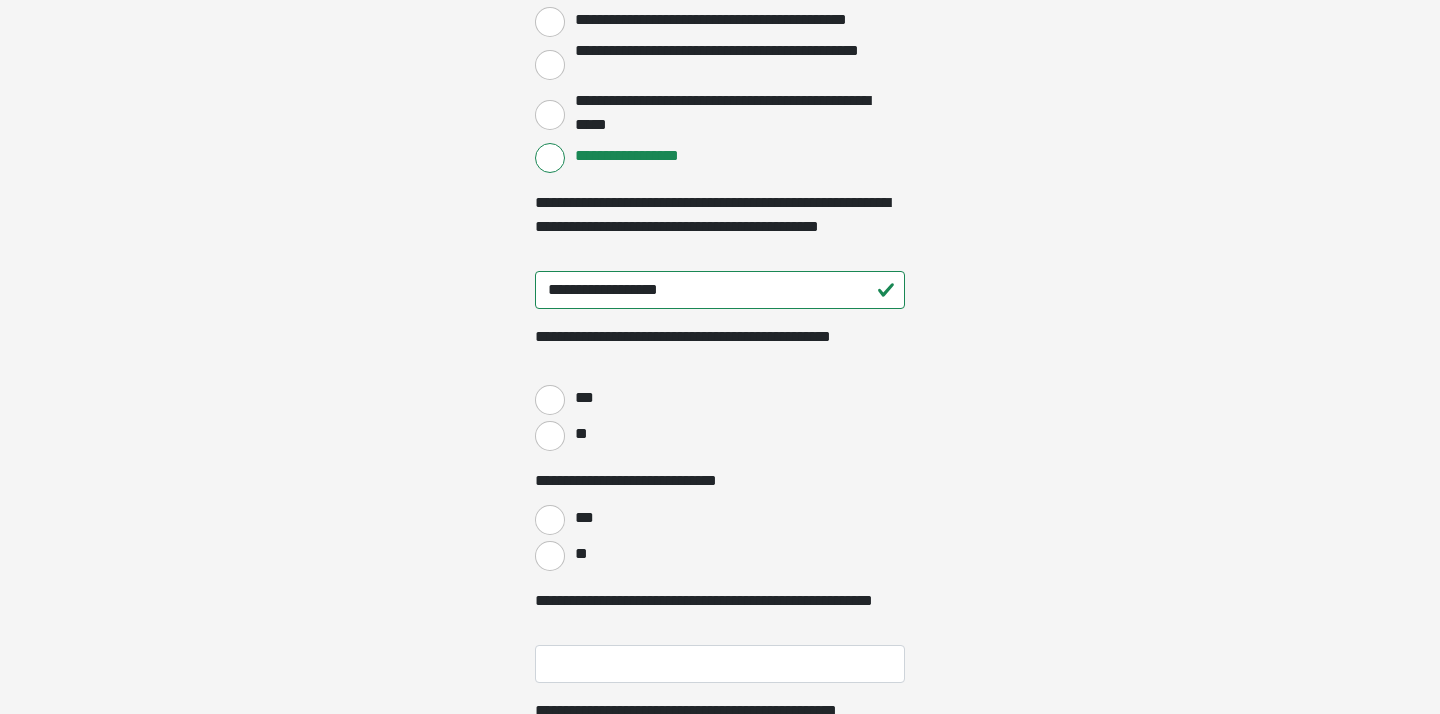 click on "***" at bounding box center [550, 400] 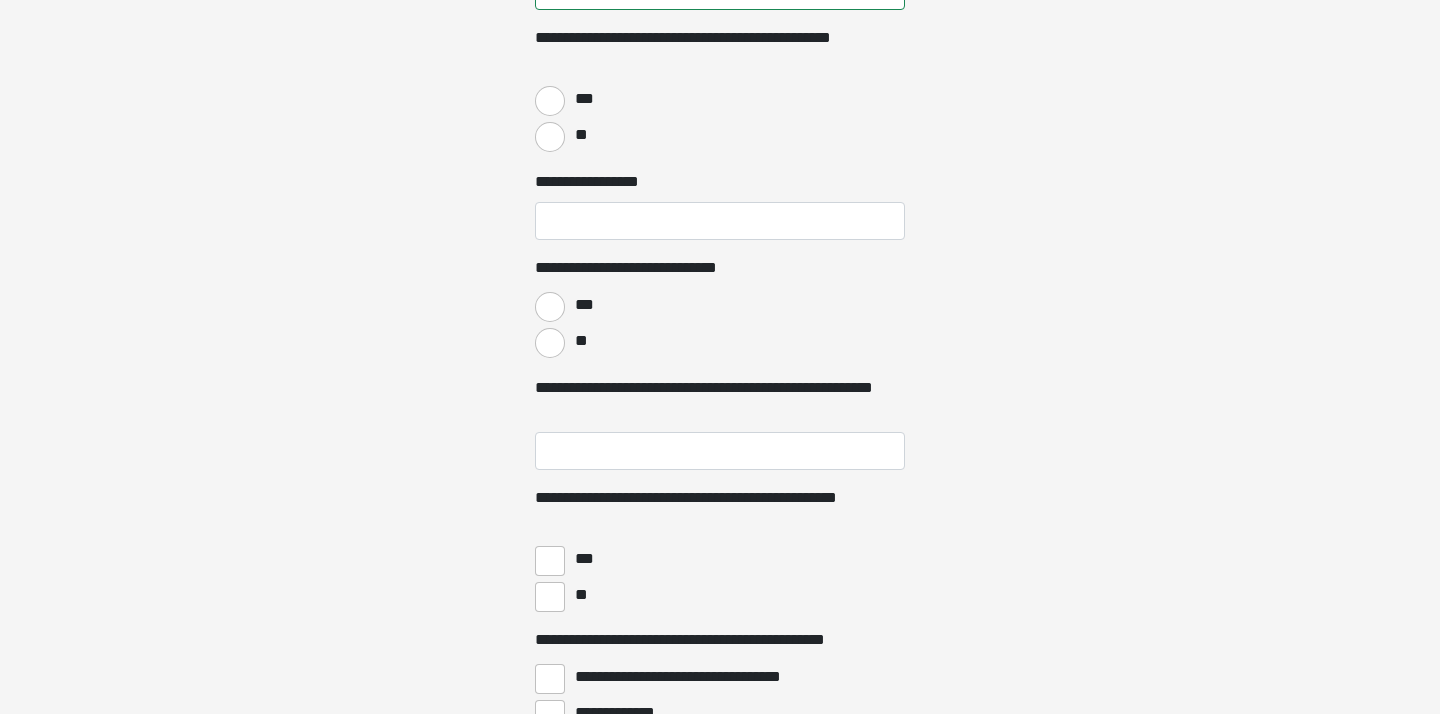 scroll, scrollTop: 4092, scrollLeft: 0, axis: vertical 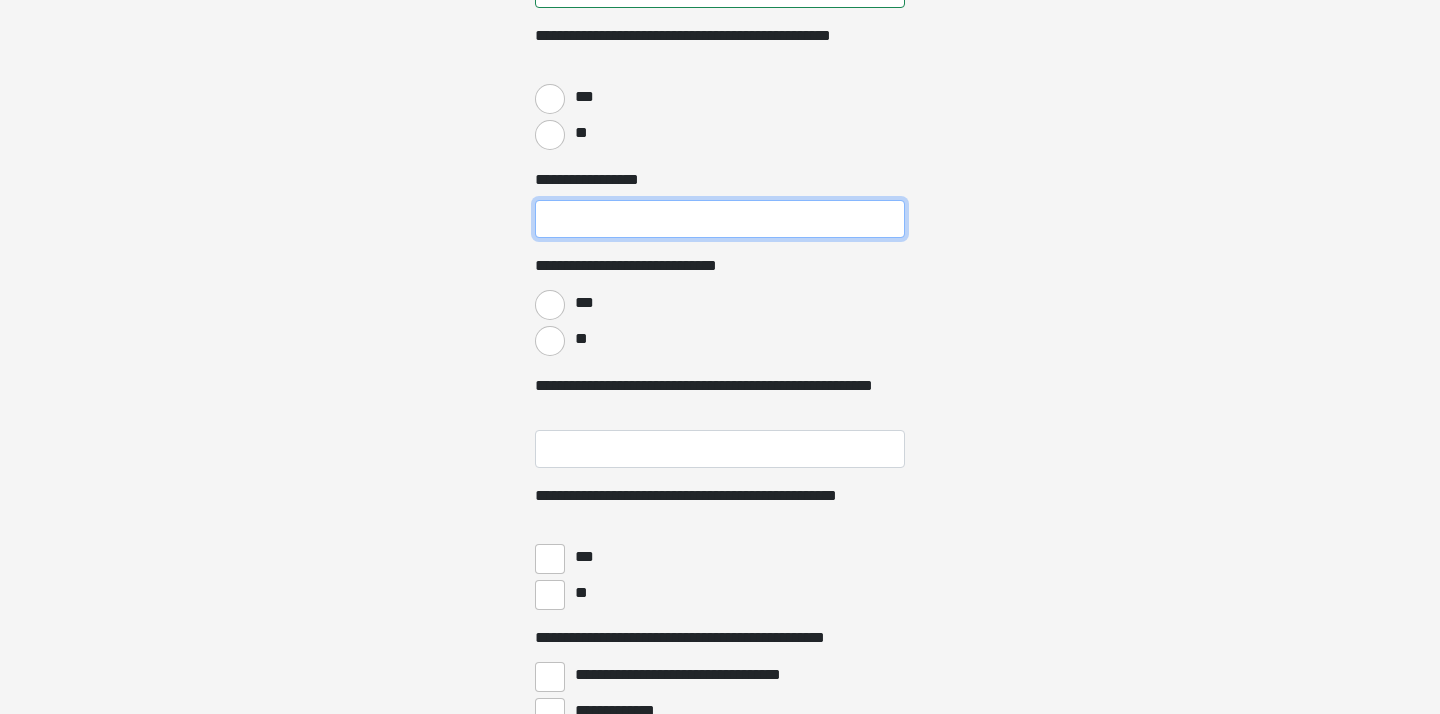 click on "**********" at bounding box center [720, 219] 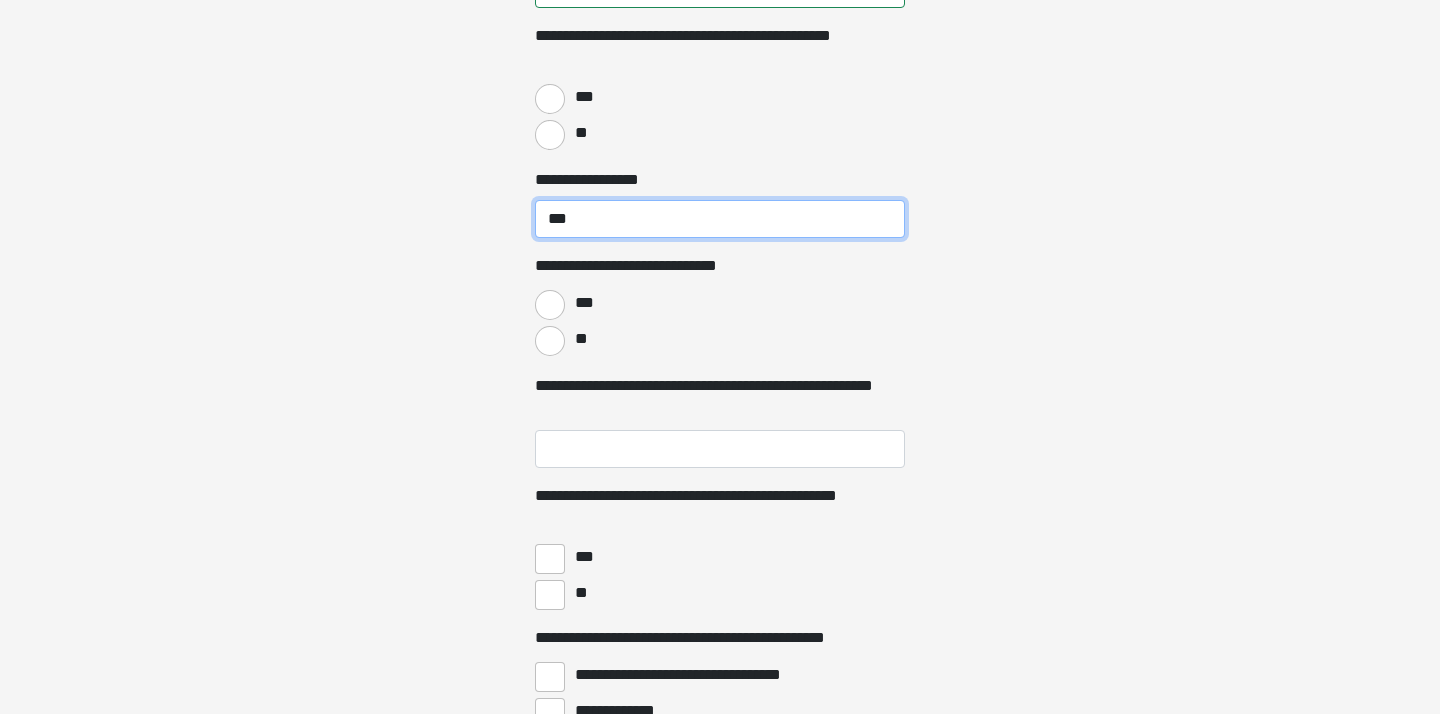 type on "***" 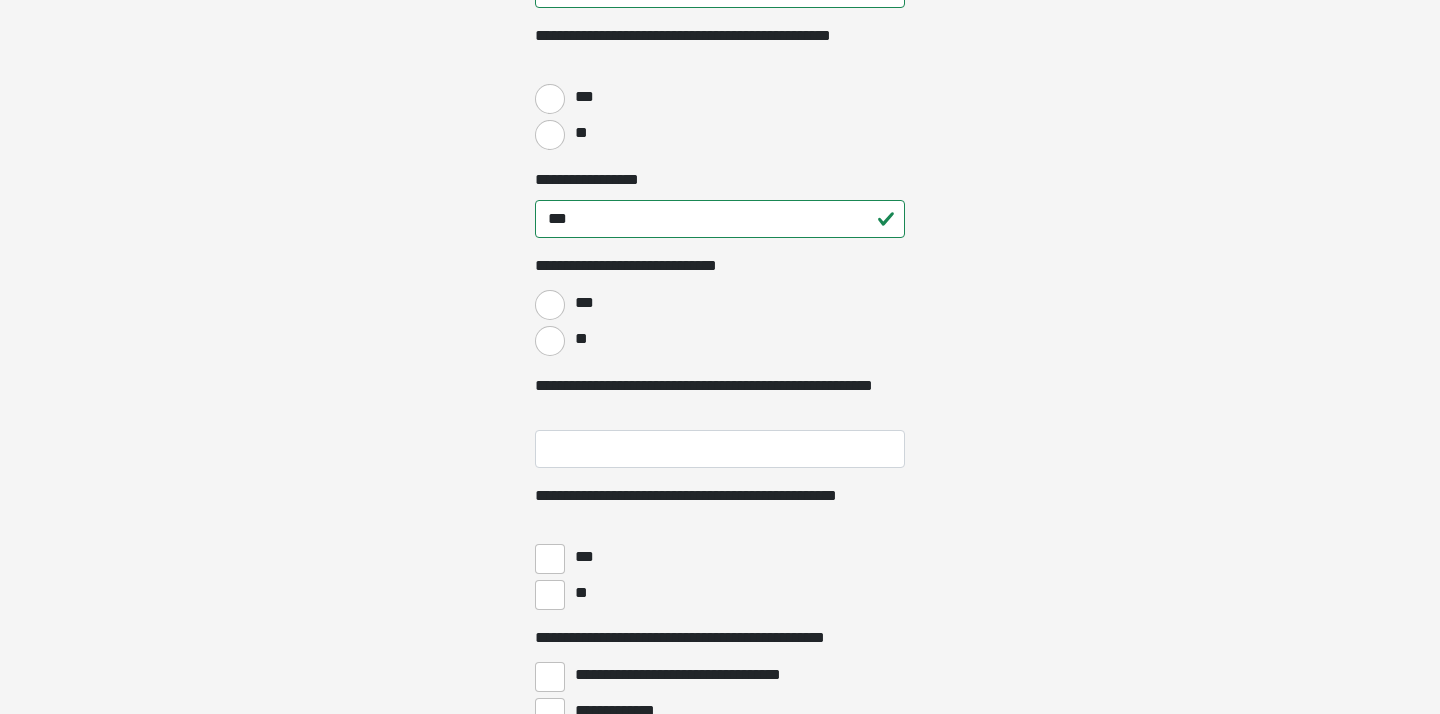 click on "***" at bounding box center (550, 305) 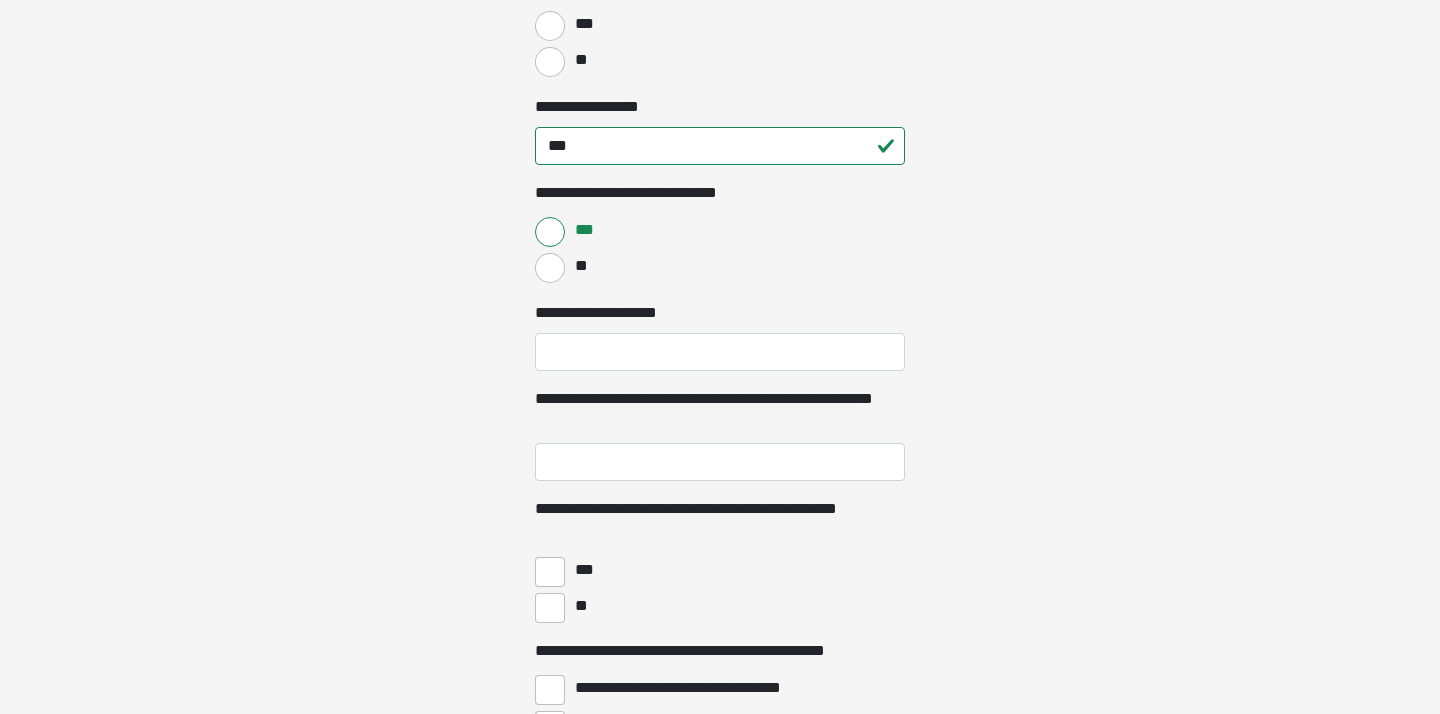 scroll, scrollTop: 4167, scrollLeft: 0, axis: vertical 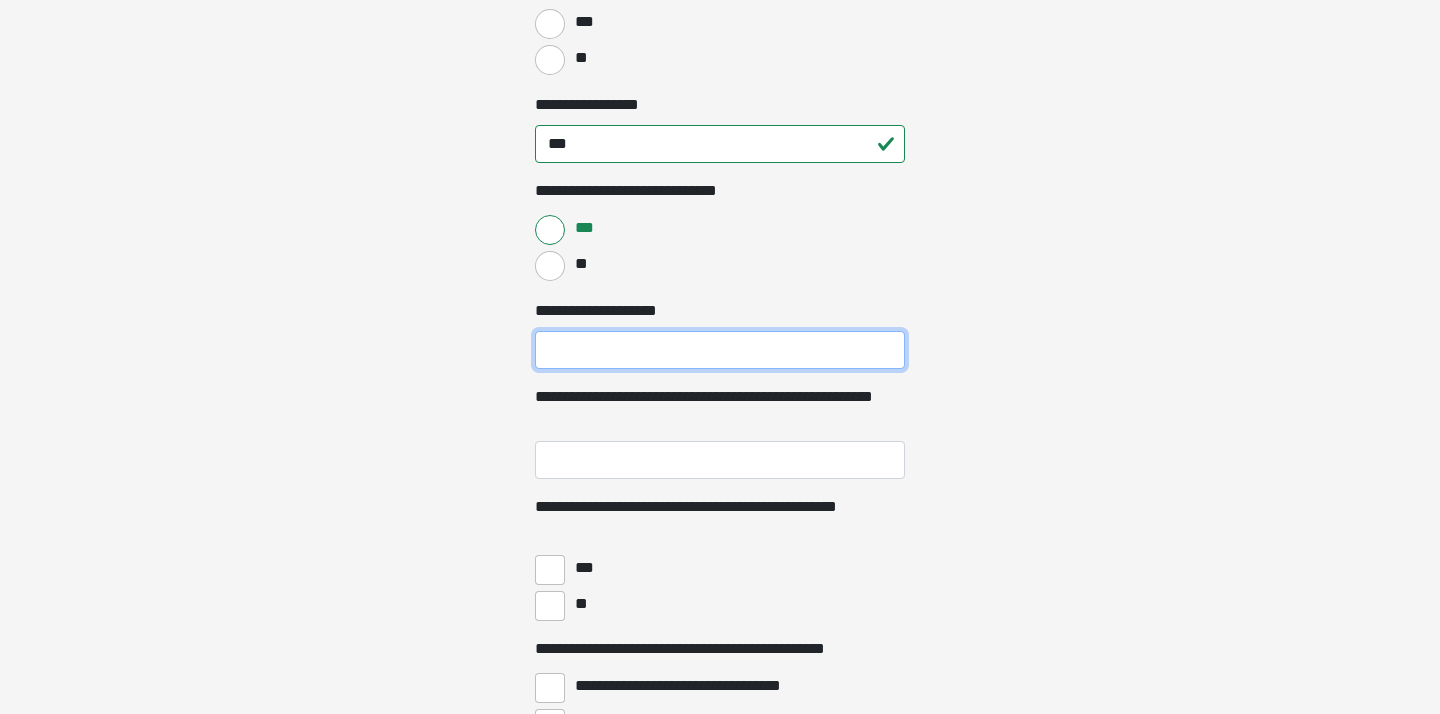 click on "**********" at bounding box center (720, 350) 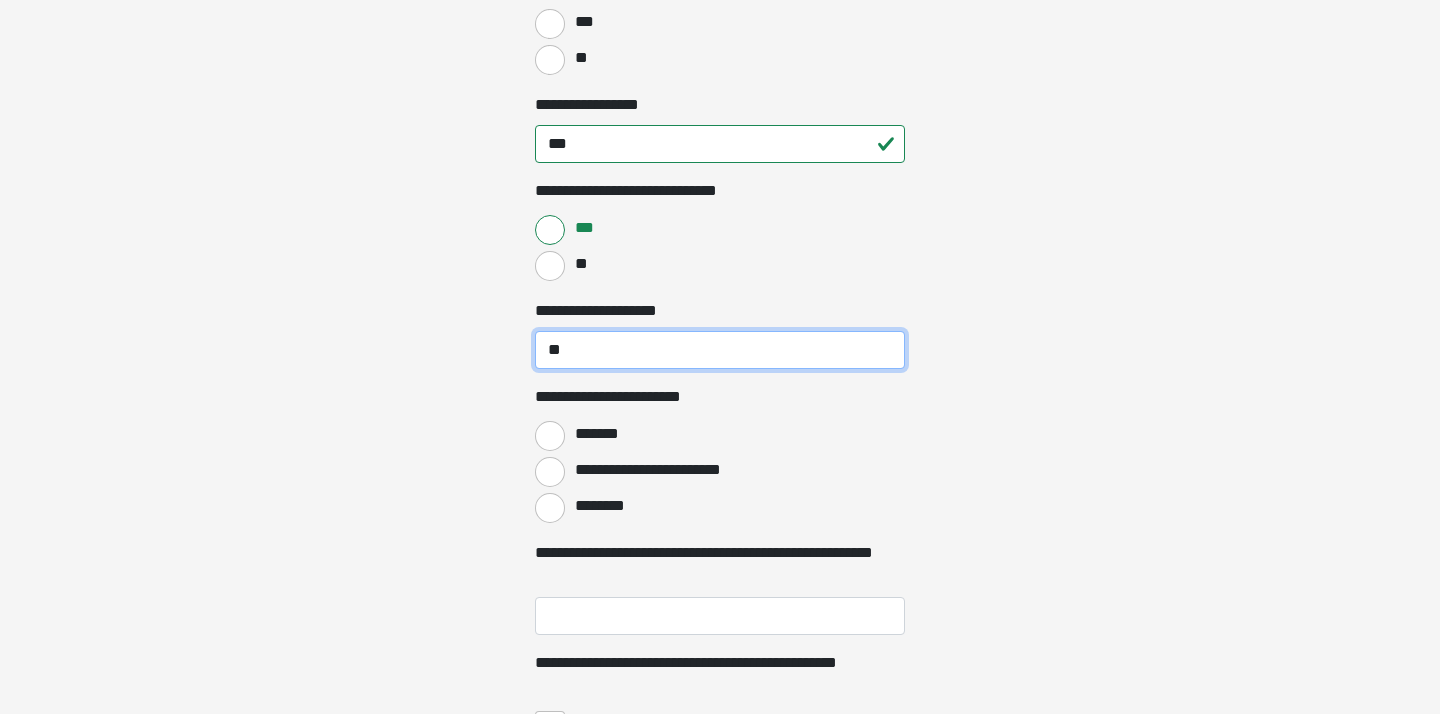 type on "**" 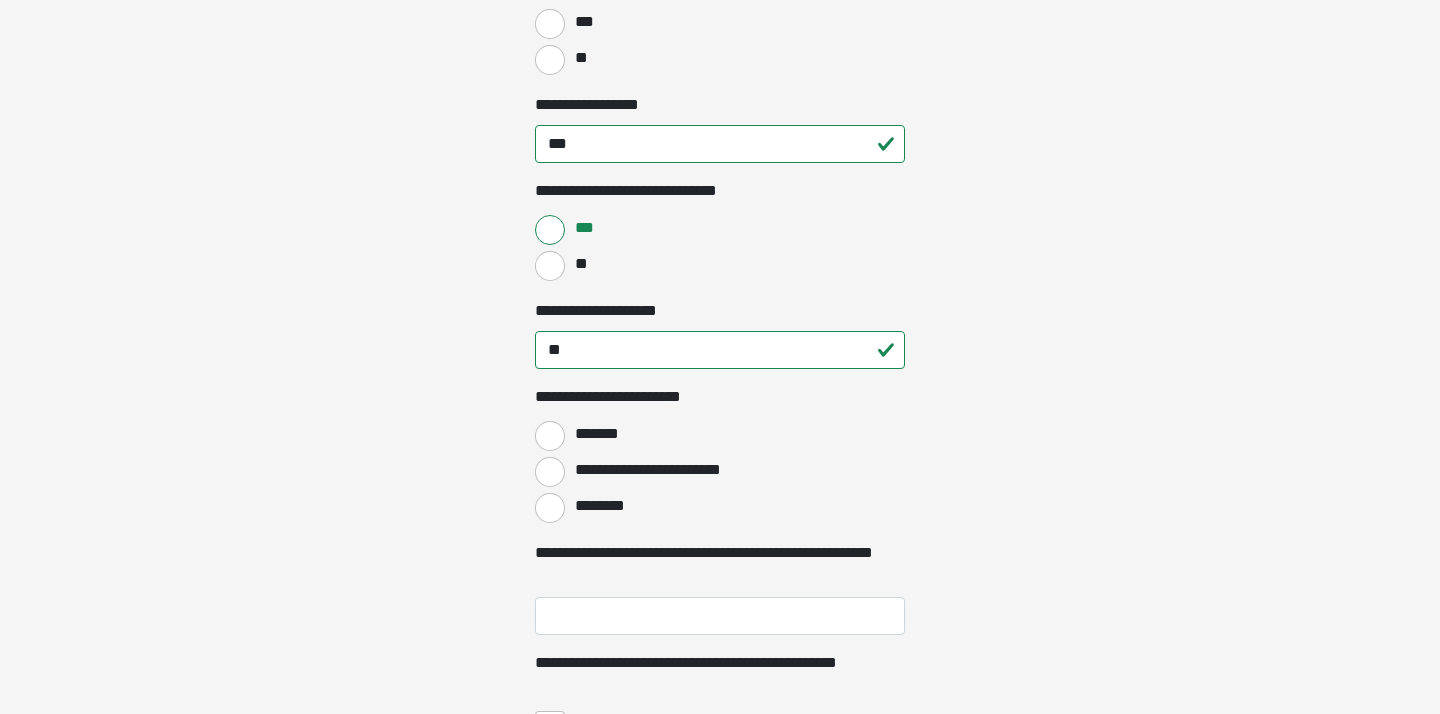 click on "**********" at bounding box center (550, 472) 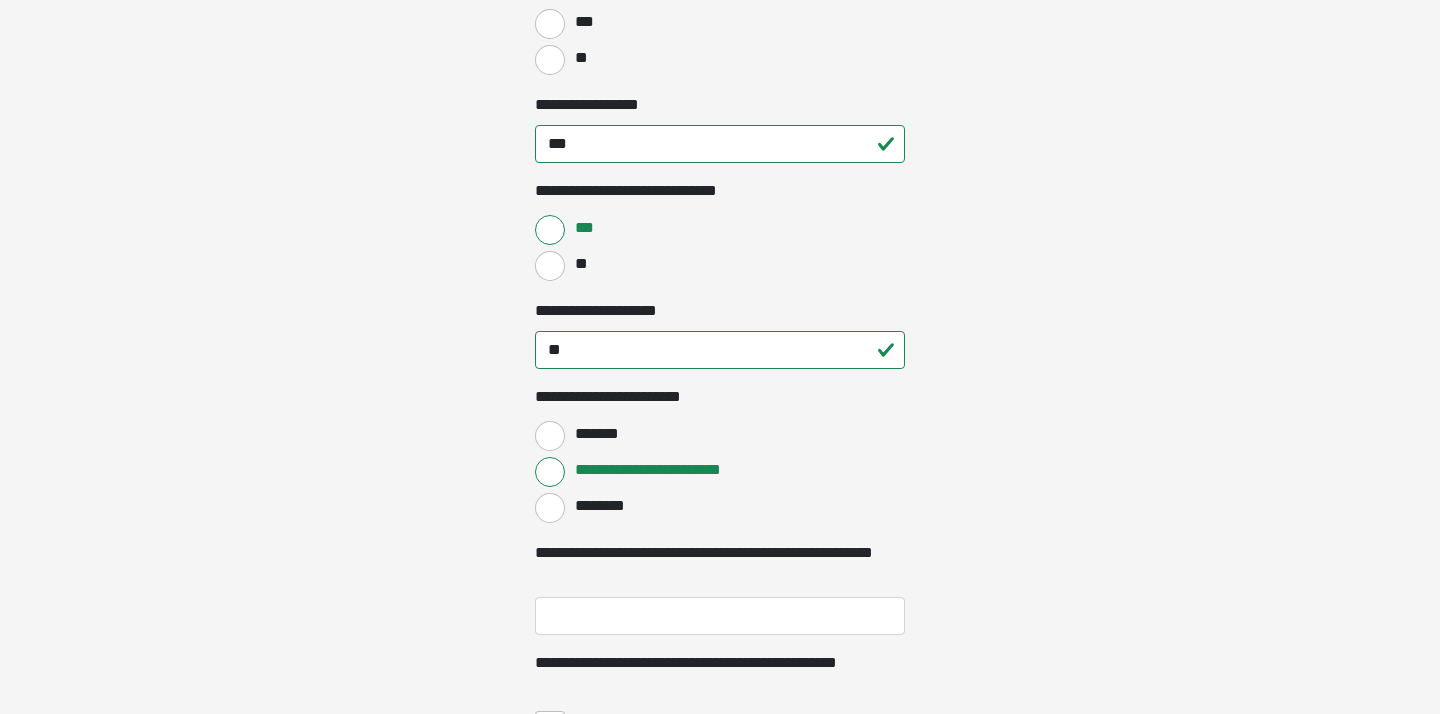click on "**********" at bounding box center (550, 472) 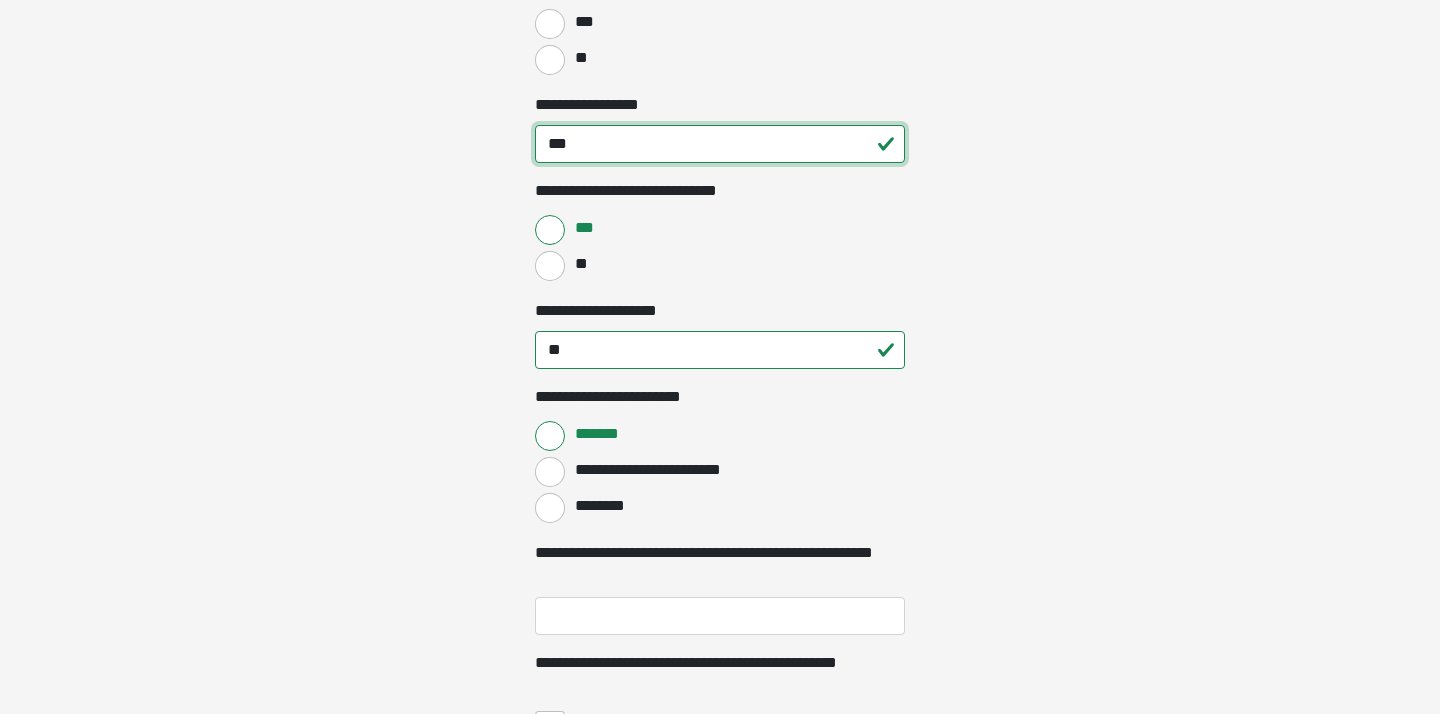 click on "***" at bounding box center (720, 144) 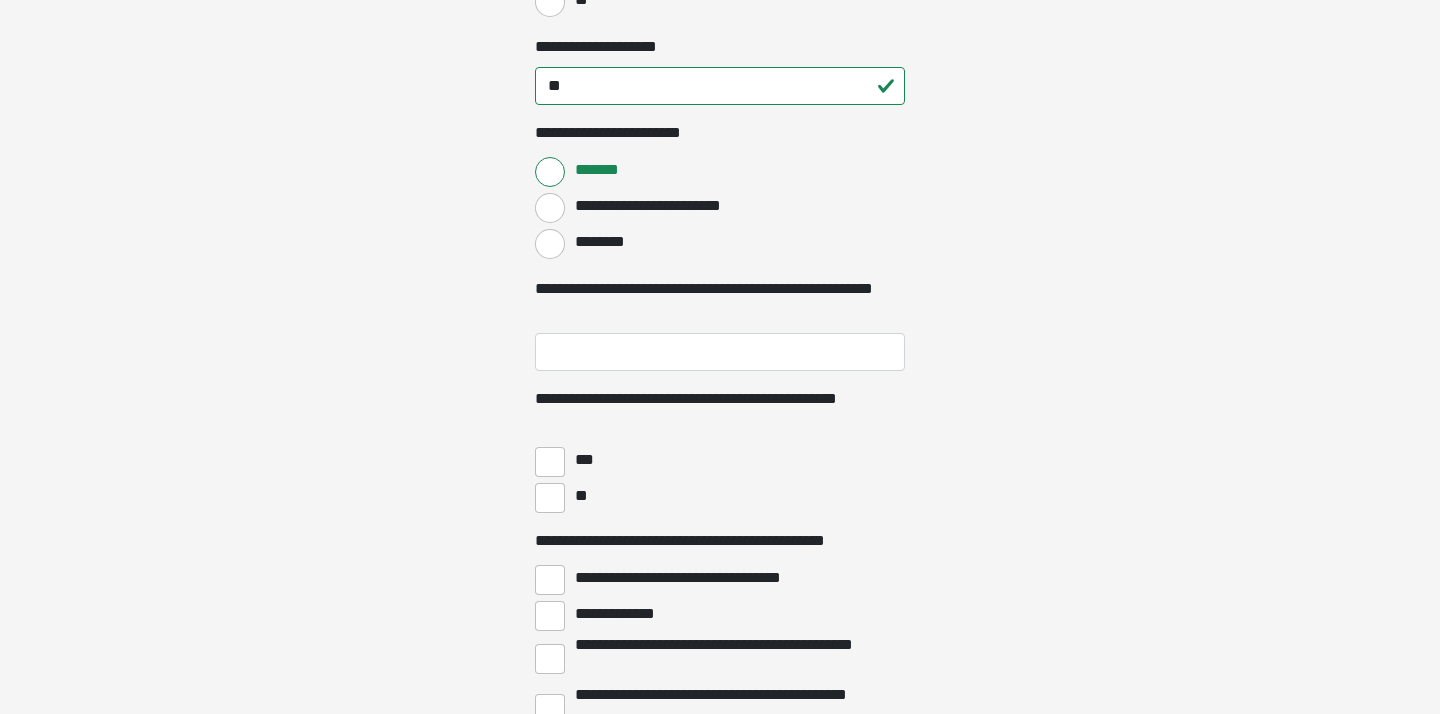 scroll, scrollTop: 4438, scrollLeft: 0, axis: vertical 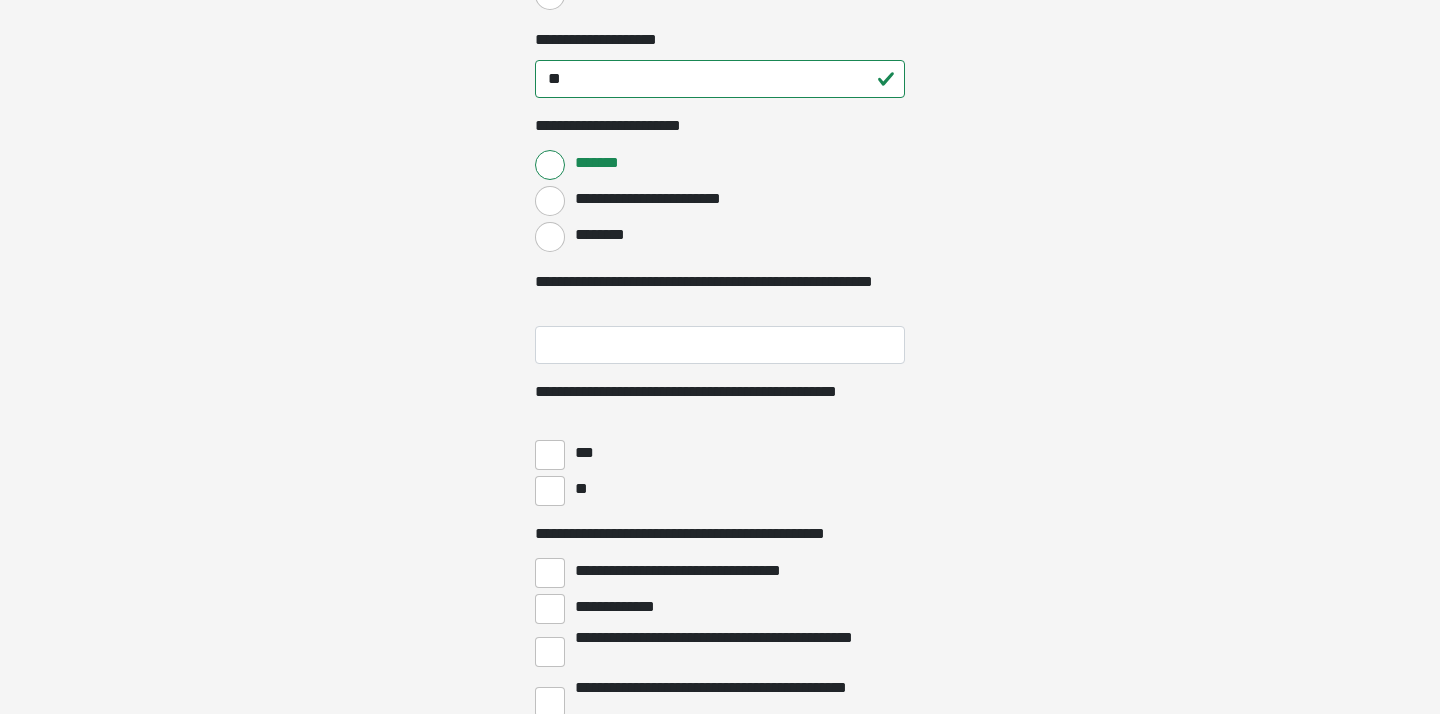 type on "**********" 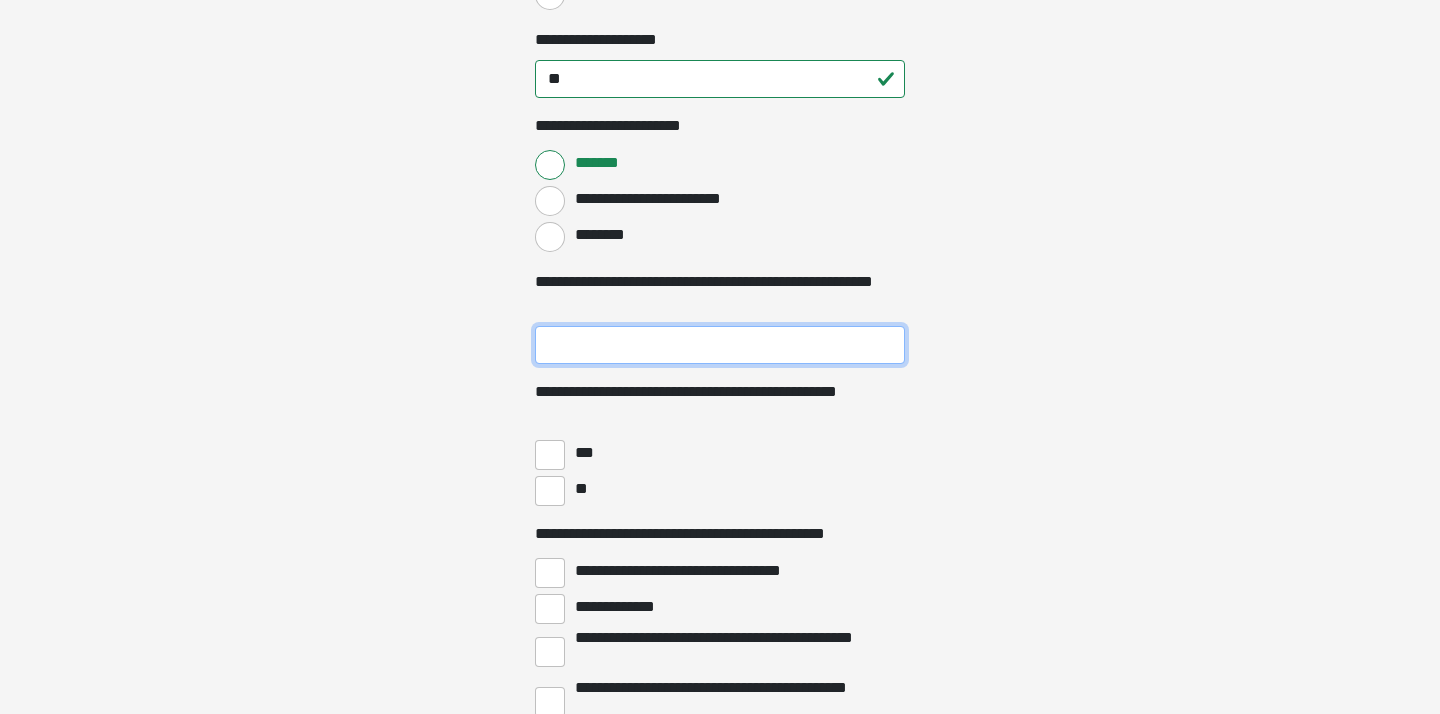 click on "**********" at bounding box center [720, 345] 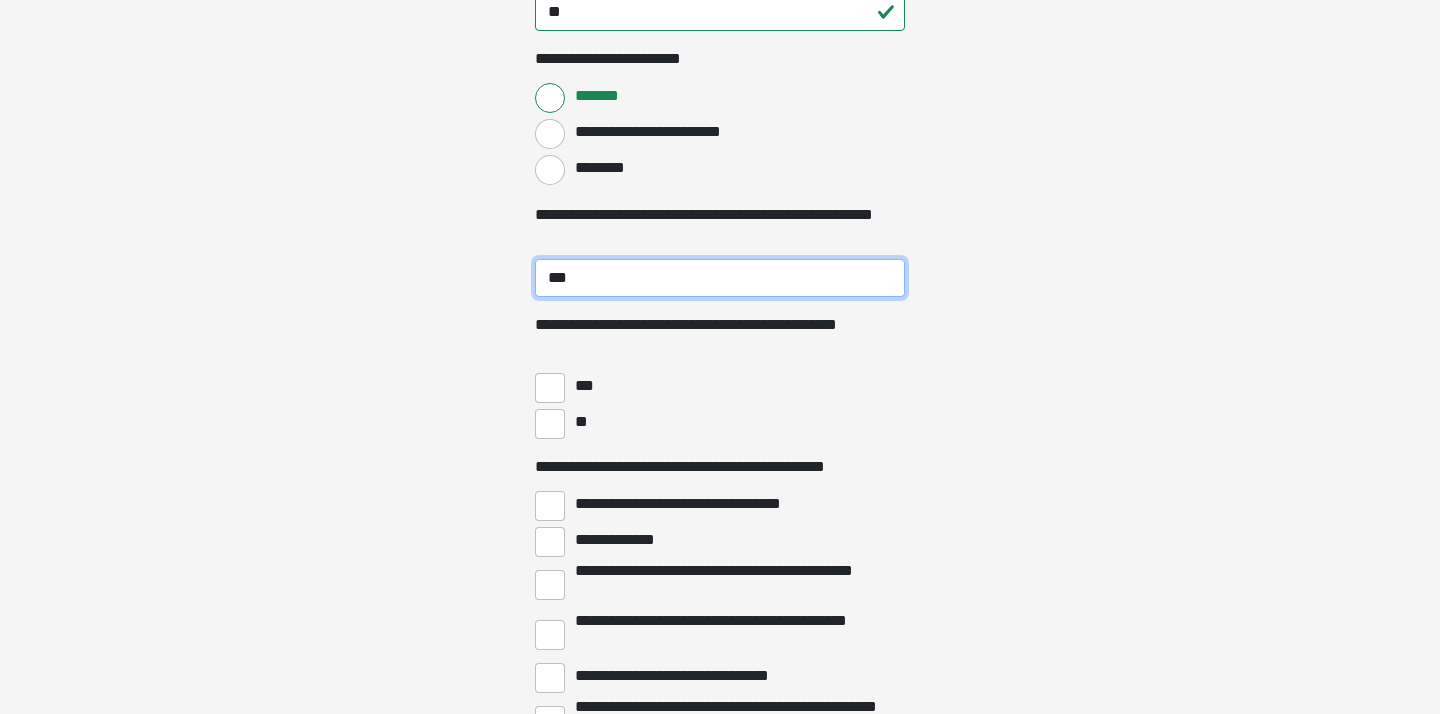 scroll, scrollTop: 4505, scrollLeft: 0, axis: vertical 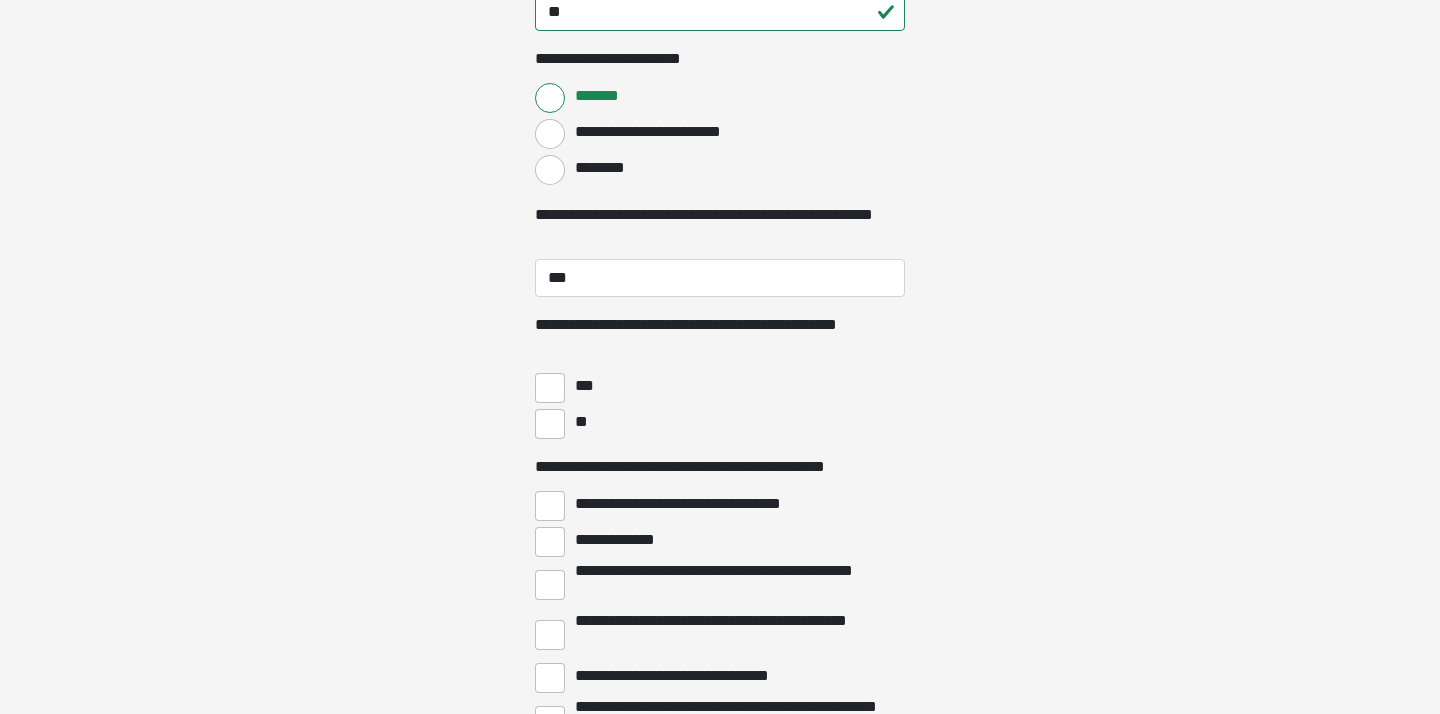 click on "**" at bounding box center [550, 424] 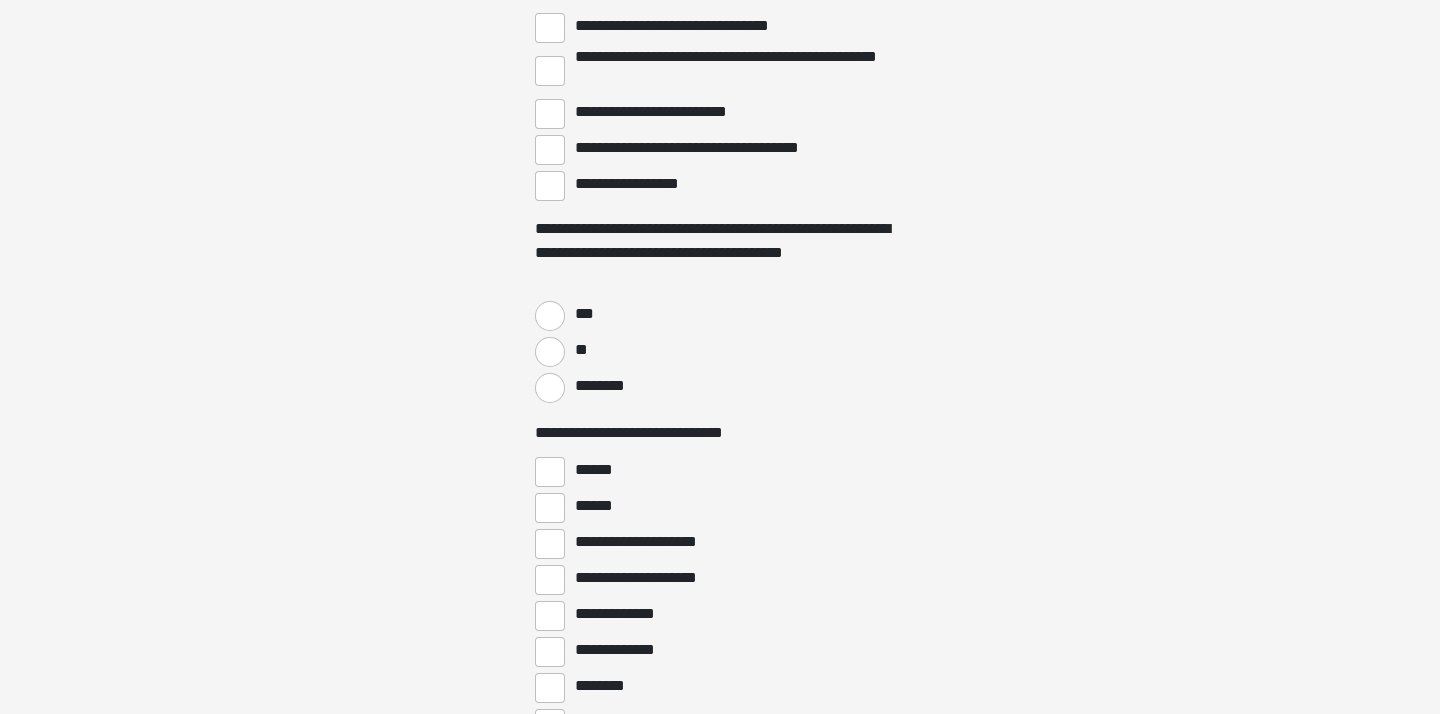 scroll, scrollTop: 5149, scrollLeft: 0, axis: vertical 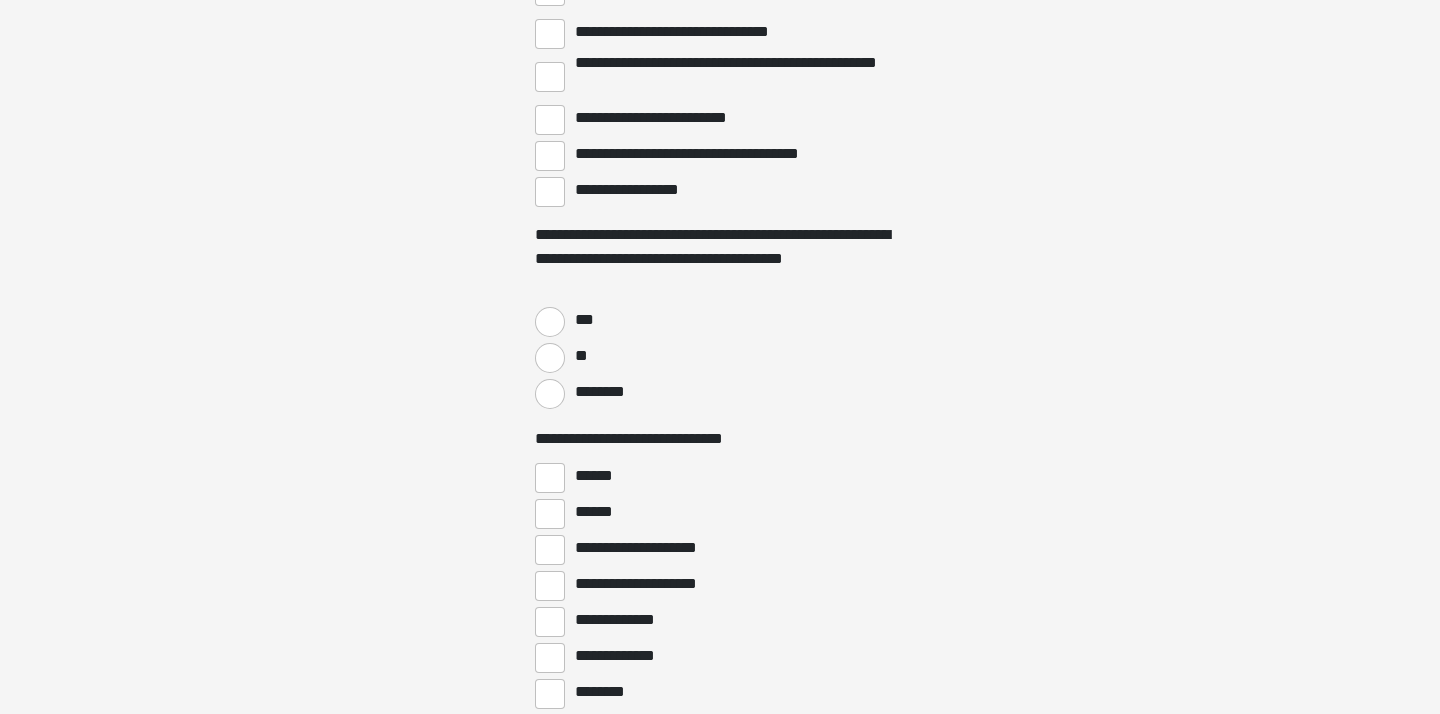 click on "**********" at bounding box center [550, 77] 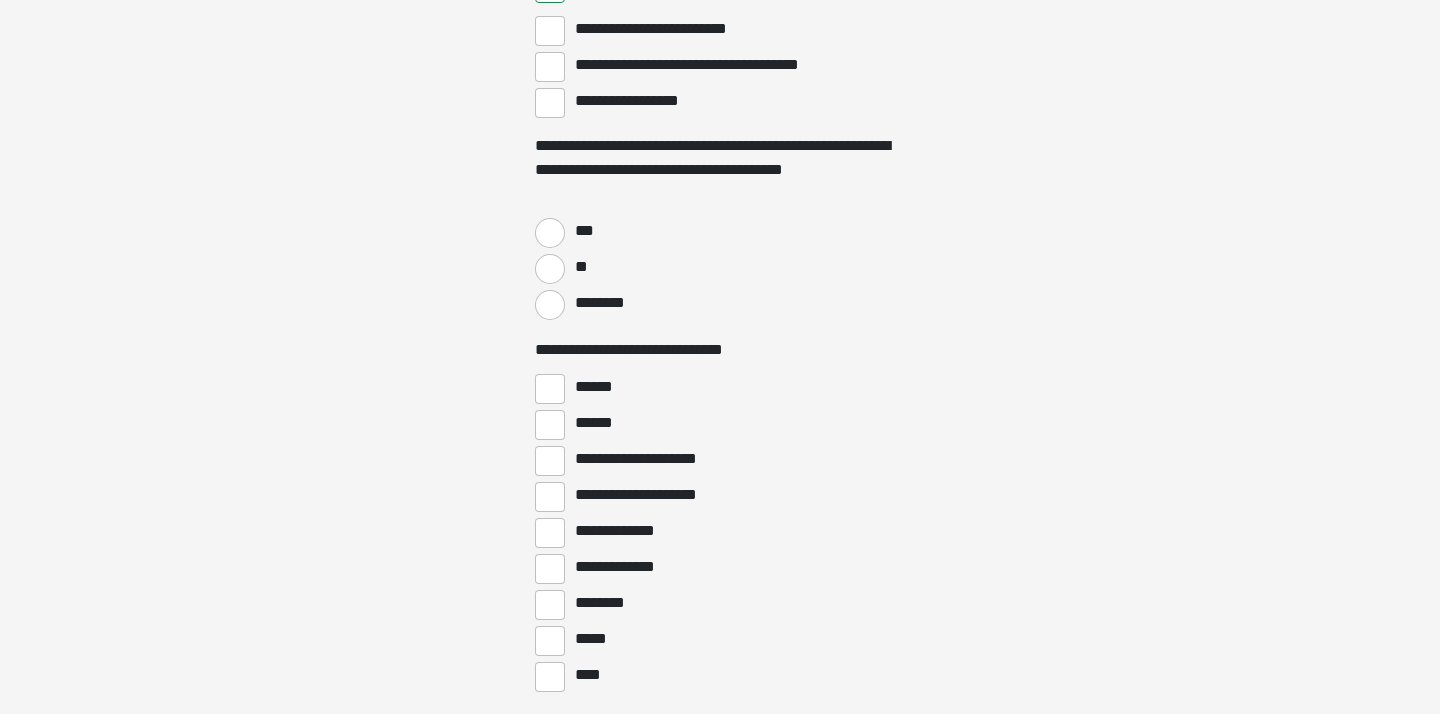 scroll, scrollTop: 5238, scrollLeft: 0, axis: vertical 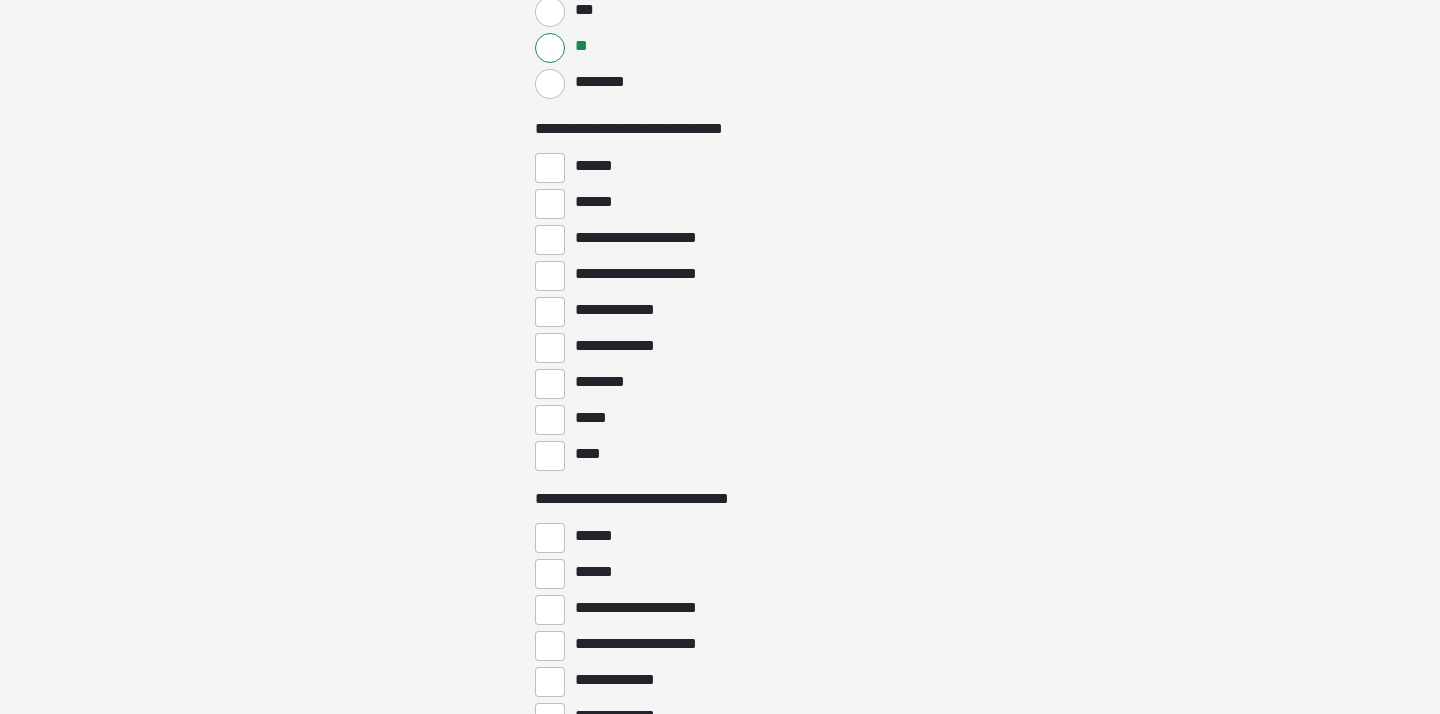 click on "*****" at bounding box center (550, 420) 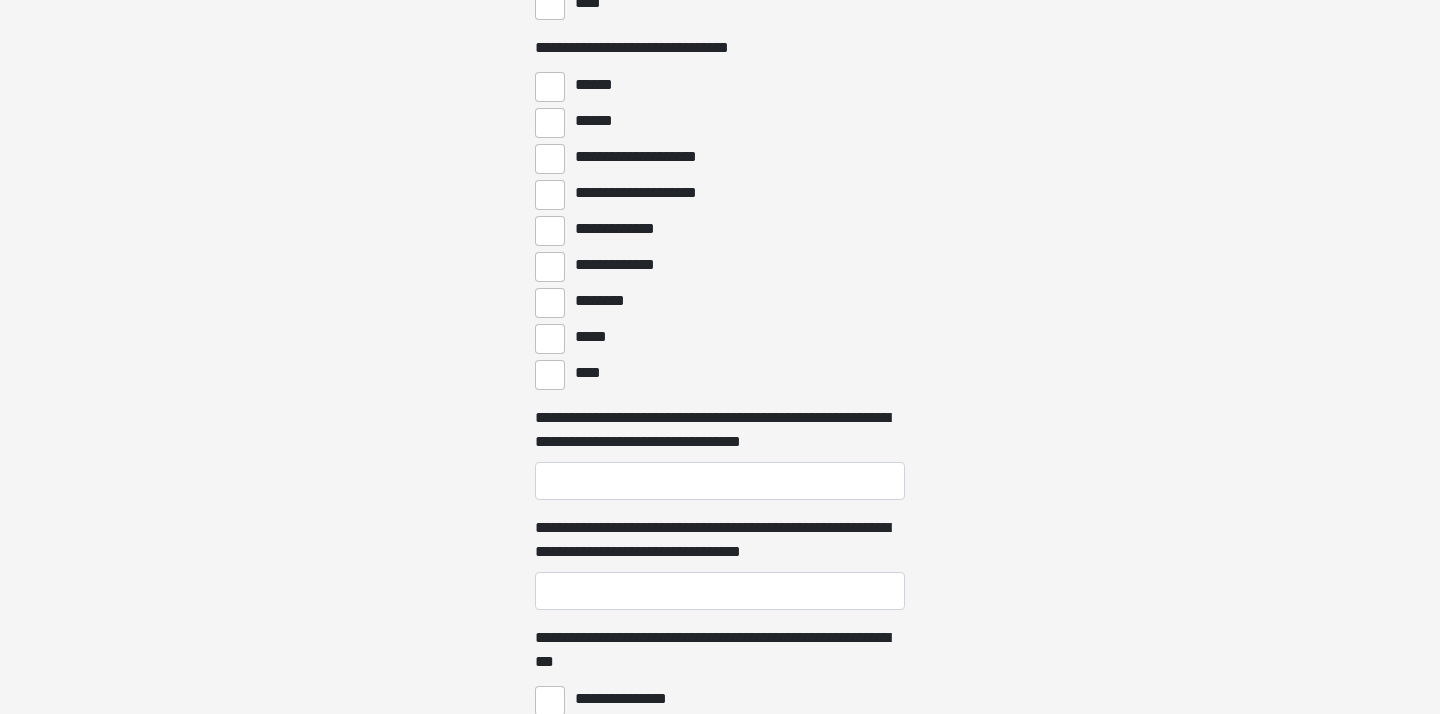 scroll, scrollTop: 5930, scrollLeft: 0, axis: vertical 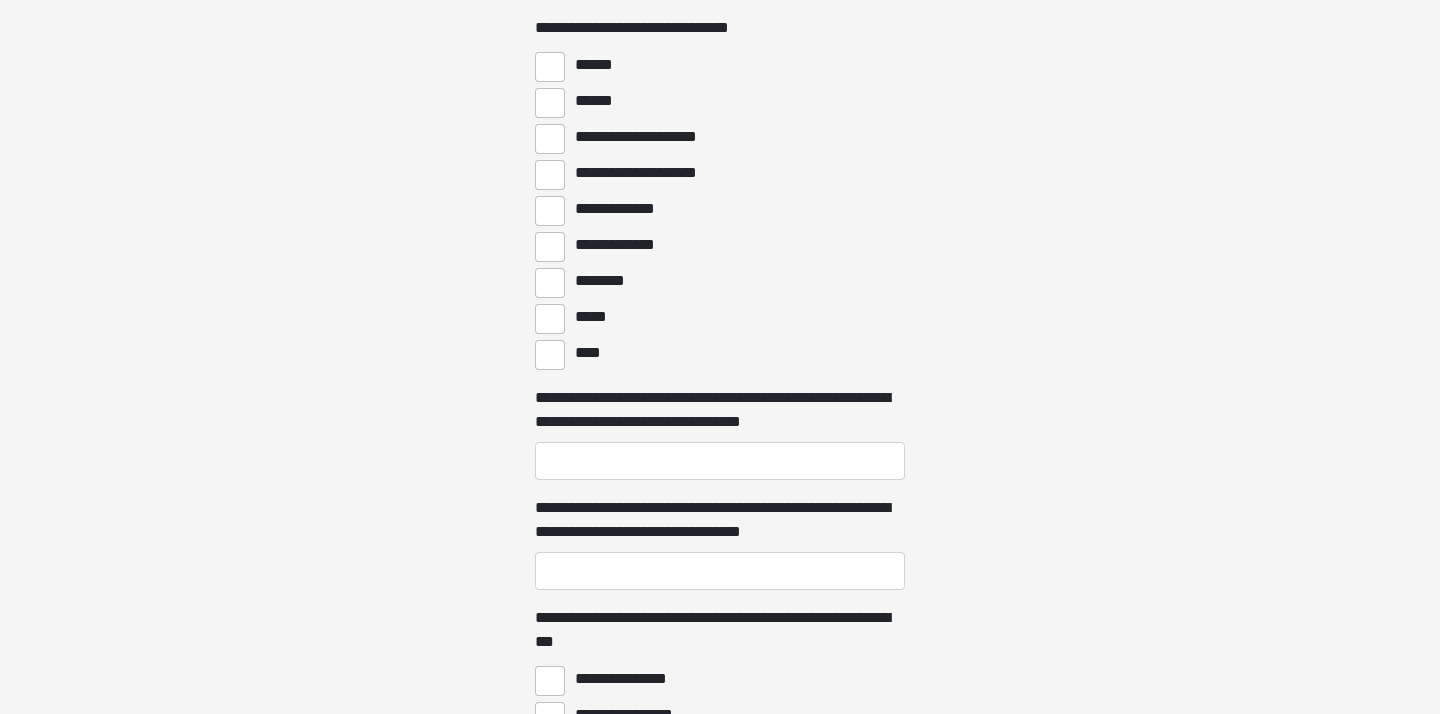 click on "****" at bounding box center [550, 355] 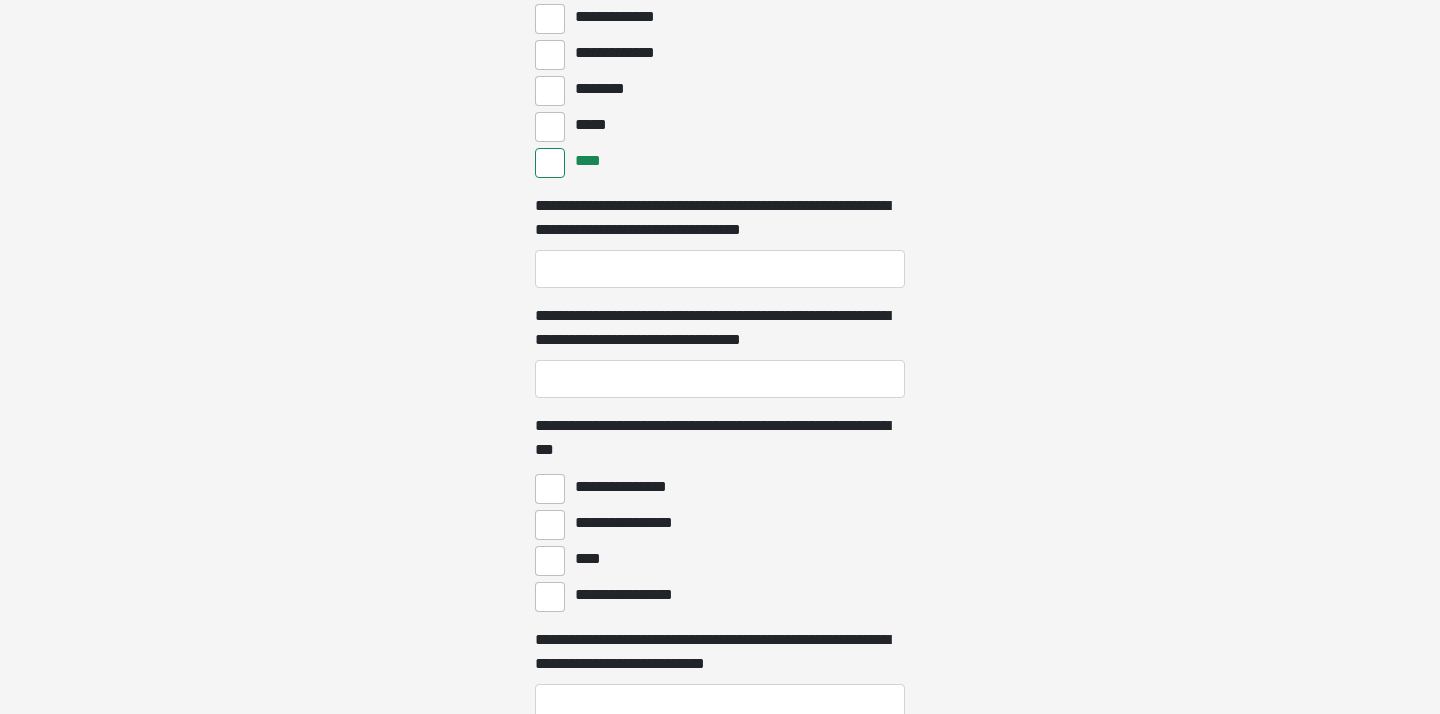scroll, scrollTop: 6144, scrollLeft: 0, axis: vertical 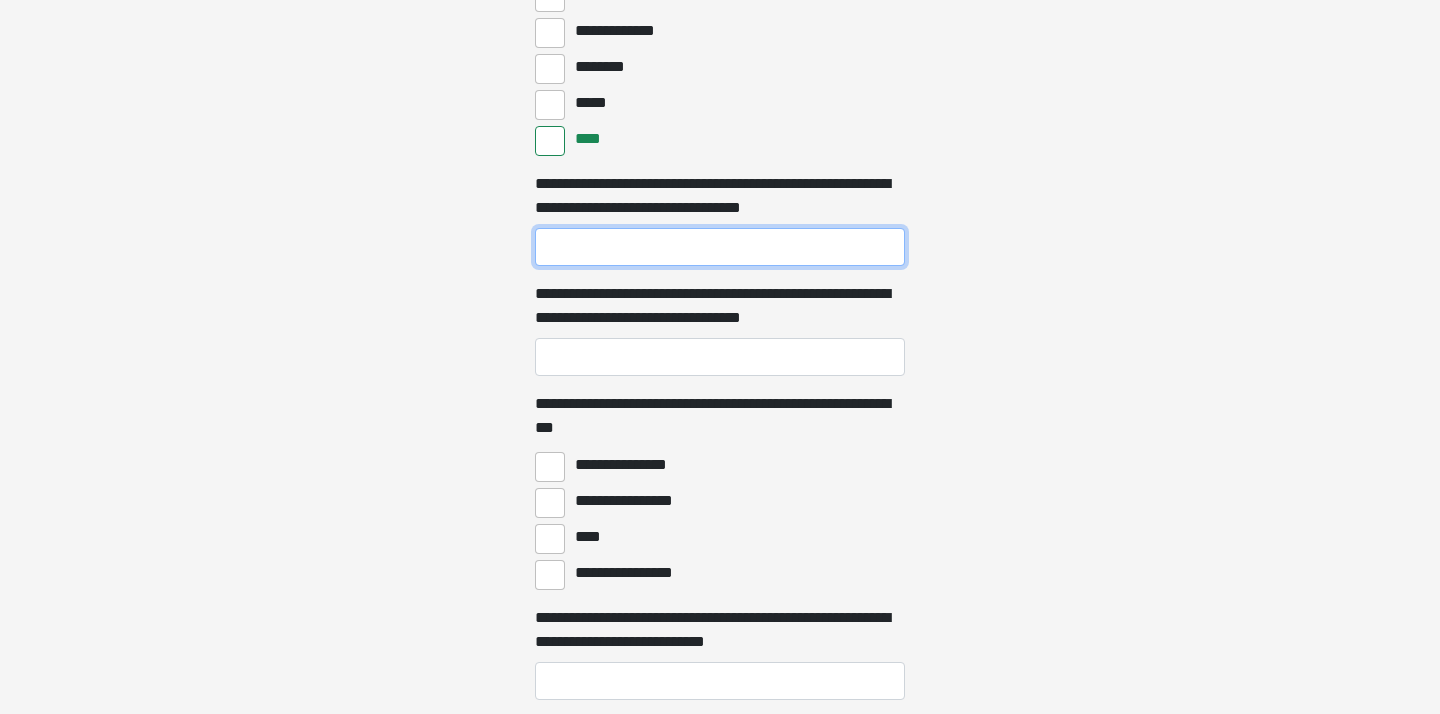 click on "**********" at bounding box center (720, 247) 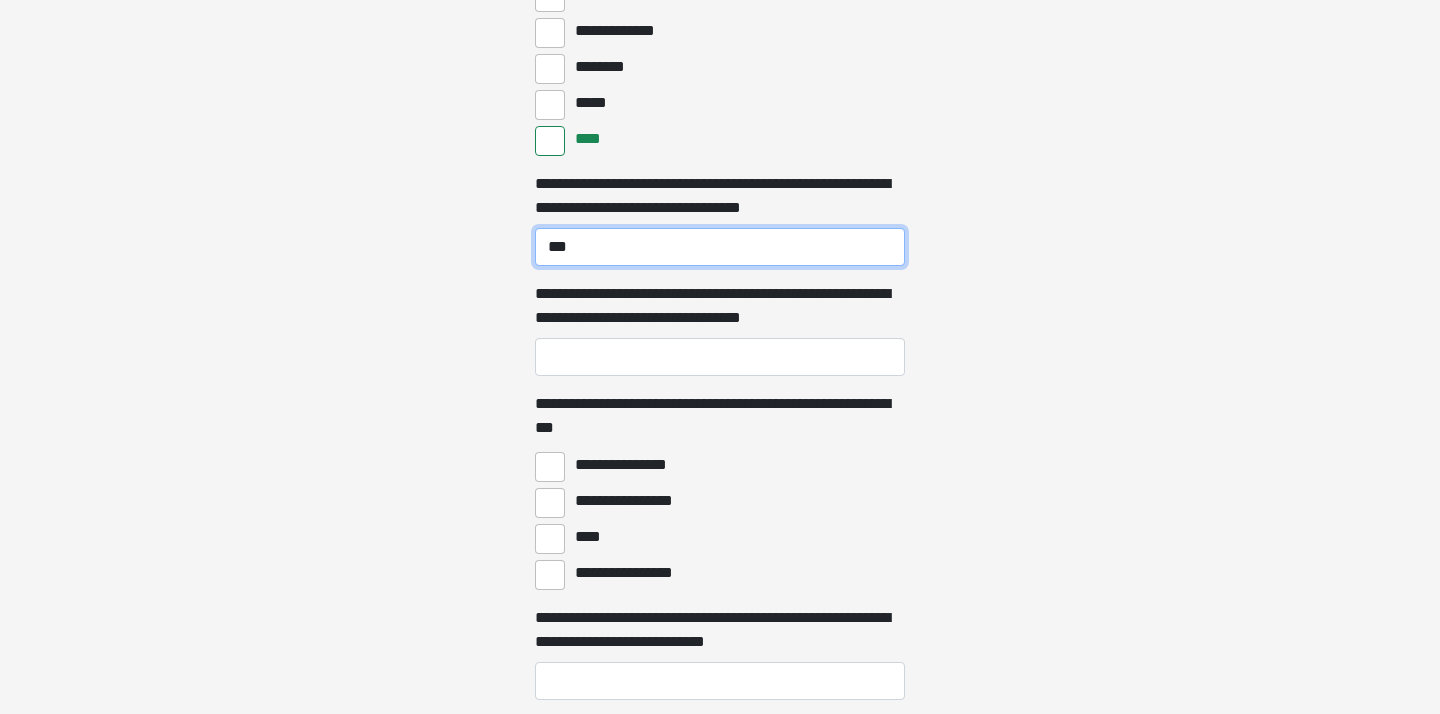 type on "***" 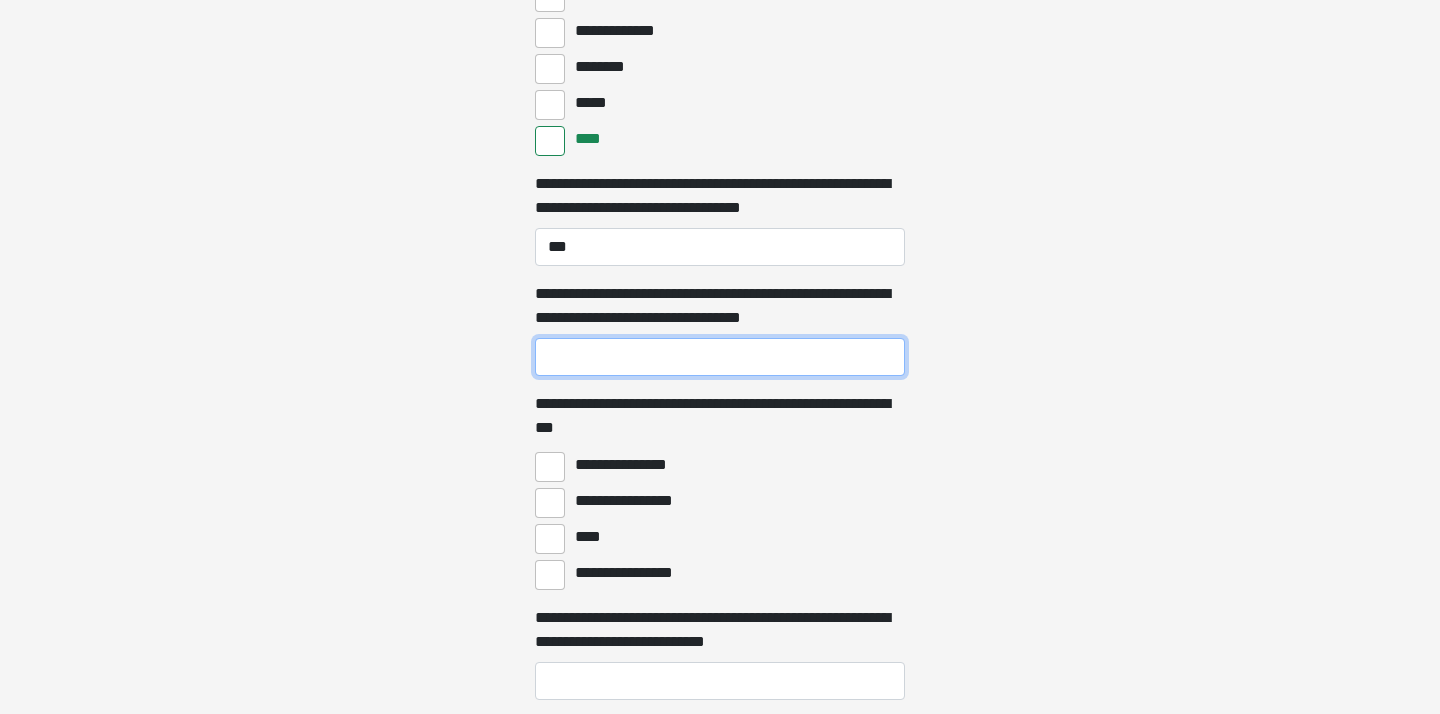 click on "**********" at bounding box center [720, 357] 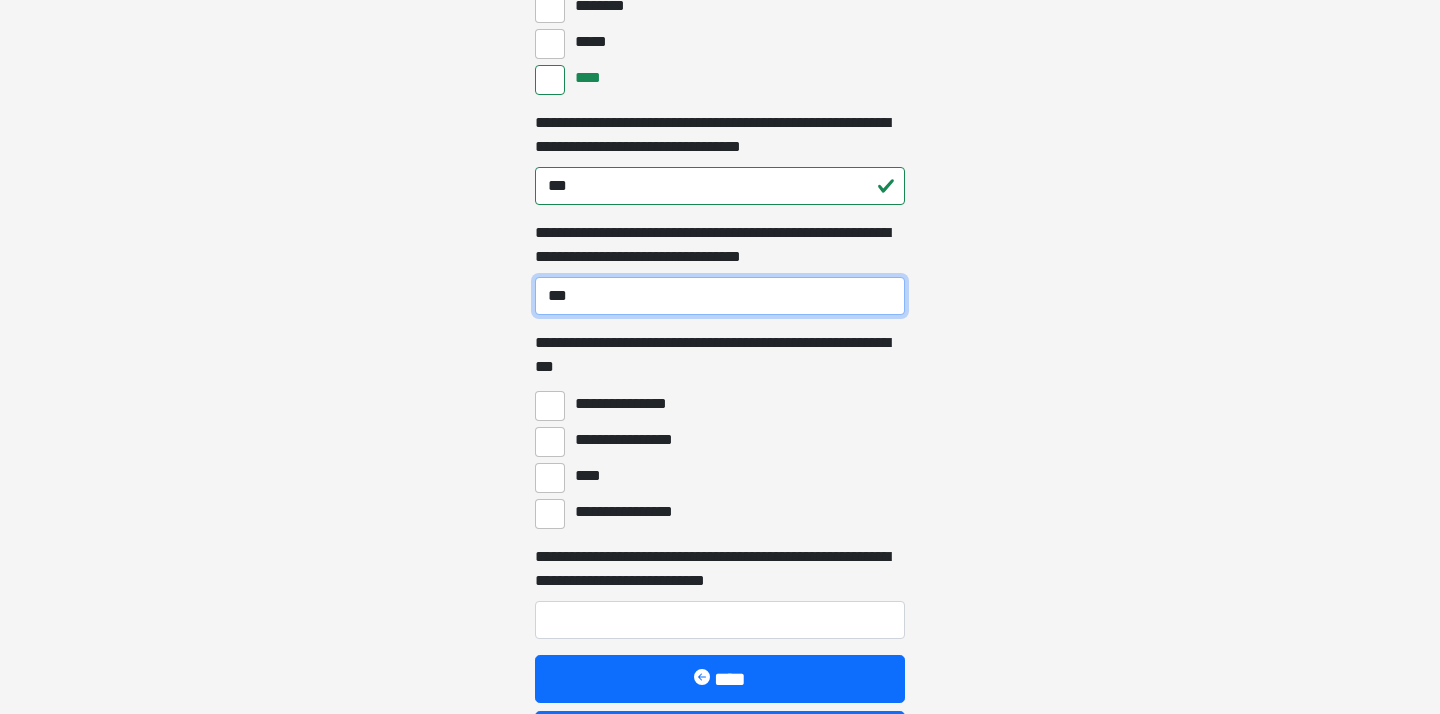 scroll, scrollTop: 6209, scrollLeft: 0, axis: vertical 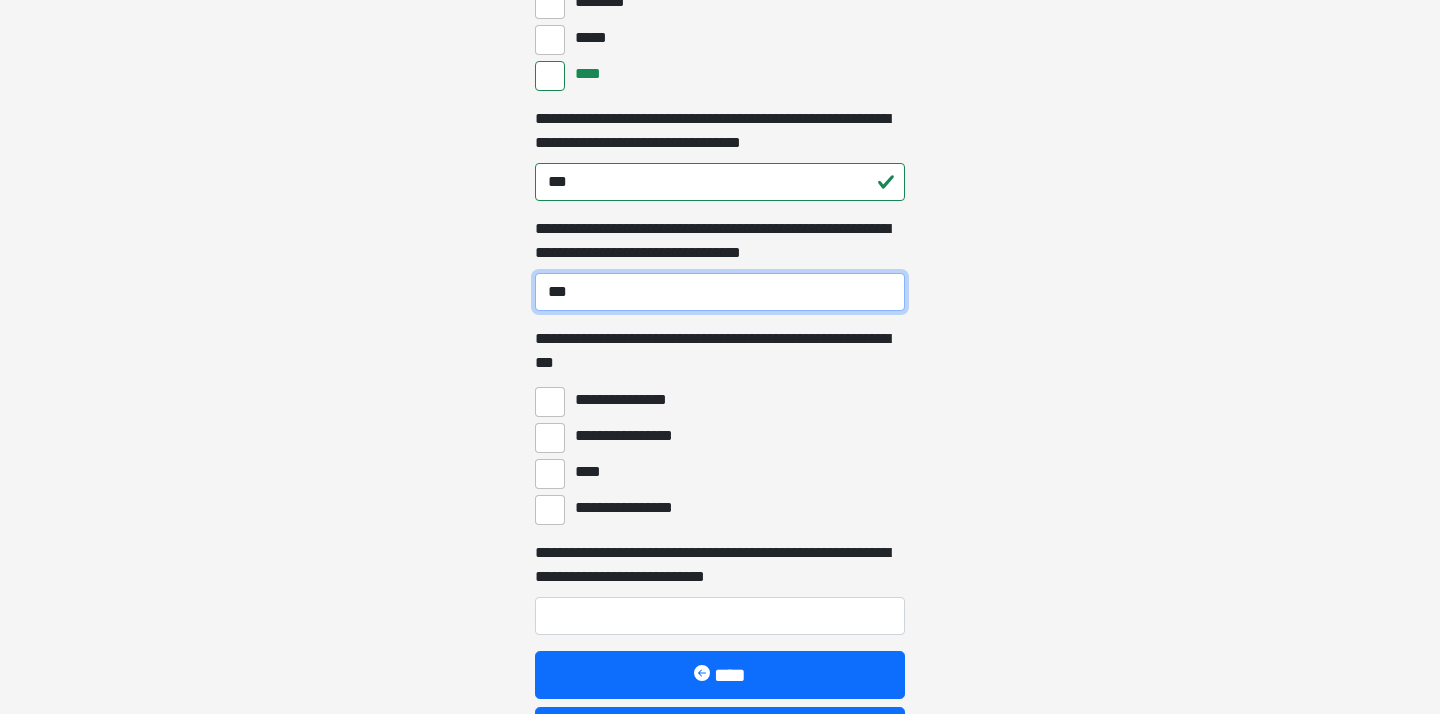 drag, startPoint x: 628, startPoint y: 297, endPoint x: 485, endPoint y: 275, distance: 144.6824 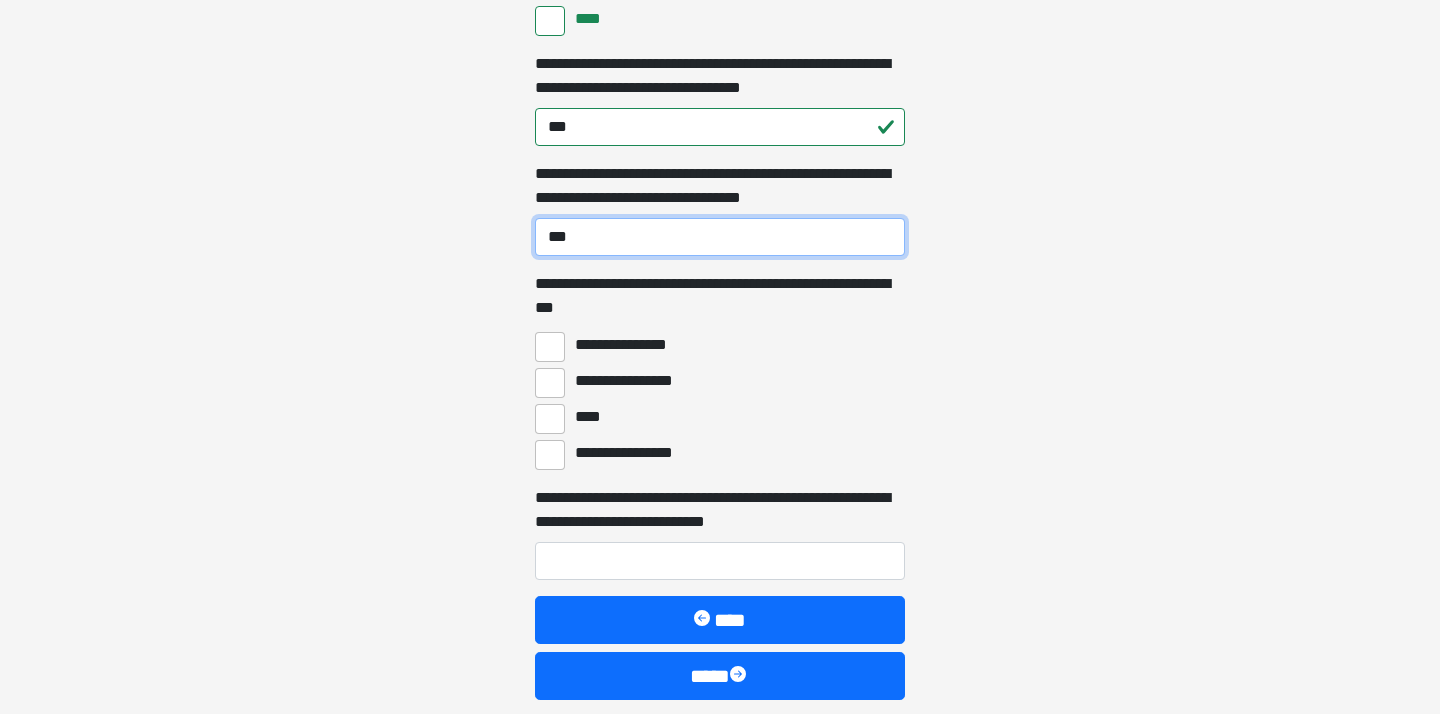 scroll, scrollTop: 6283, scrollLeft: 0, axis: vertical 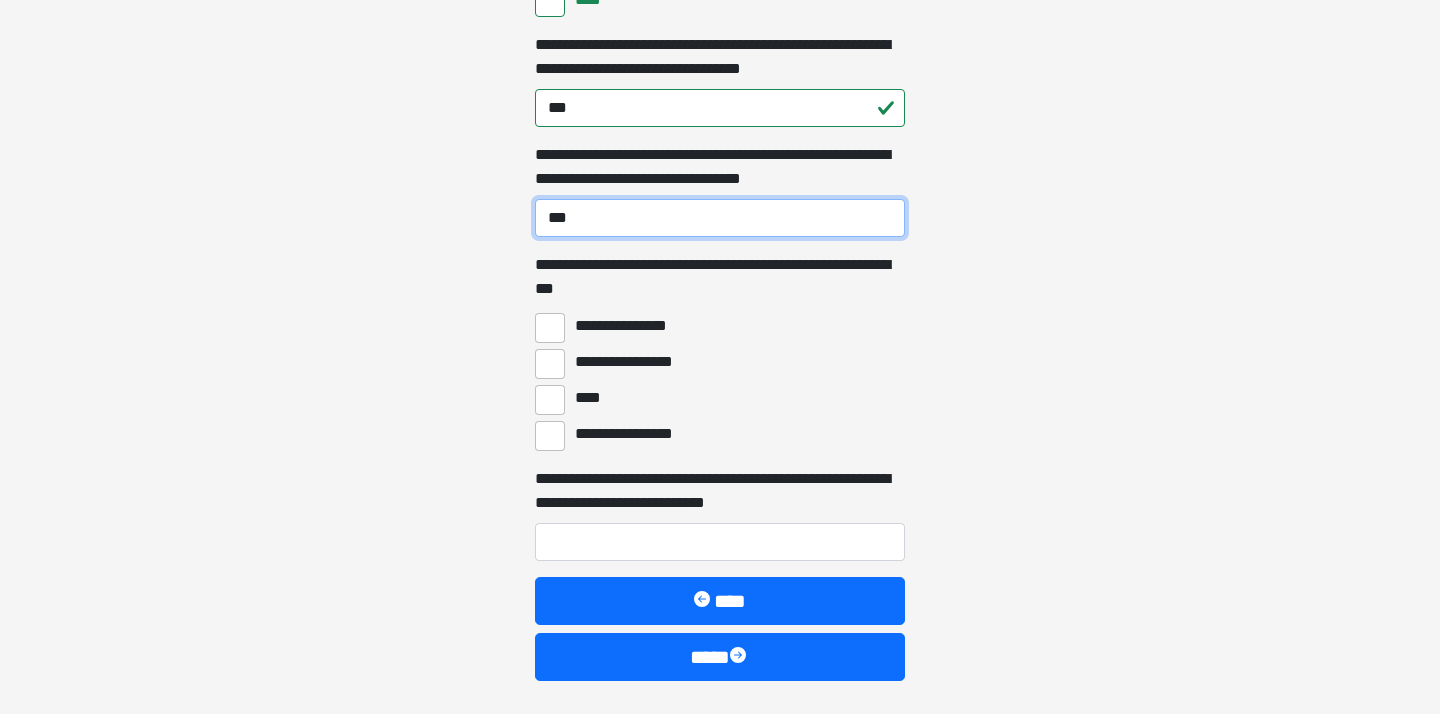 type on "***" 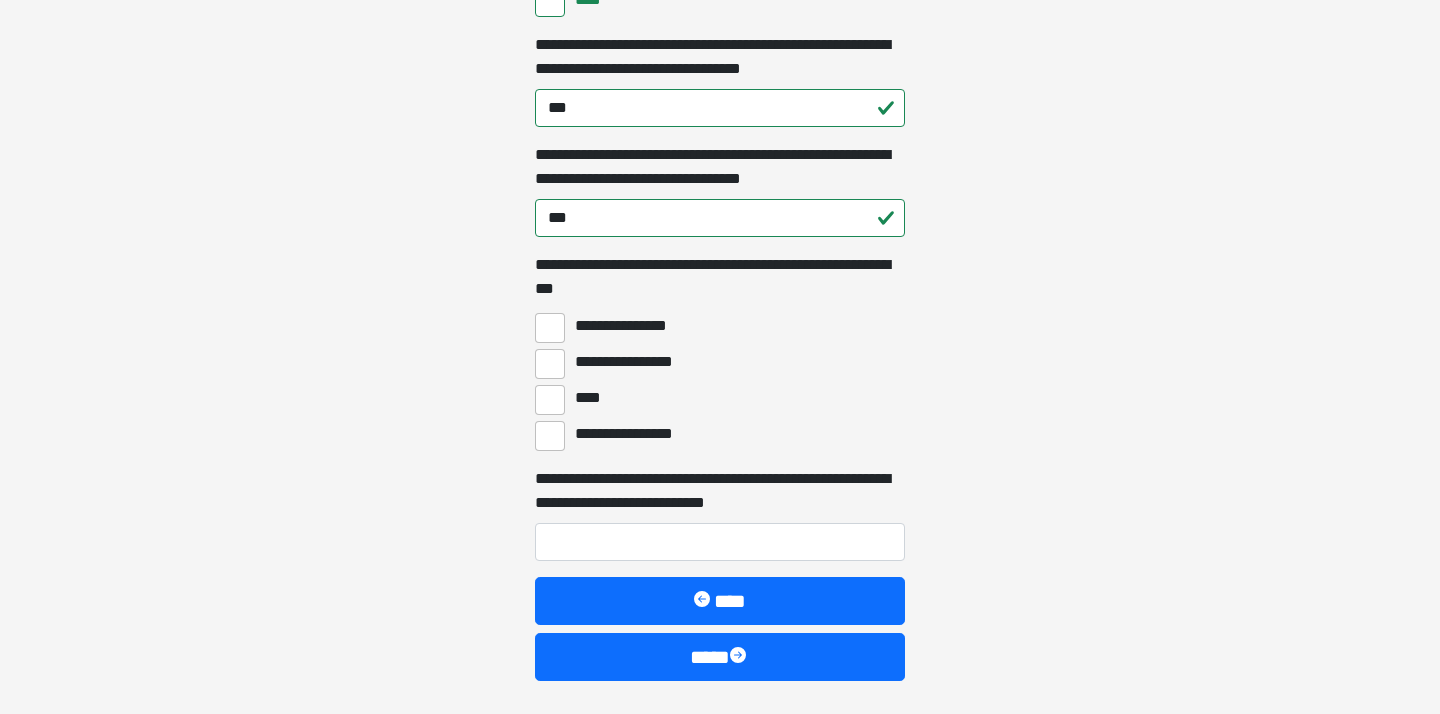 click on "****" at bounding box center (550, 400) 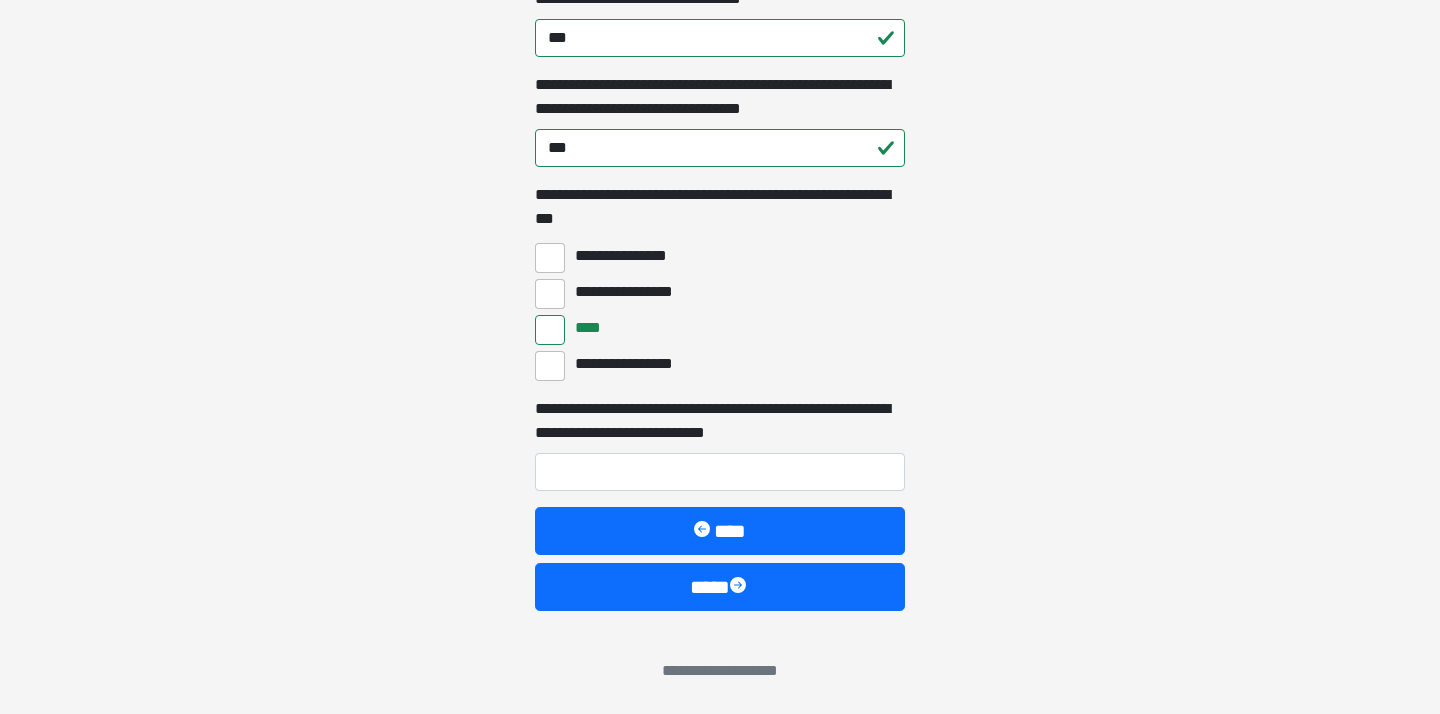 scroll, scrollTop: 6353, scrollLeft: 0, axis: vertical 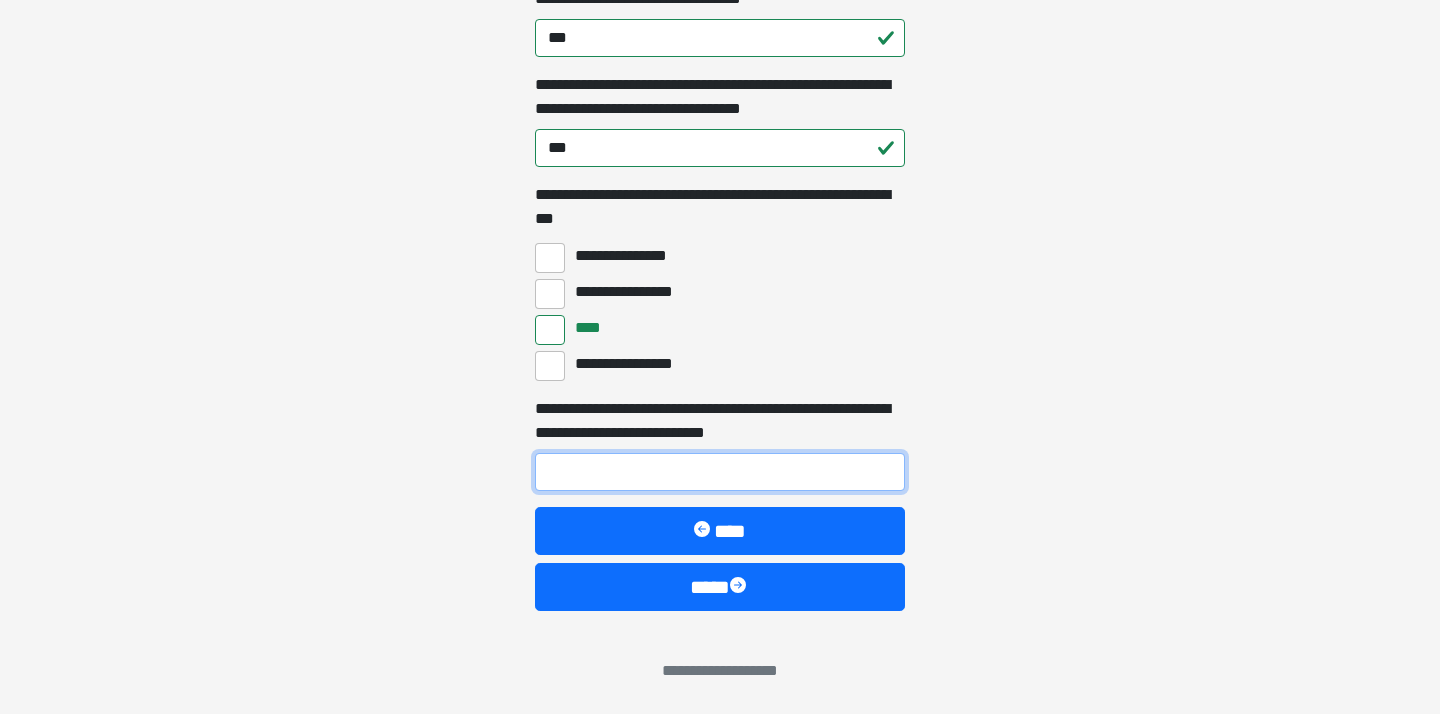click on "**********" at bounding box center (720, 472) 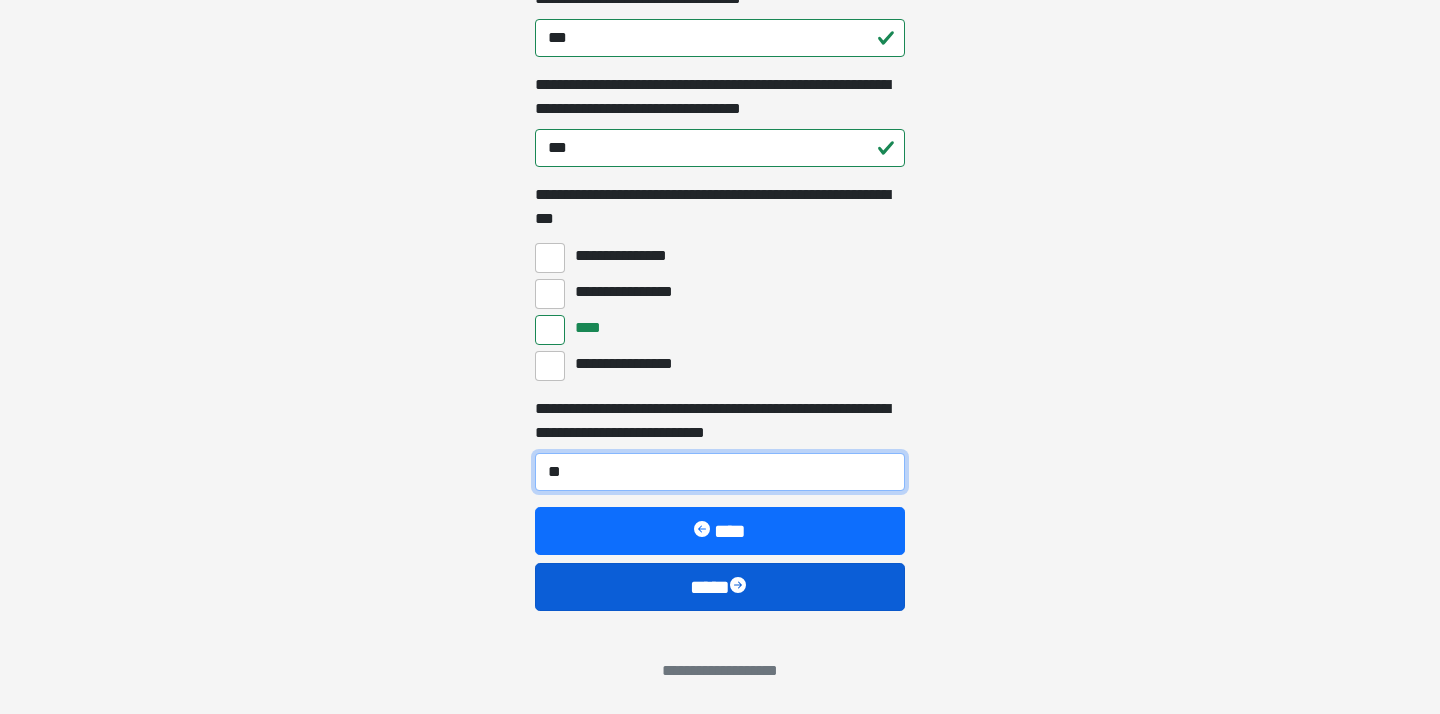 type on "**" 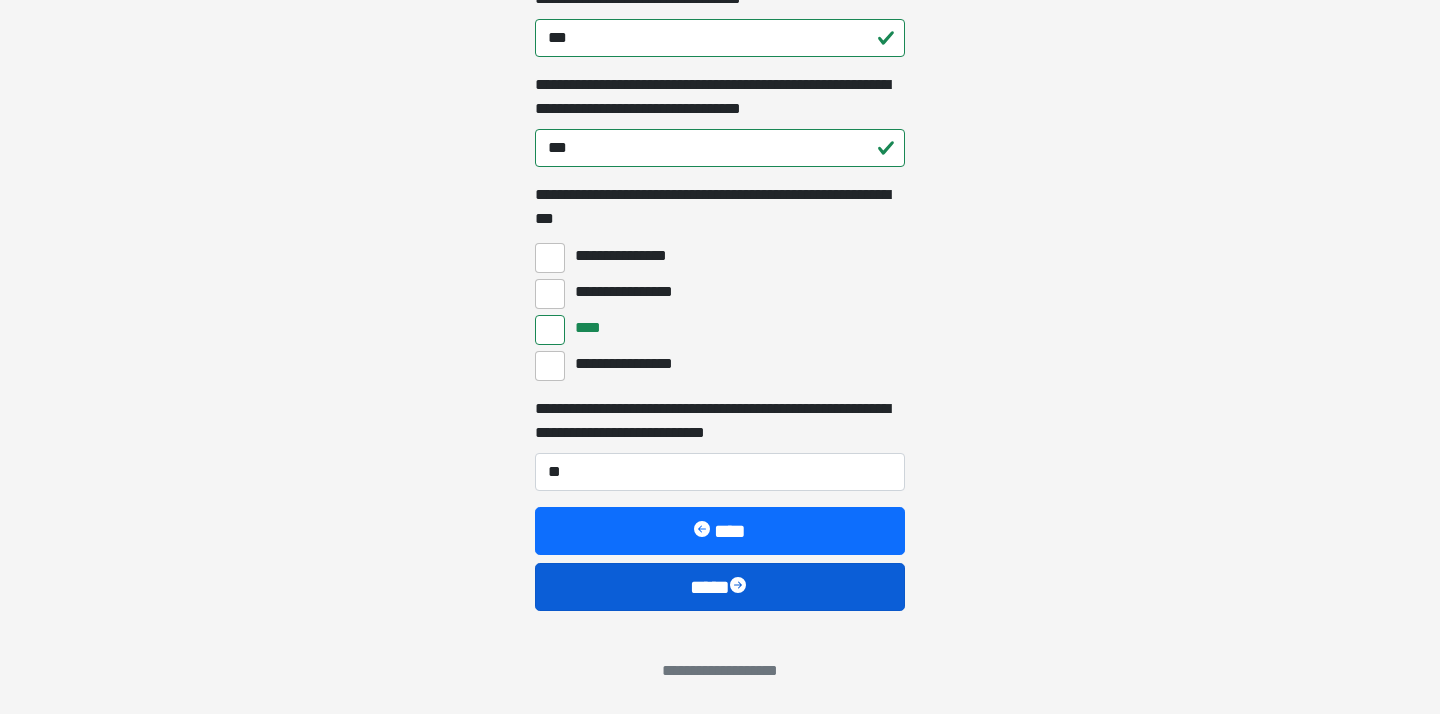 click on "****" at bounding box center (720, 587) 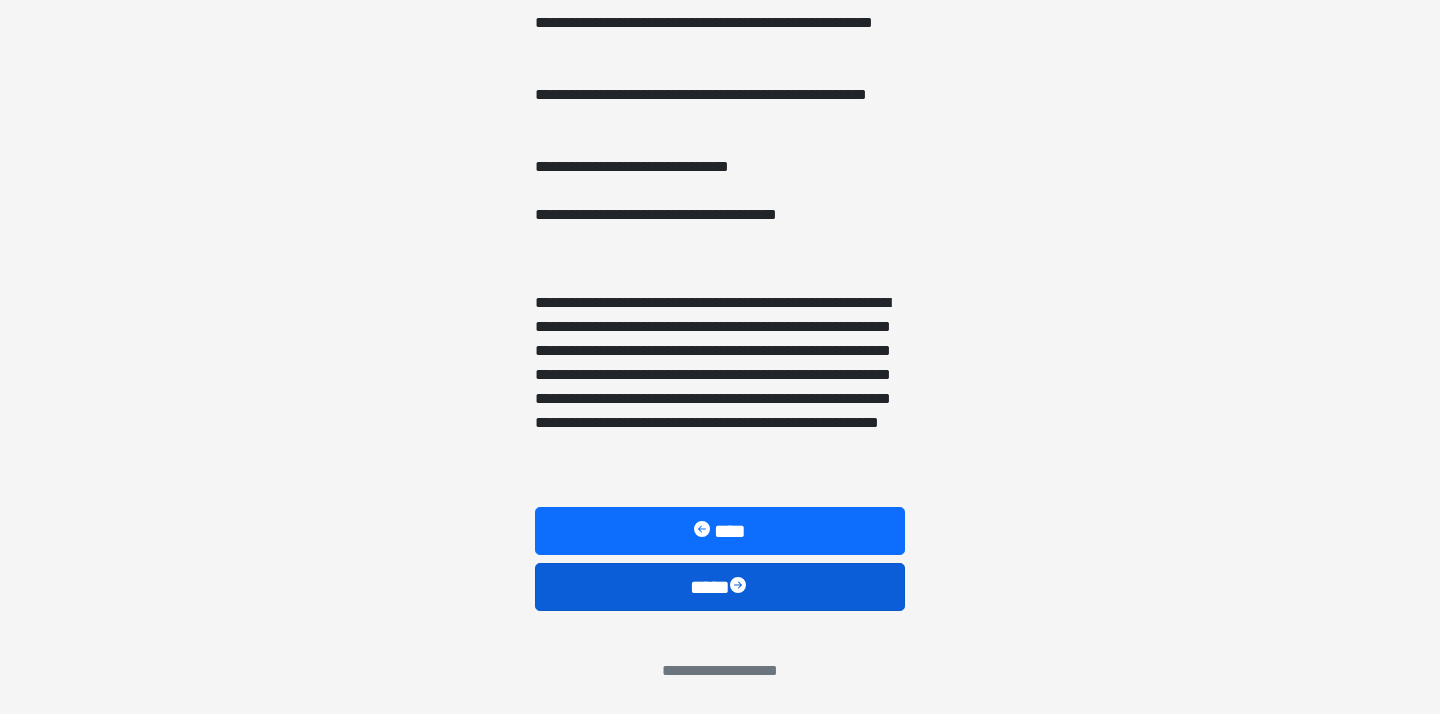 click on "****" at bounding box center [720, 587] 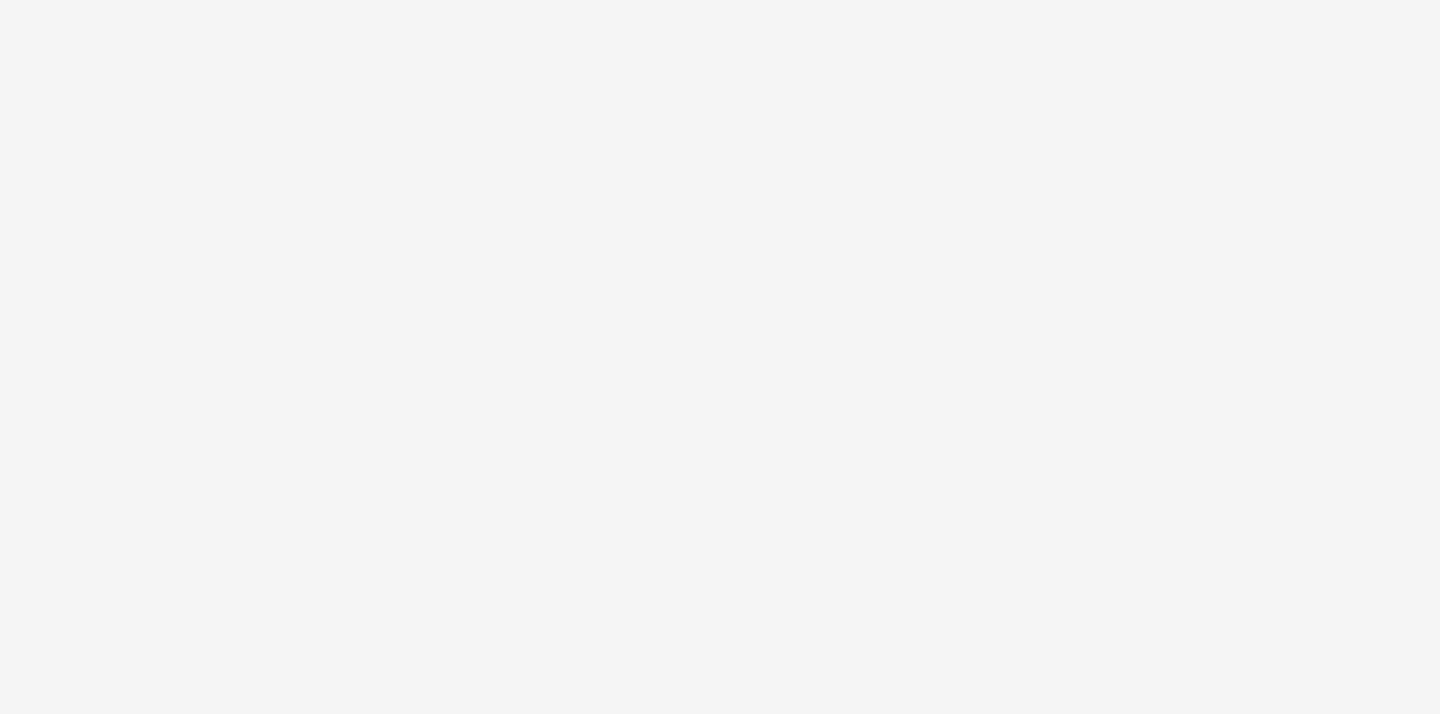 scroll, scrollTop: 49, scrollLeft: 0, axis: vertical 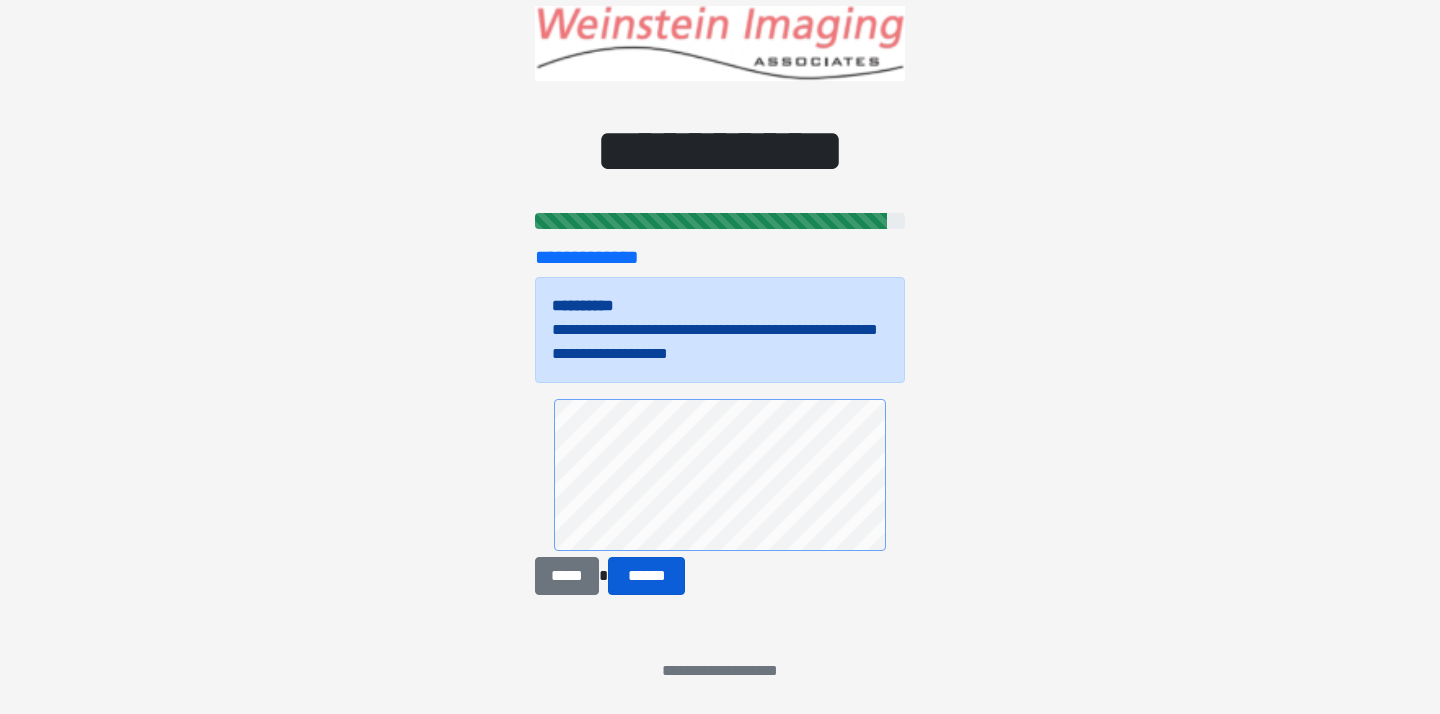 click on "******" at bounding box center [646, 576] 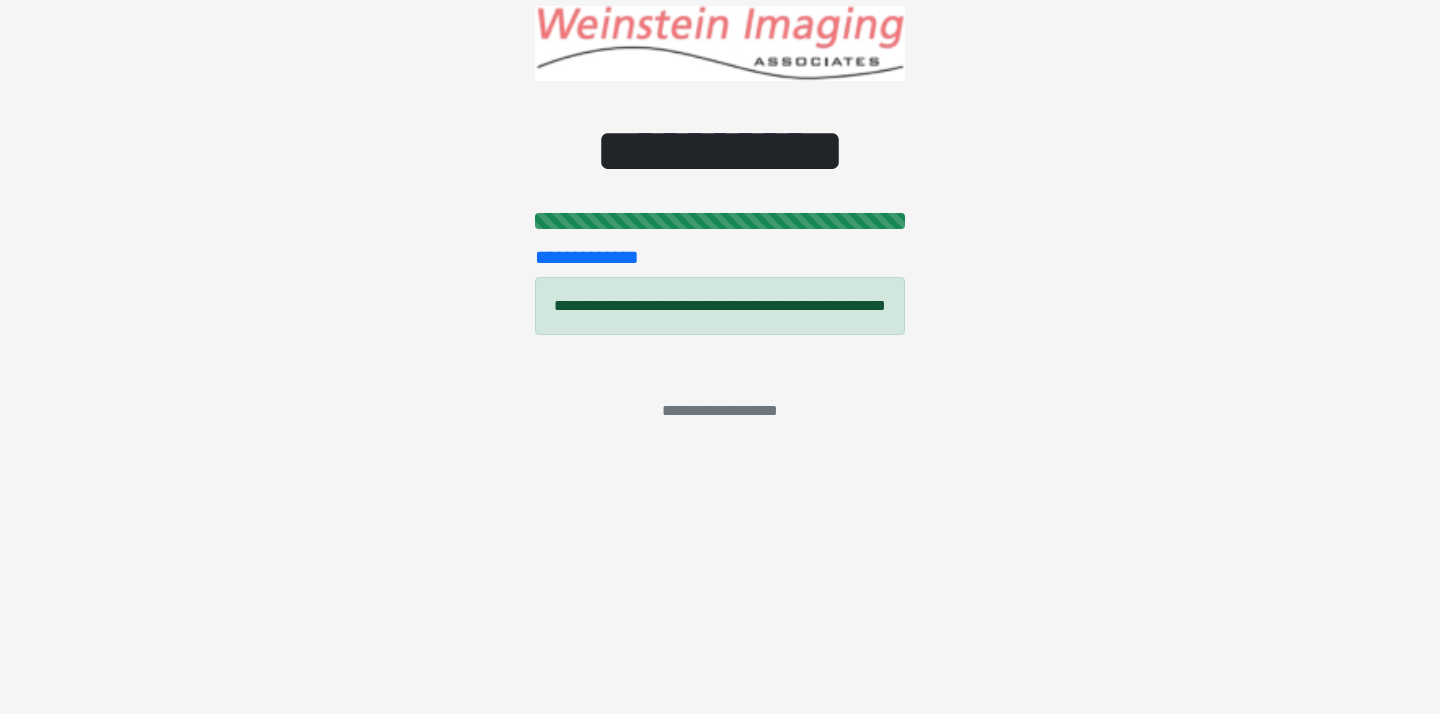 scroll, scrollTop: 0, scrollLeft: 0, axis: both 